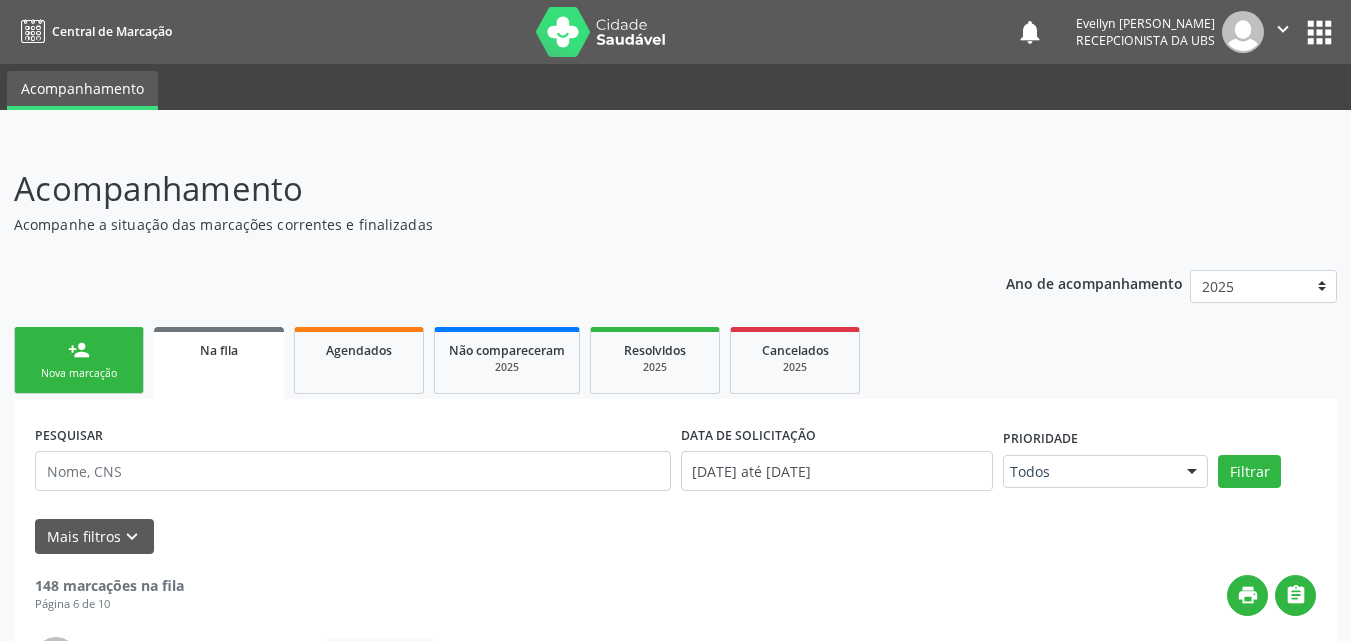 scroll, scrollTop: 54, scrollLeft: 0, axis: vertical 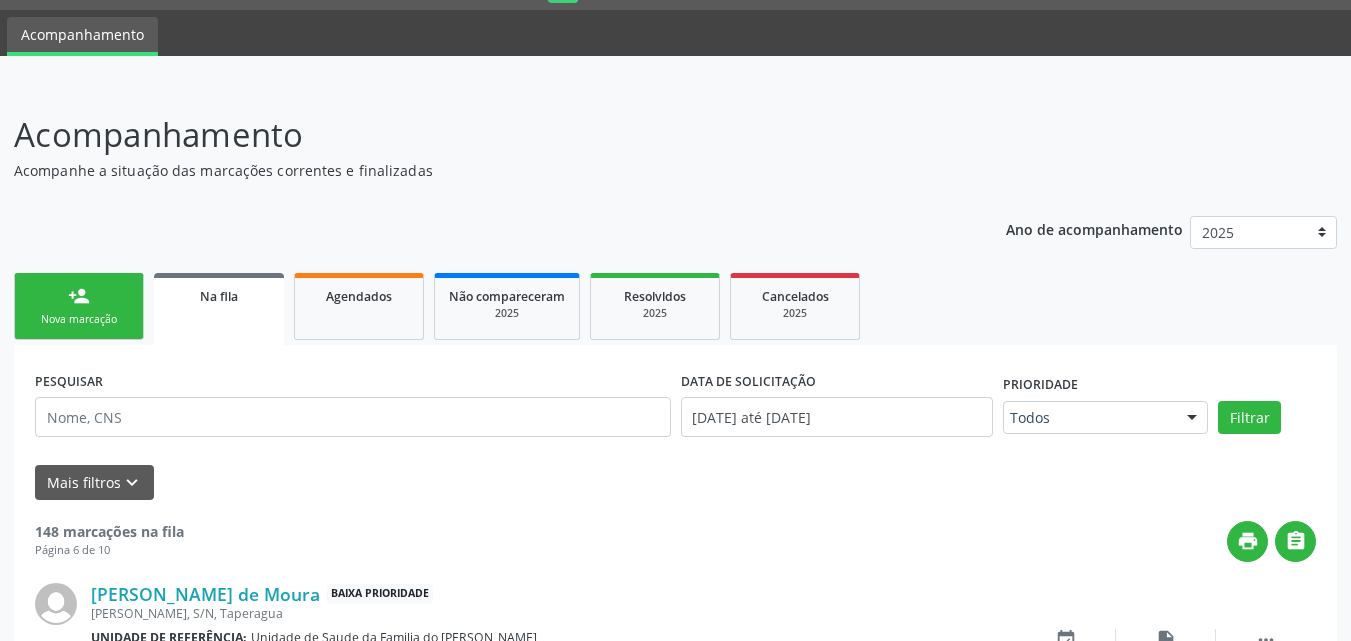 click on "person_add
Nova marcação" at bounding box center (79, 306) 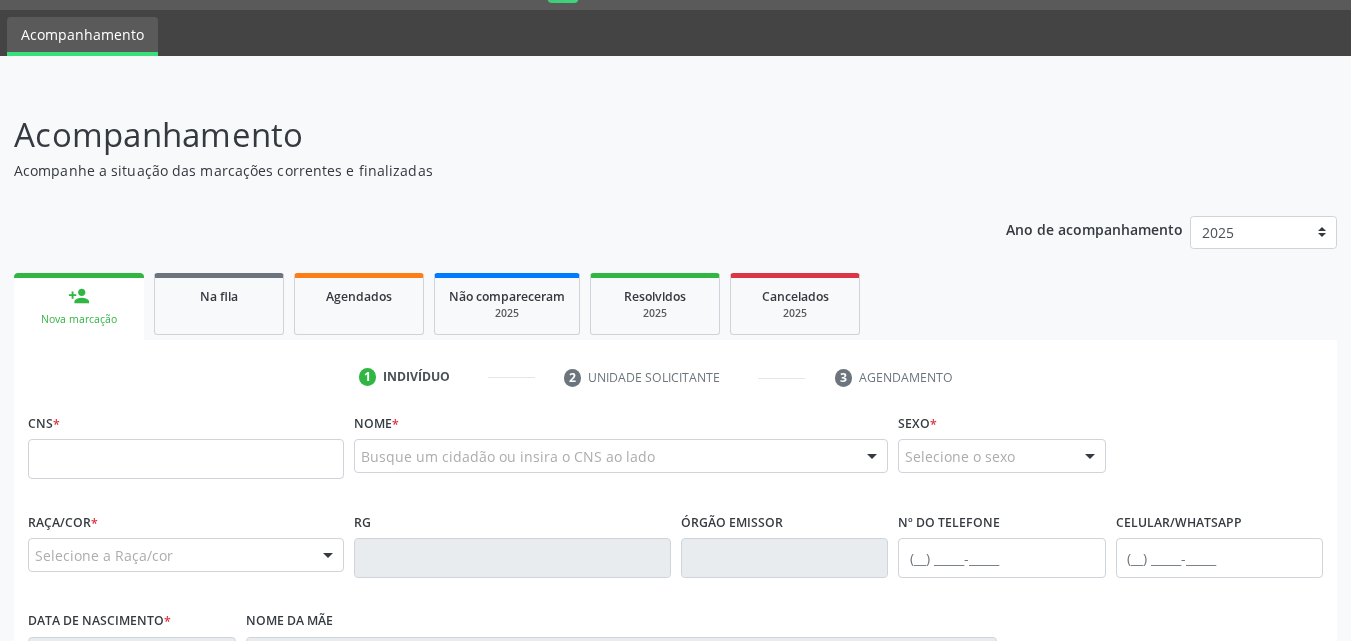 click on "person_add
Nova marcação" at bounding box center [79, 306] 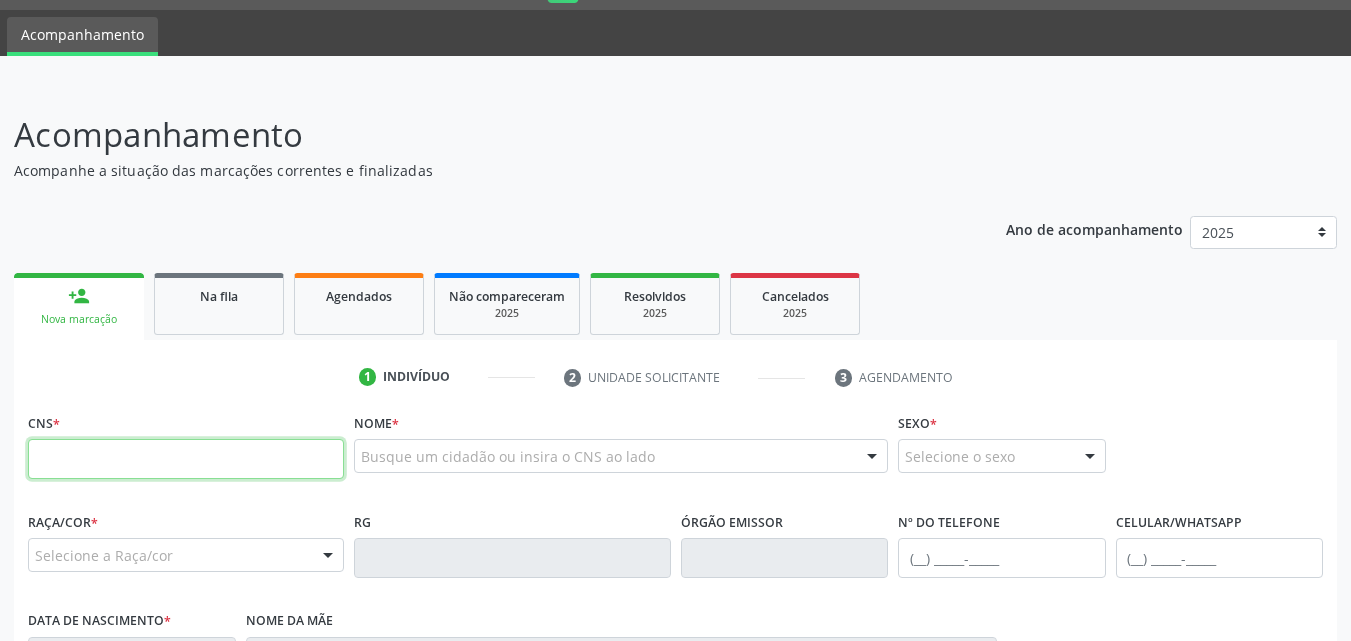 click at bounding box center (186, 459) 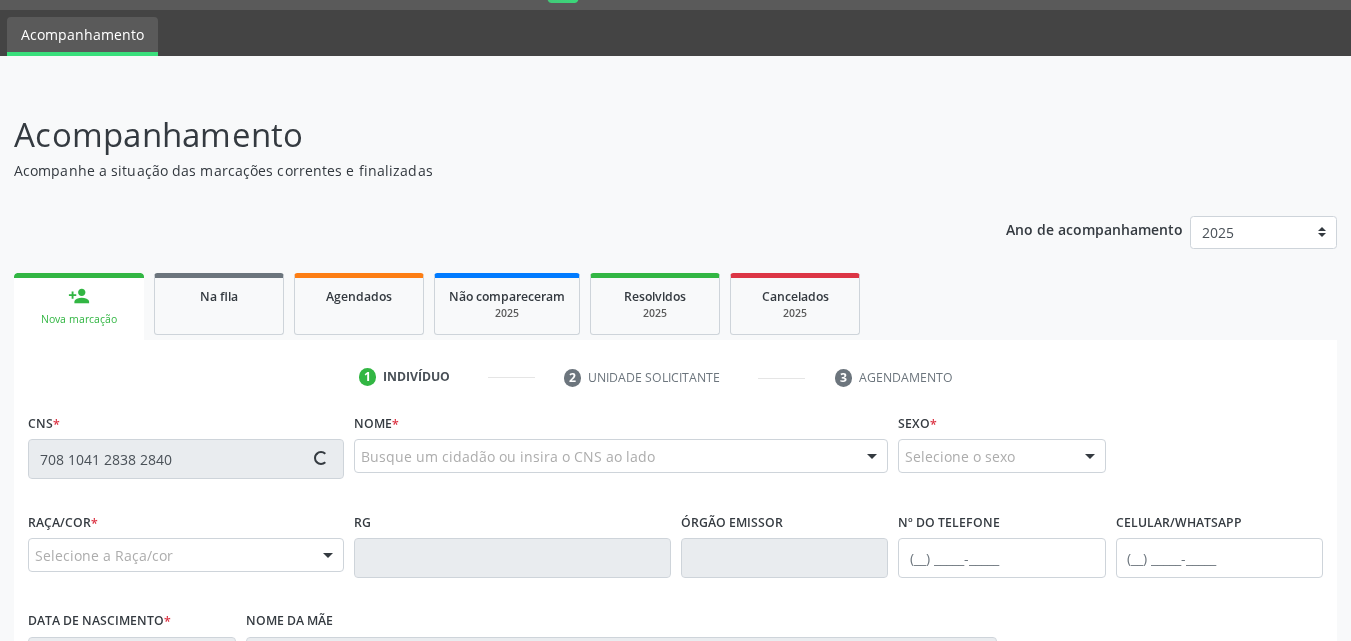 type on "708 1041 2838 2840" 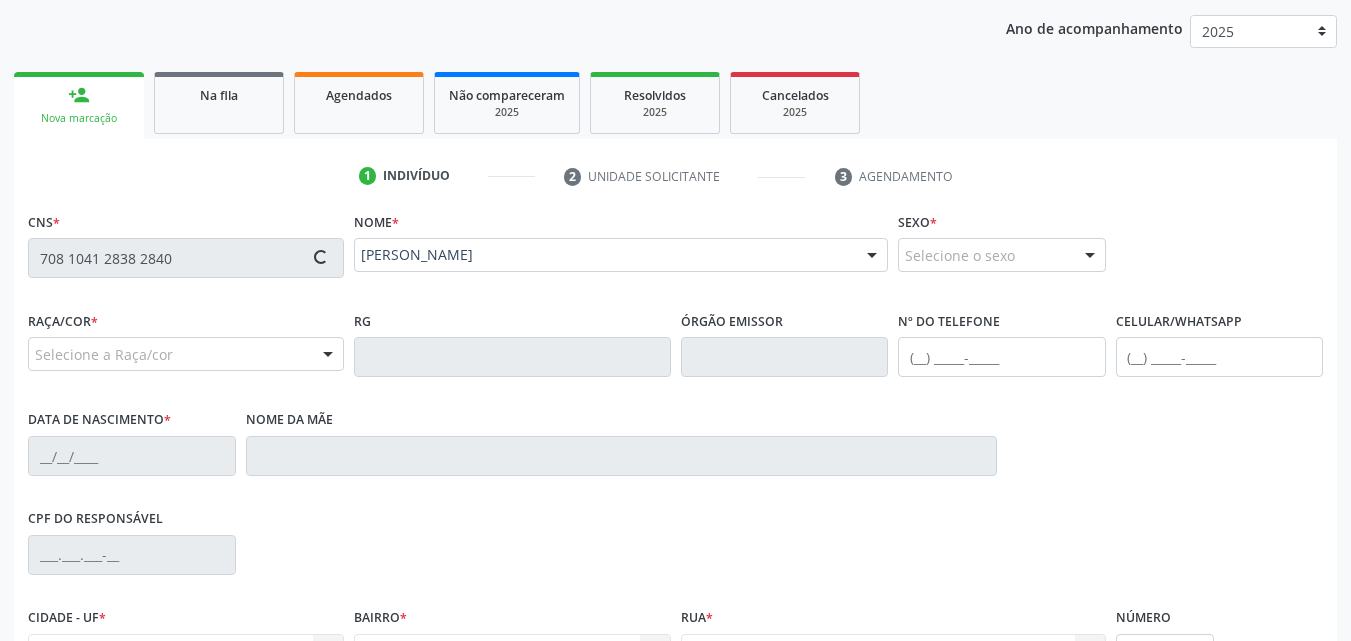 type on "[PHONE_NUMBER]" 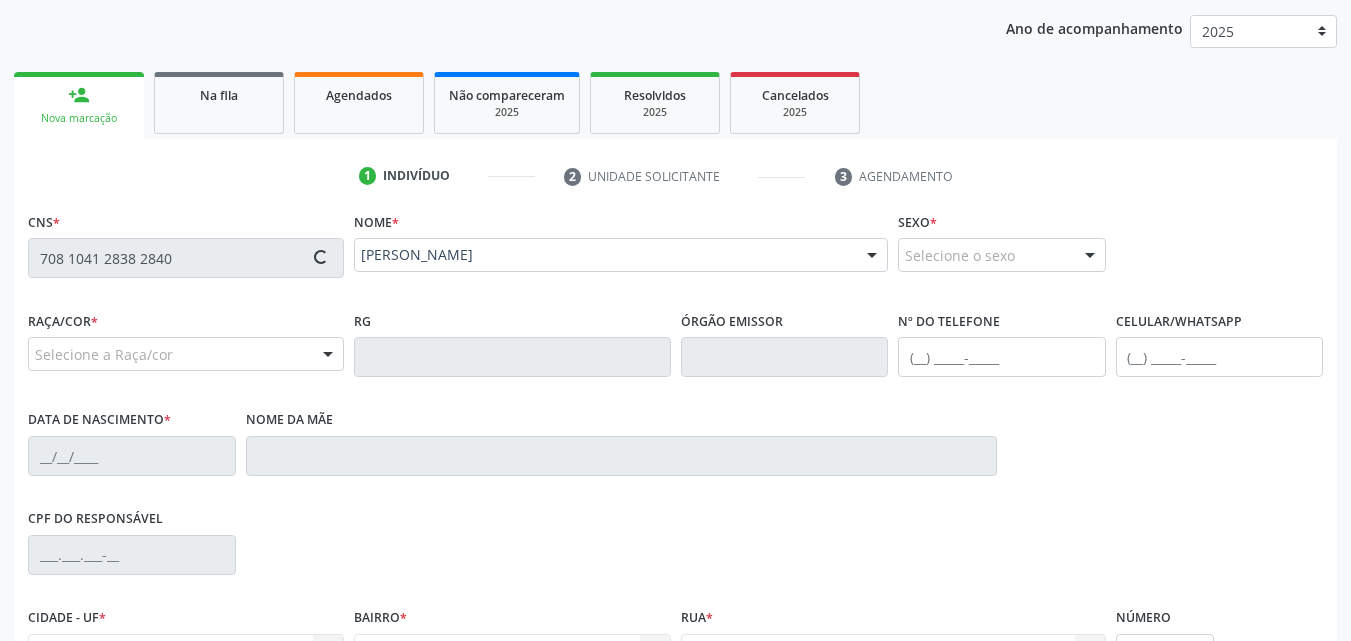 type on "[DATE]" 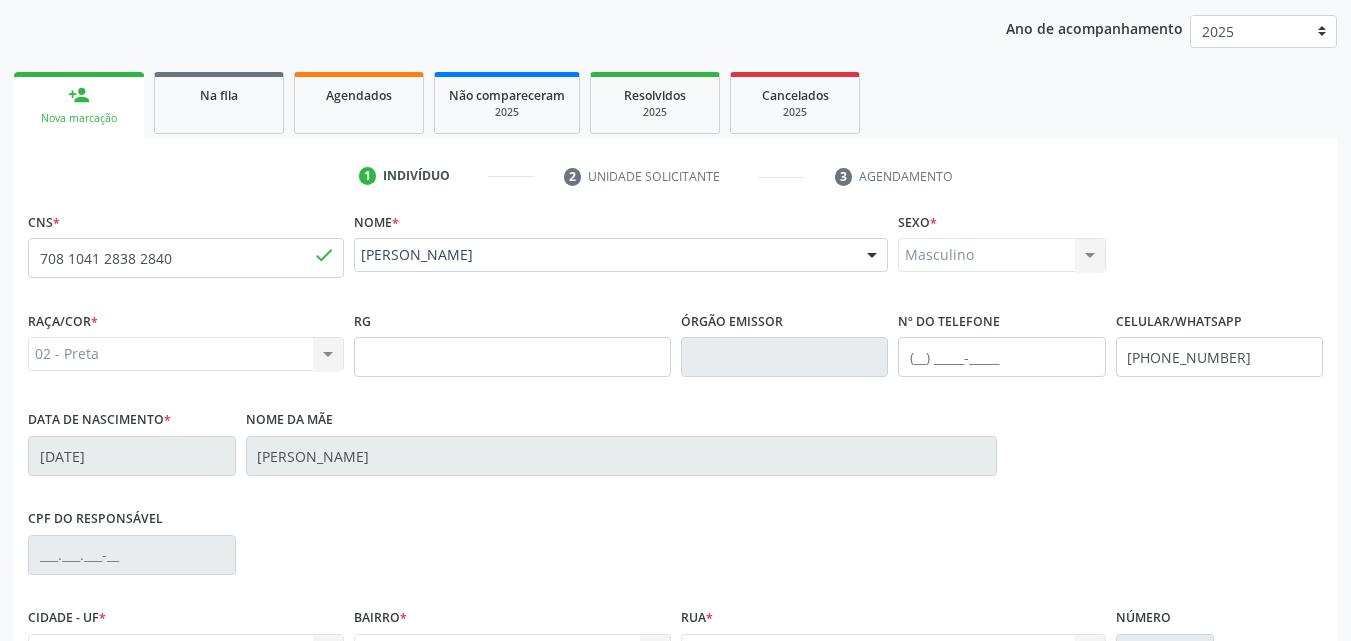 scroll, scrollTop: 471, scrollLeft: 0, axis: vertical 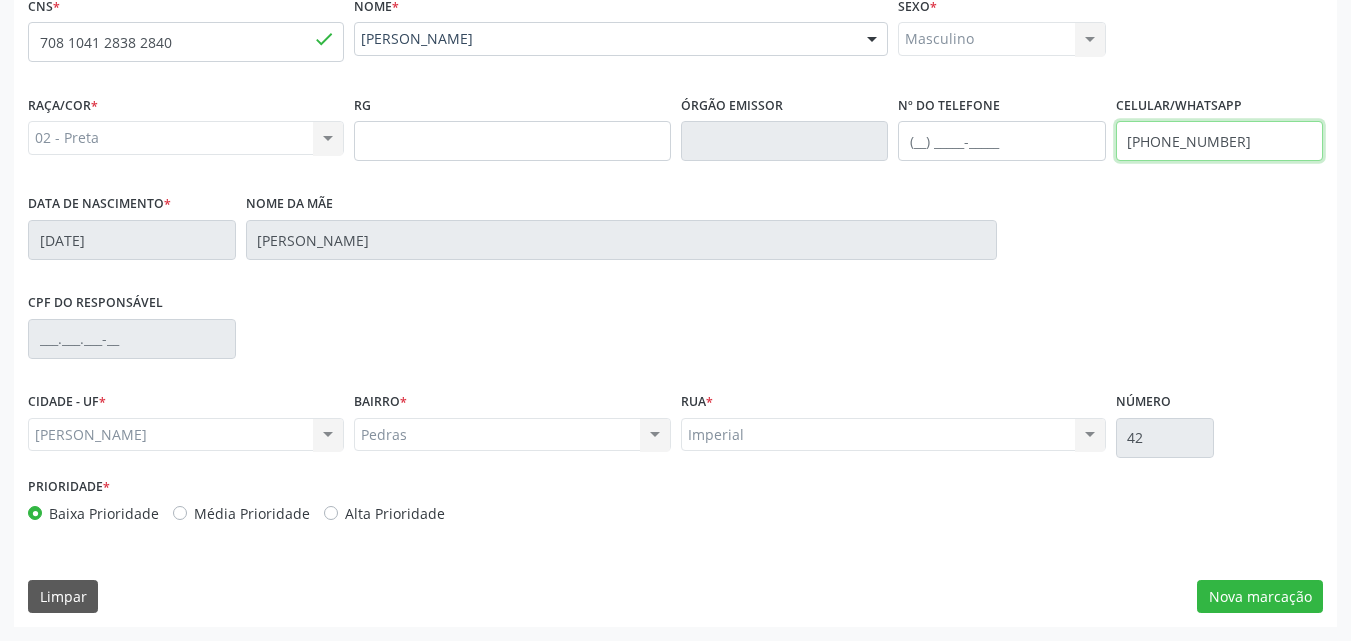 click on "[PHONE_NUMBER]" at bounding box center [1220, 141] 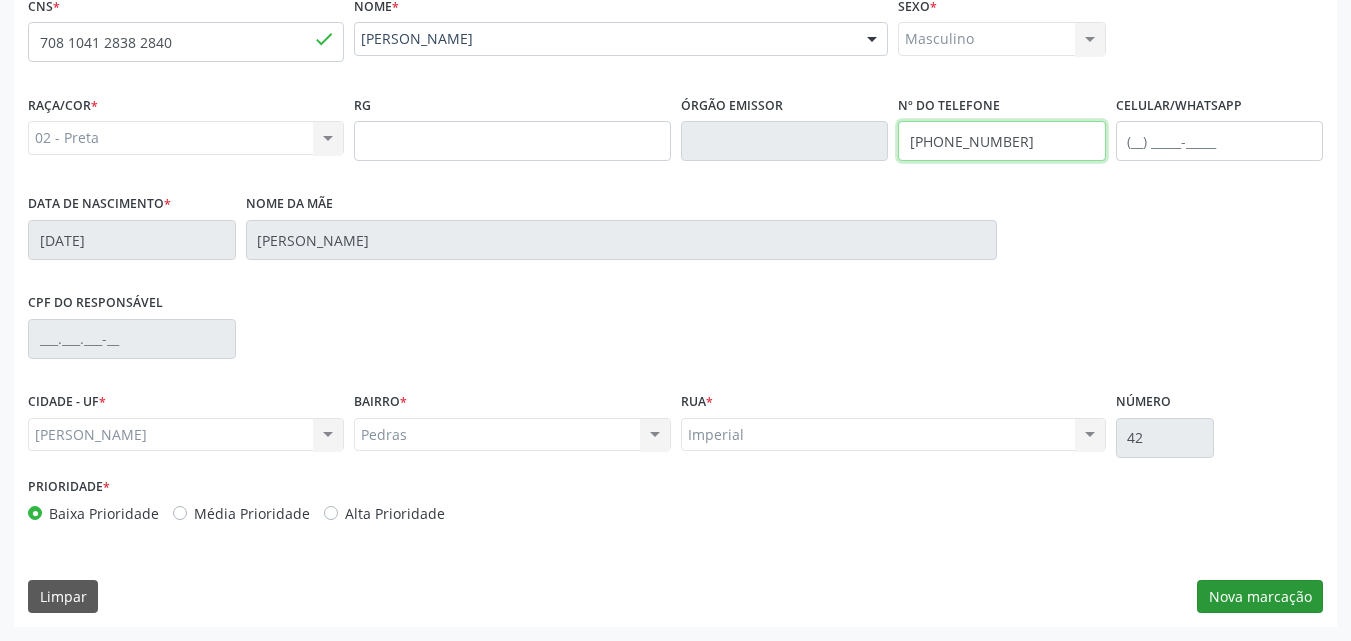 type on "[PHONE_NUMBER]" 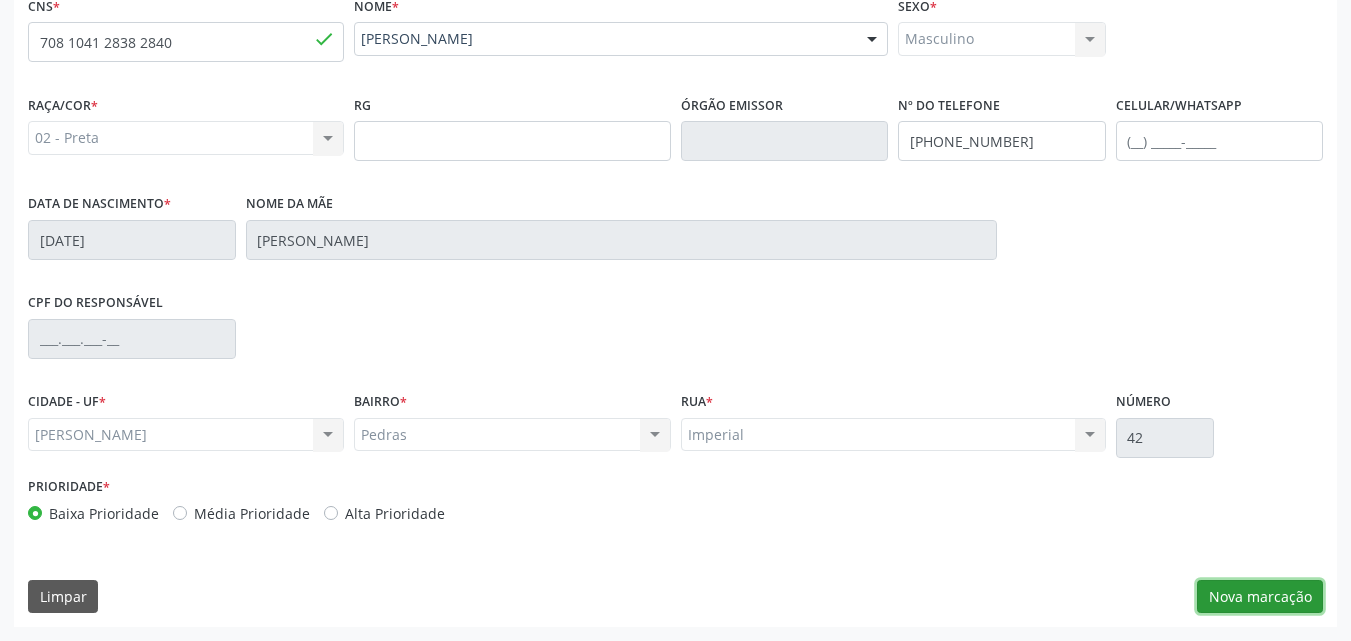 click on "Nova marcação" at bounding box center (1260, 597) 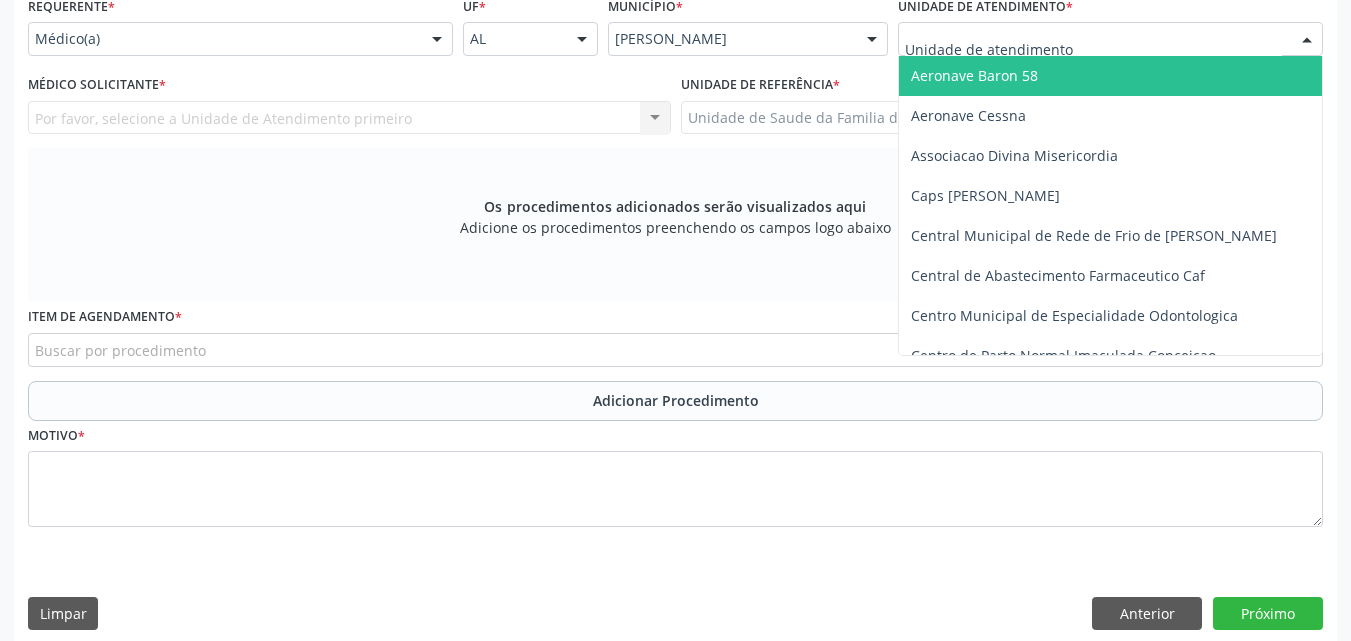 click at bounding box center [1110, 39] 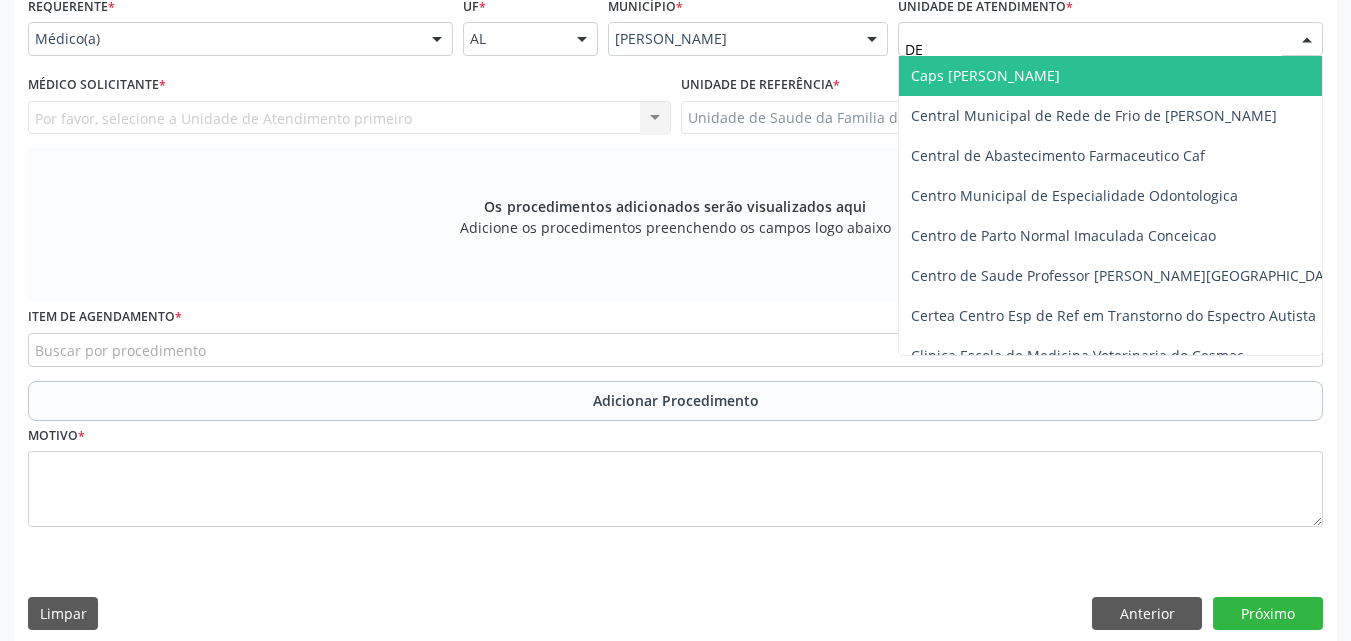 type on "DEN" 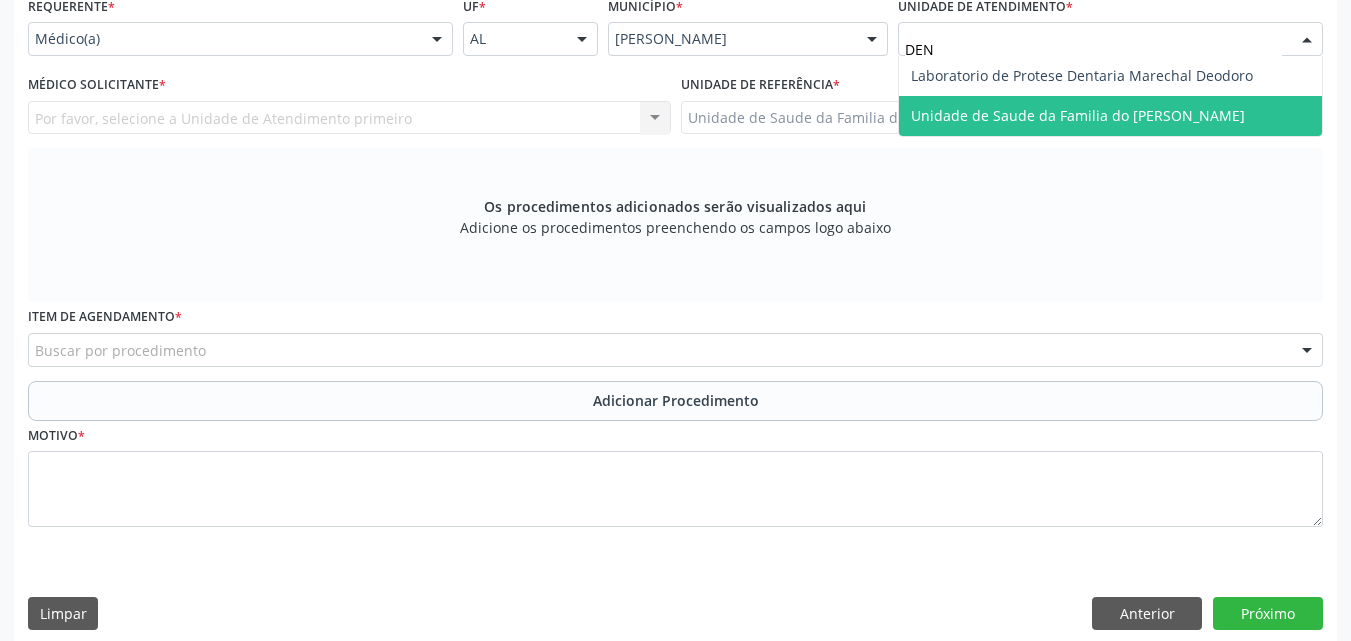 click on "Unidade de Saude da Familia do [PERSON_NAME]" at bounding box center [1078, 115] 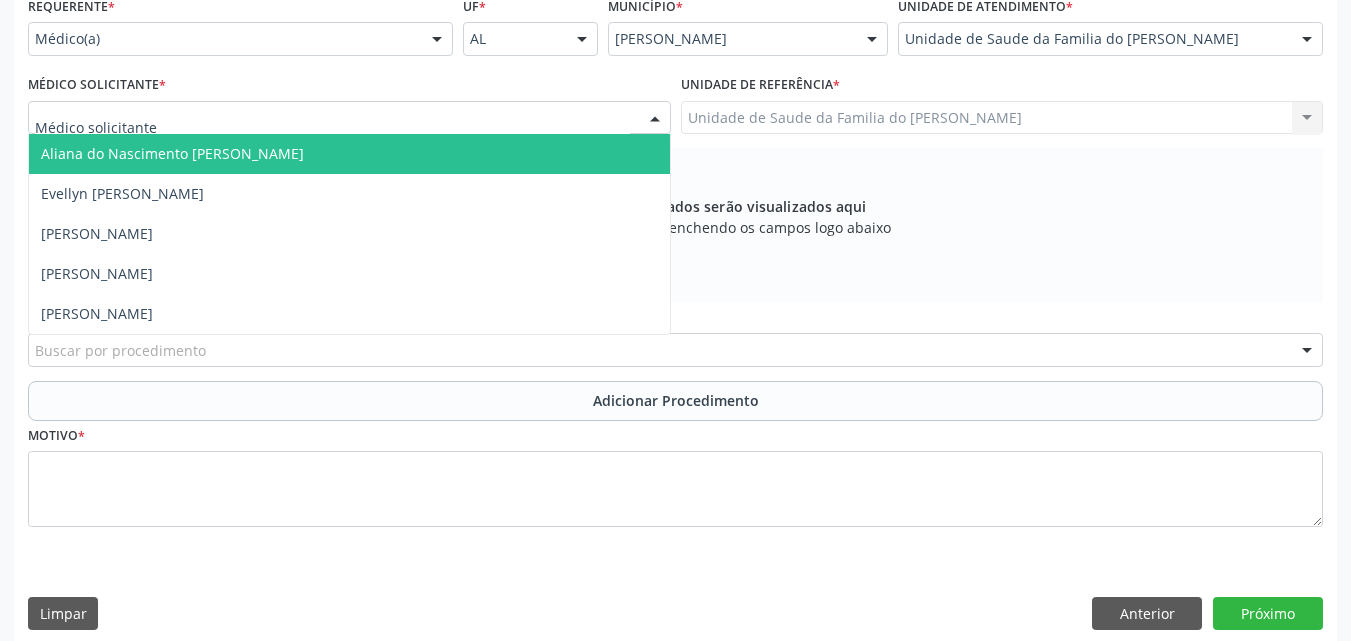 click at bounding box center [349, 118] 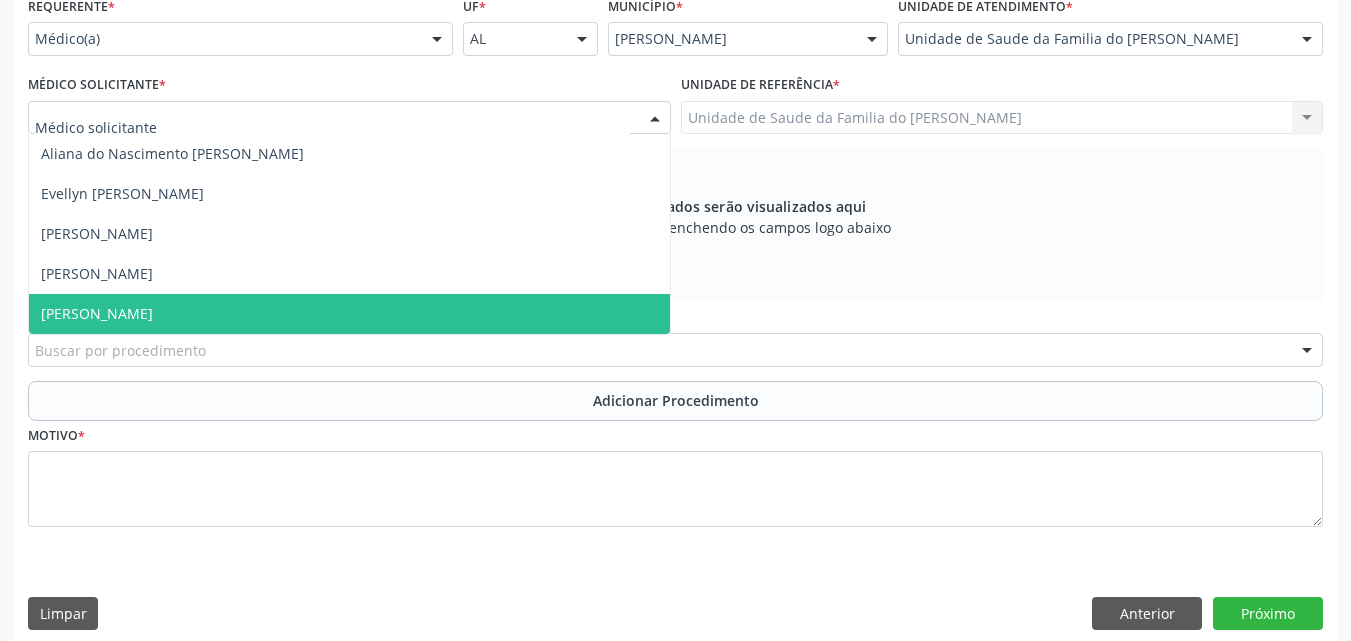 click on "[PERSON_NAME]" at bounding box center (349, 314) 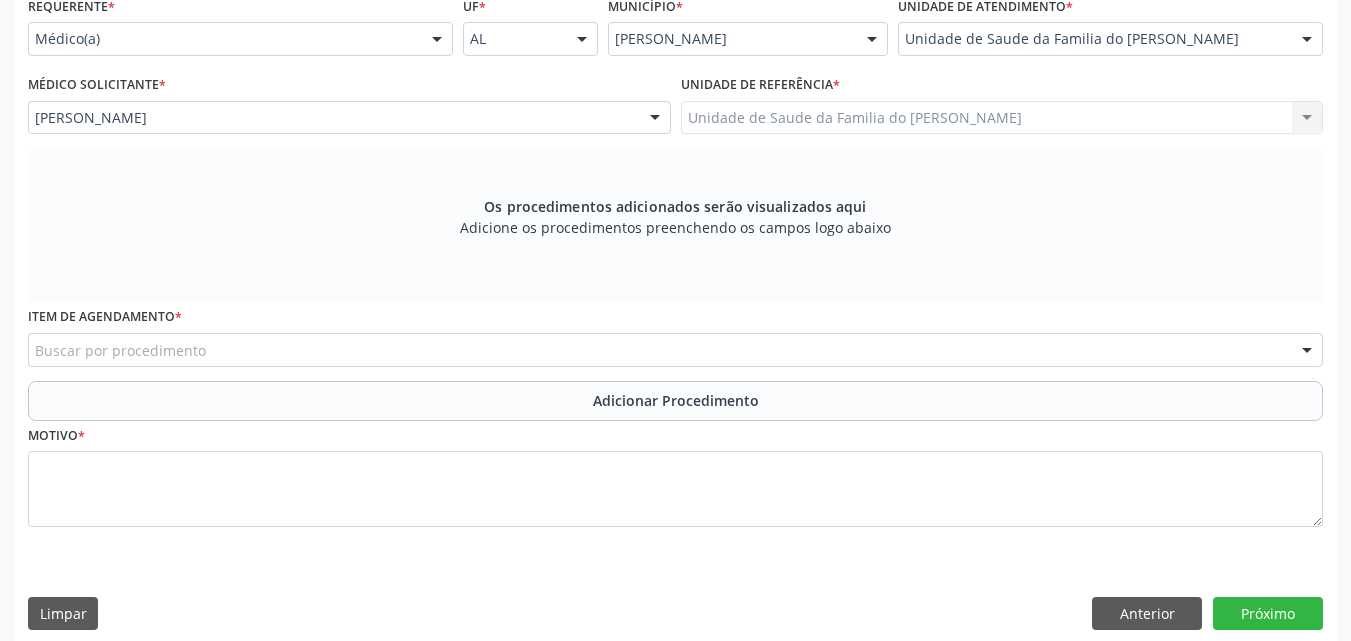 click on "Buscar por procedimento" at bounding box center [675, 350] 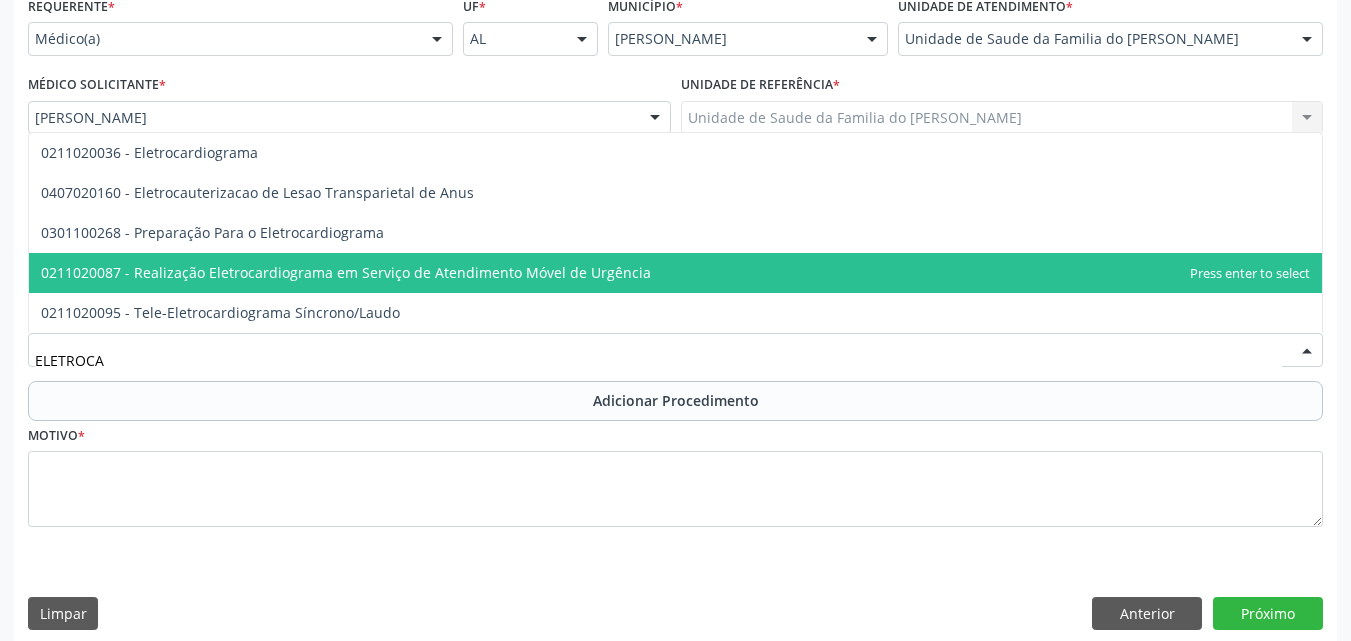 type on "ELETROCAR" 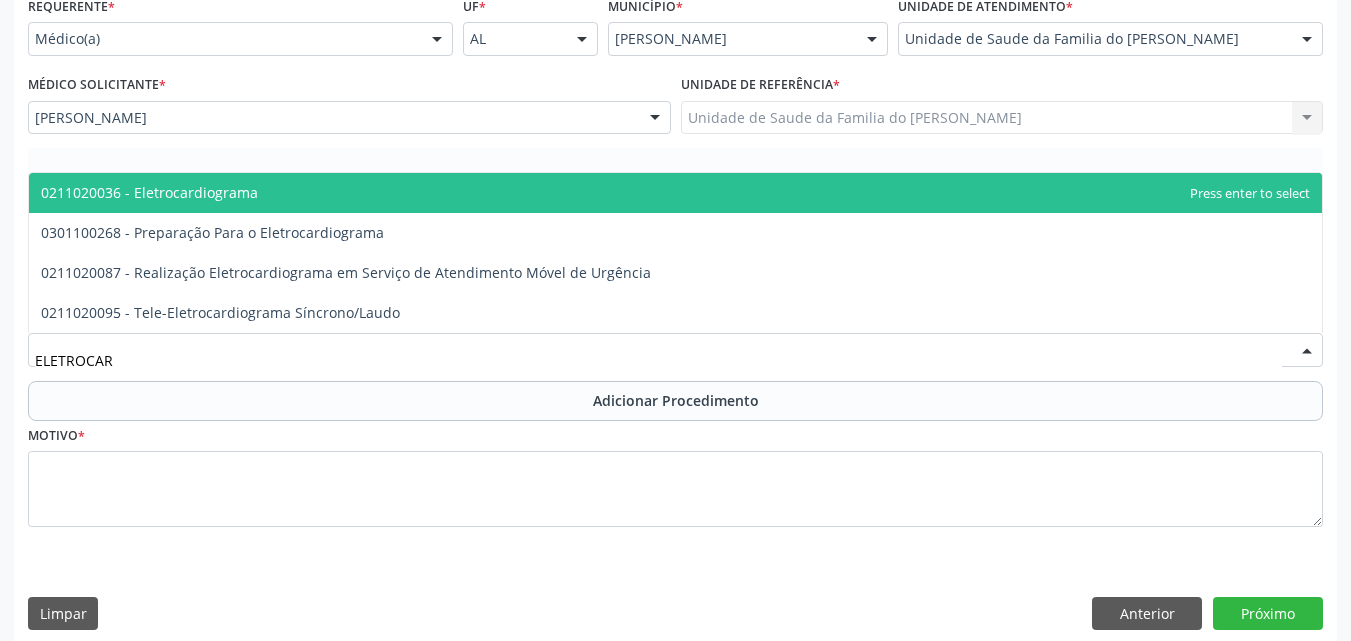 click on "0211020036 - Eletrocardiograma" at bounding box center (675, 193) 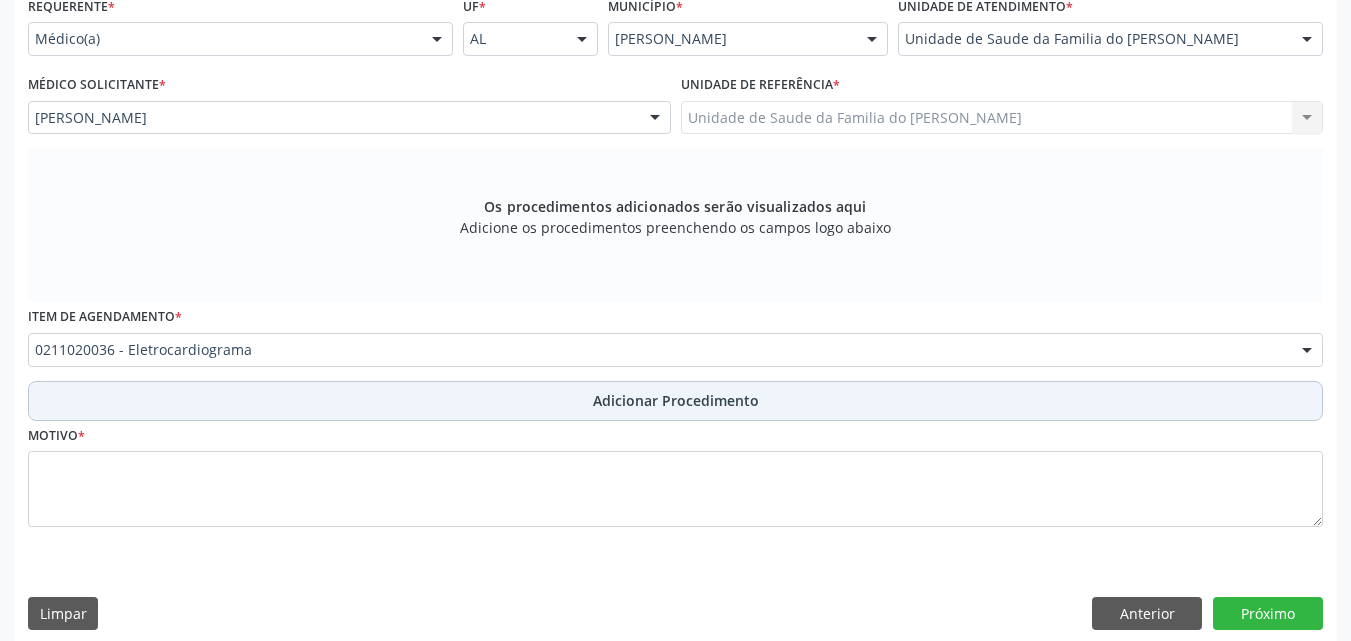 click on "Adicionar Procedimento" at bounding box center (675, 401) 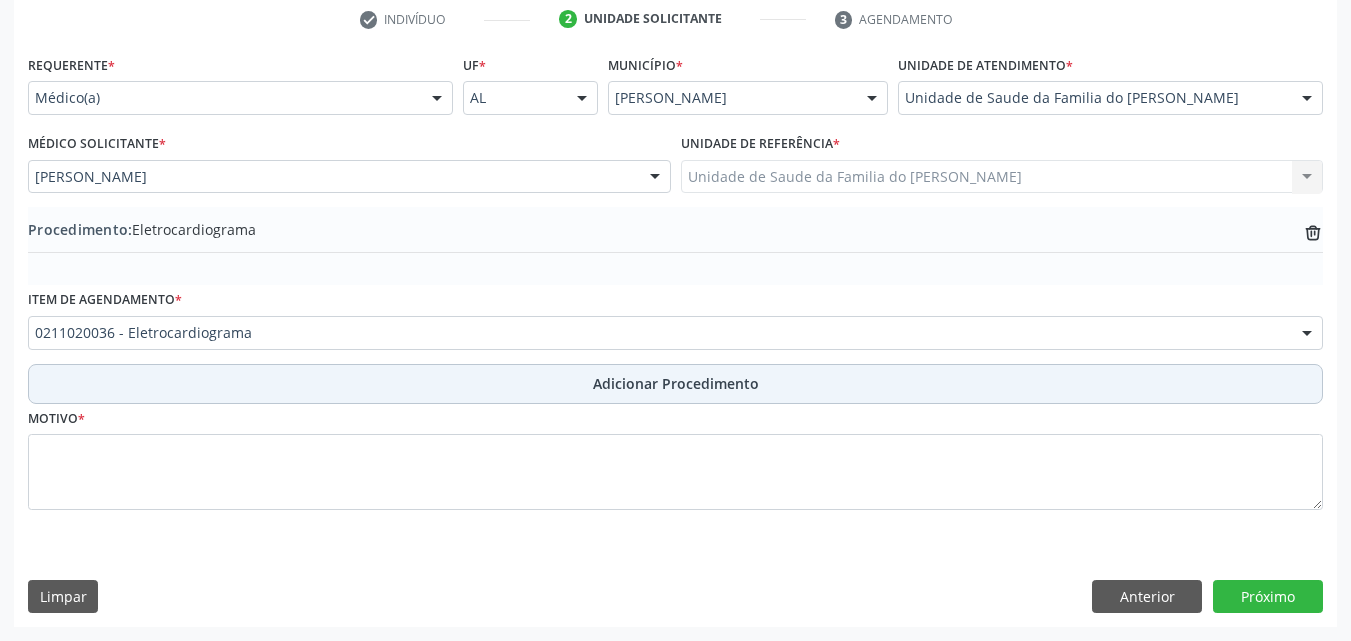 scroll, scrollTop: 412, scrollLeft: 0, axis: vertical 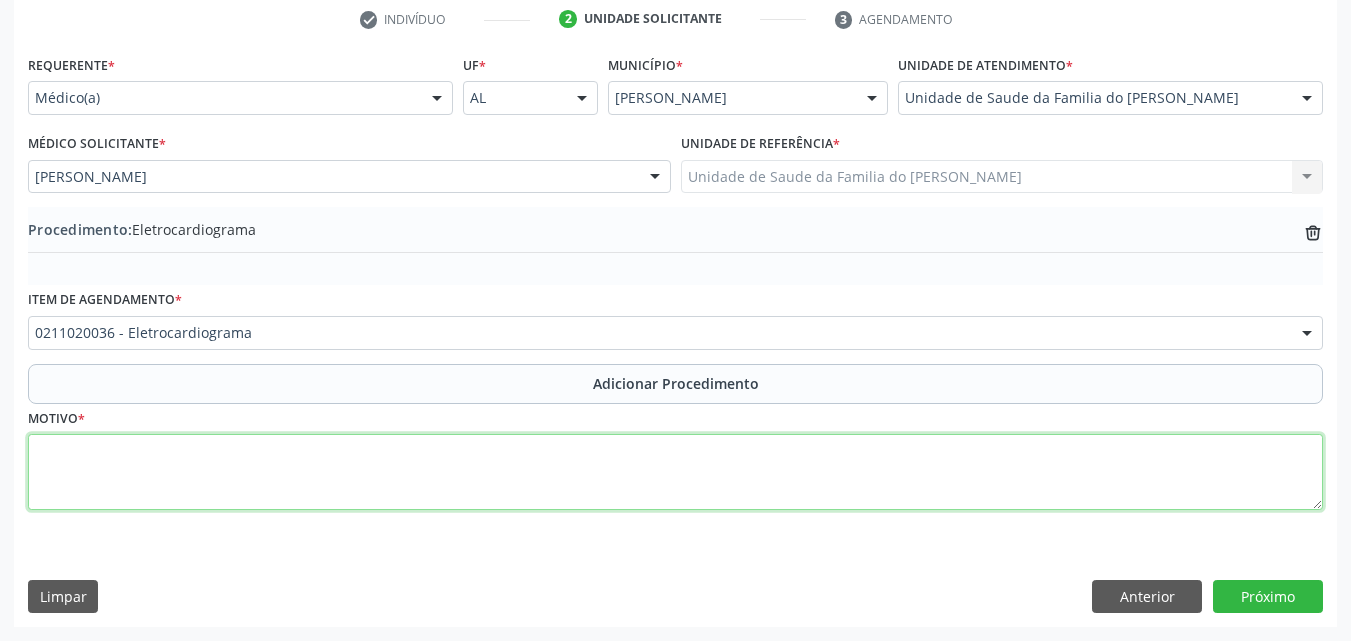 click at bounding box center [675, 472] 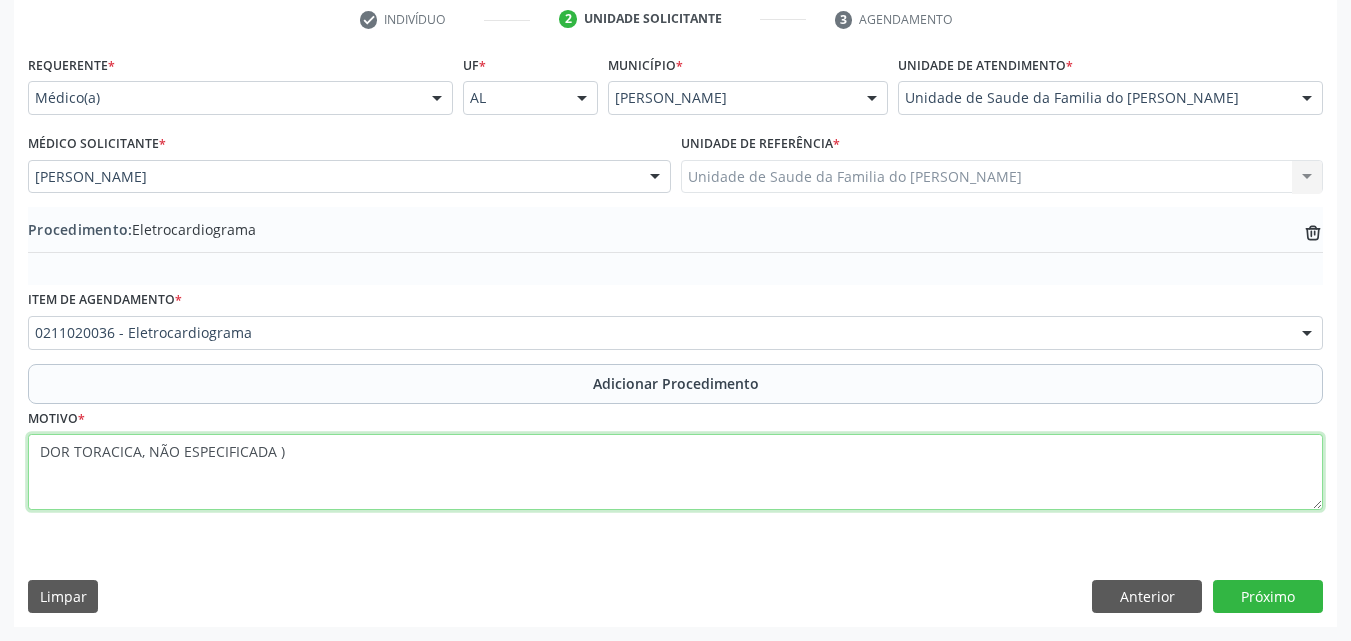 click on "DOR TORACICA, NÃO ESPECIFICADA )" at bounding box center (675, 472) 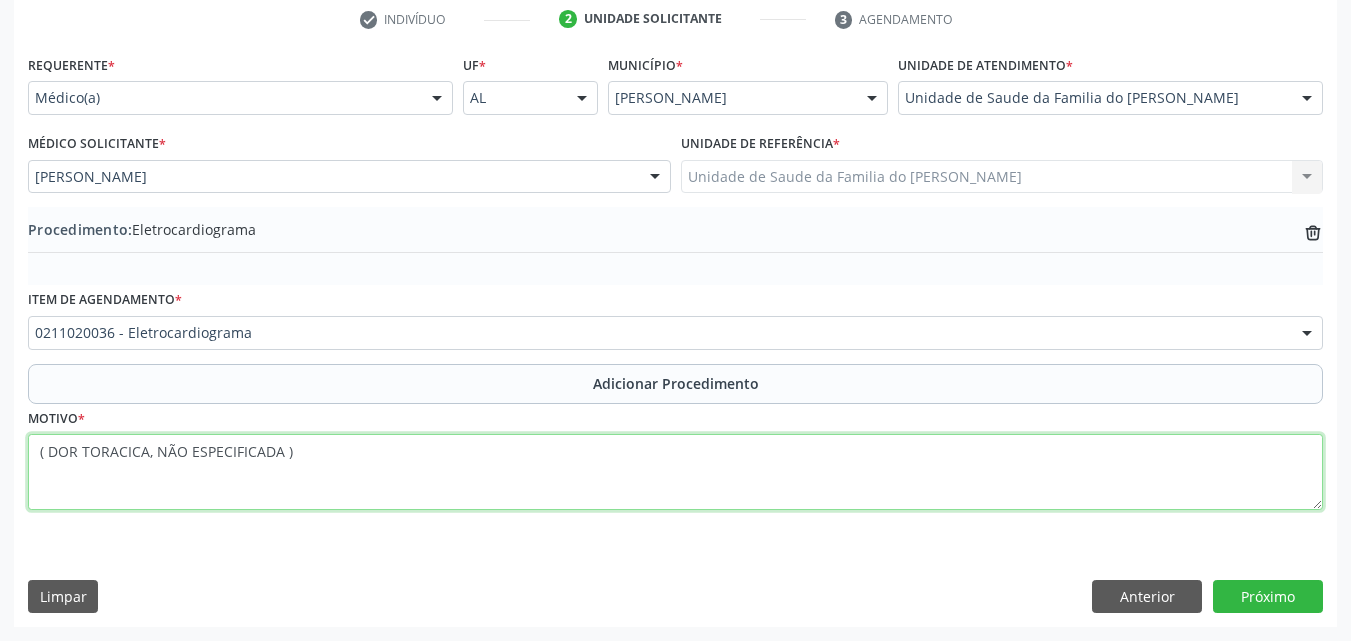 paste on "MÉDICO DA ESTRATÉGIA DE SAÚDE DA FAMILIA A" 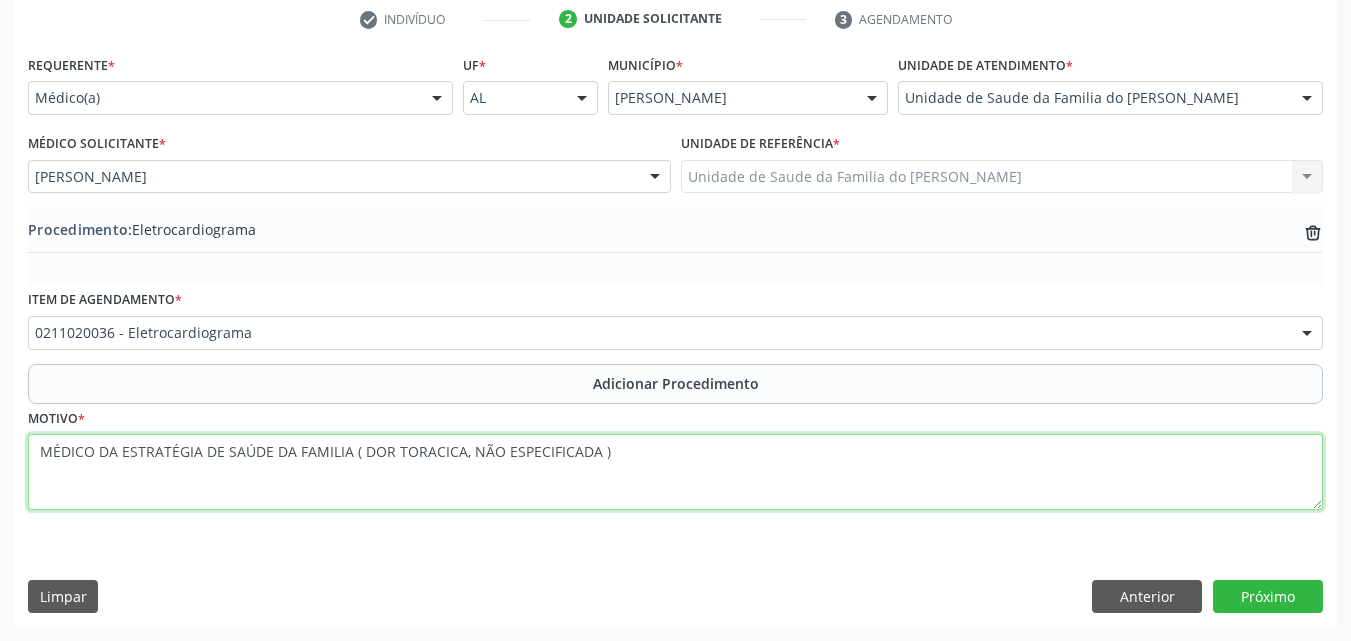 type on "MÉDICO DA ESTRATÉGIA DE SAÚDE DA FAMILIA ( DOR TORACICA, NÃO ESPECIFICADA )" 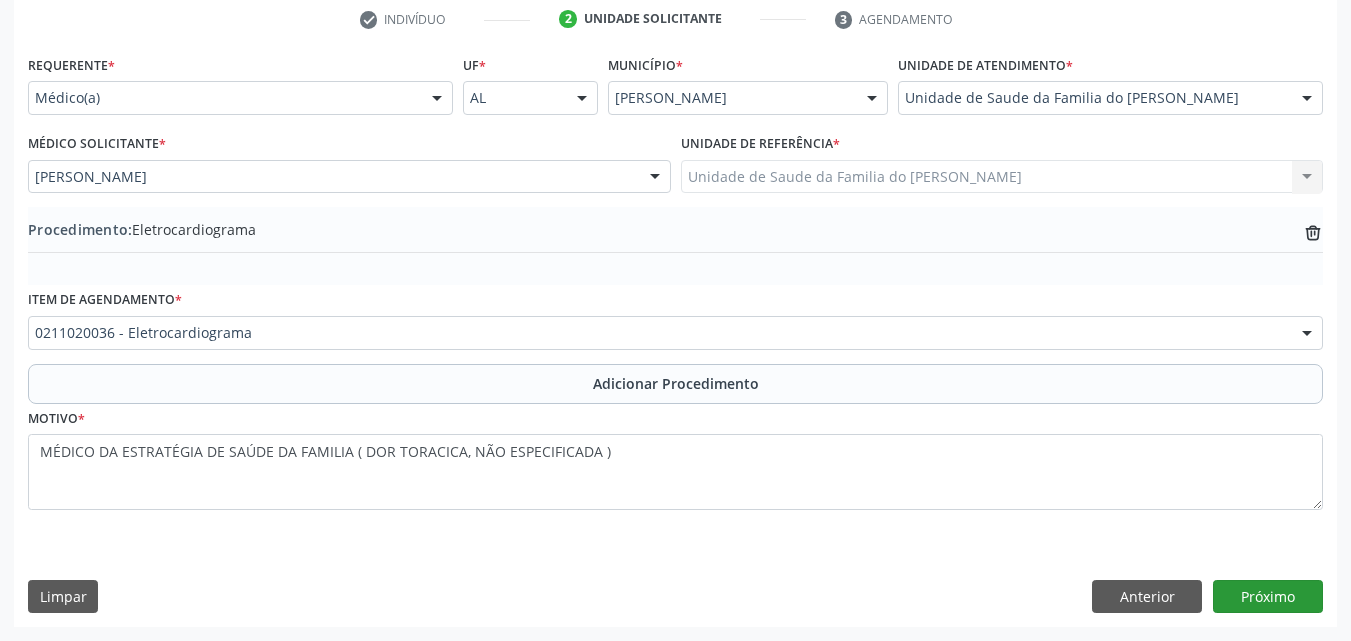 drag, startPoint x: 1220, startPoint y: 619, endPoint x: 1240, endPoint y: 609, distance: 22.36068 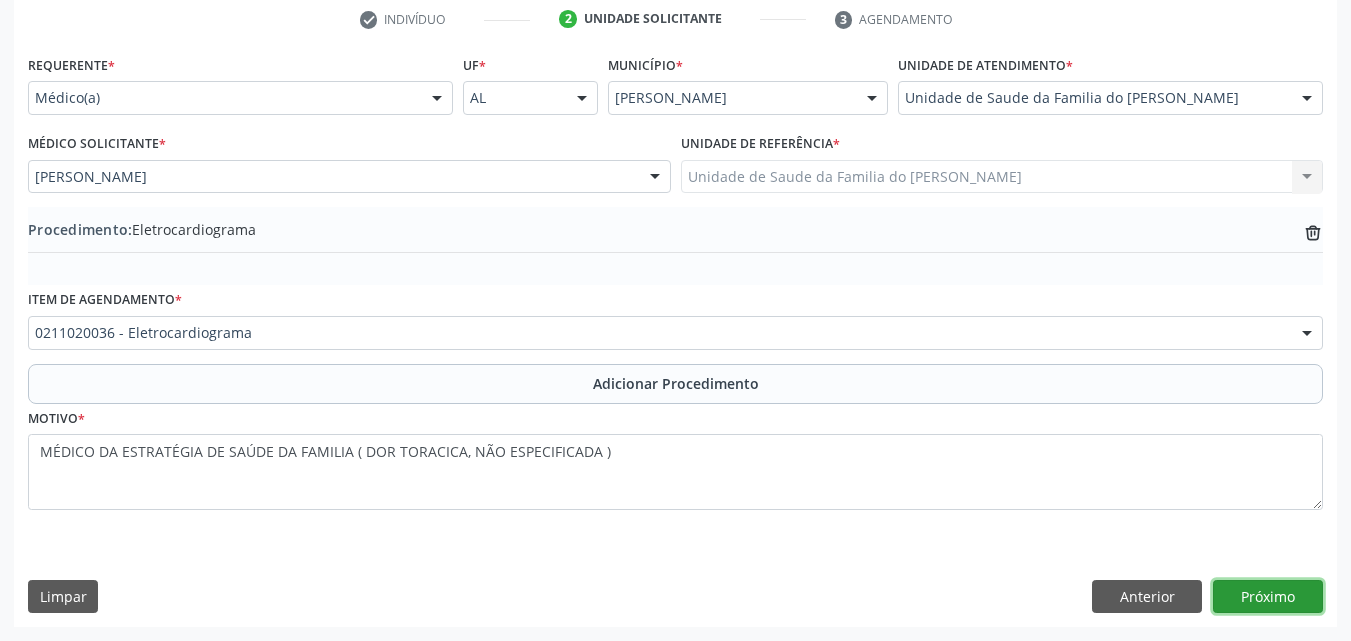 click on "Próximo" at bounding box center [1268, 597] 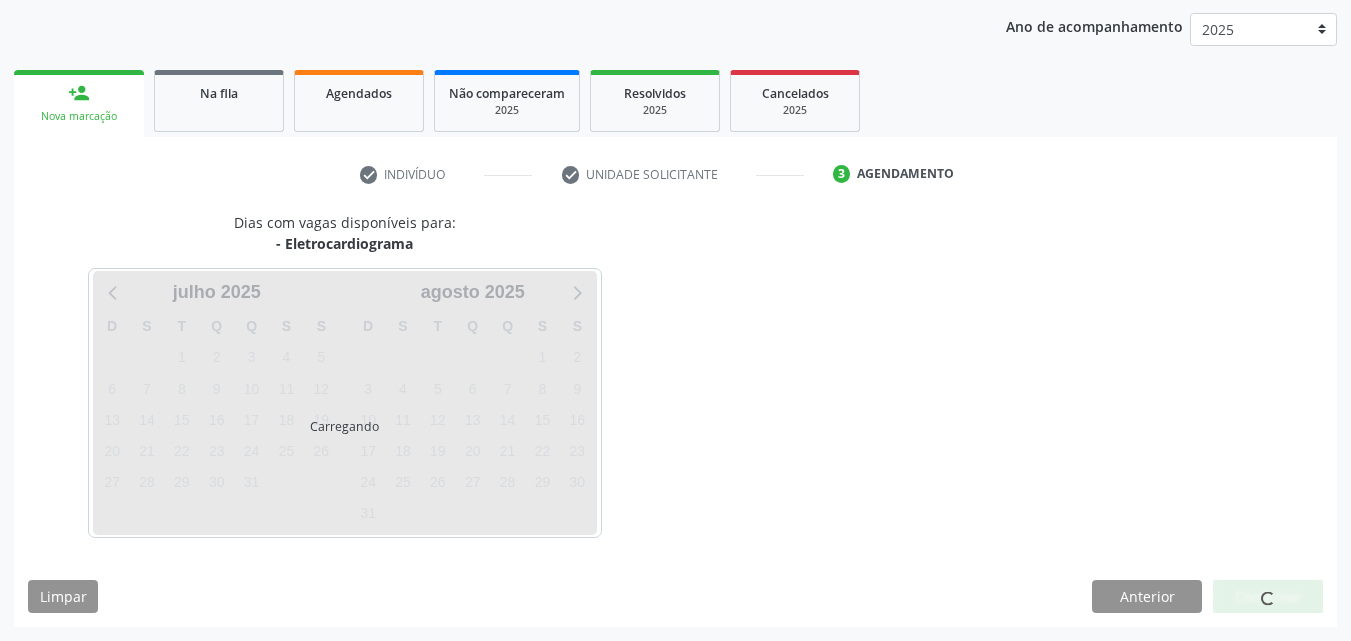 click at bounding box center (1268, 597) 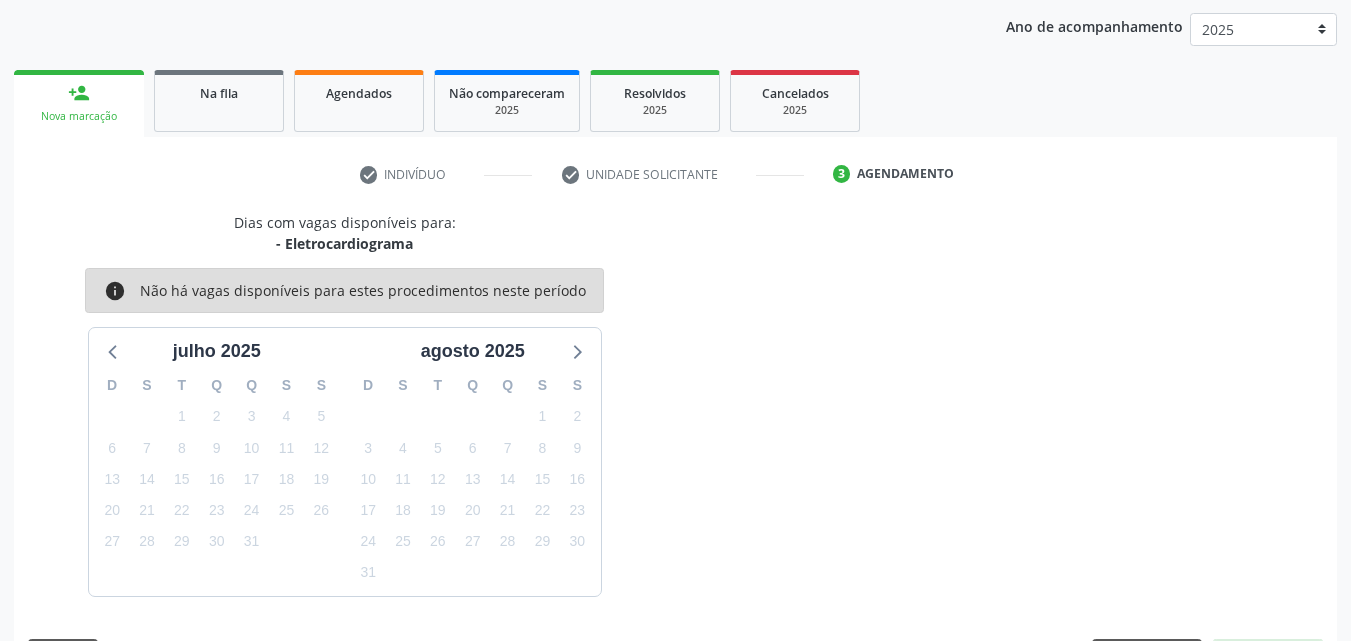 scroll, scrollTop: 316, scrollLeft: 0, axis: vertical 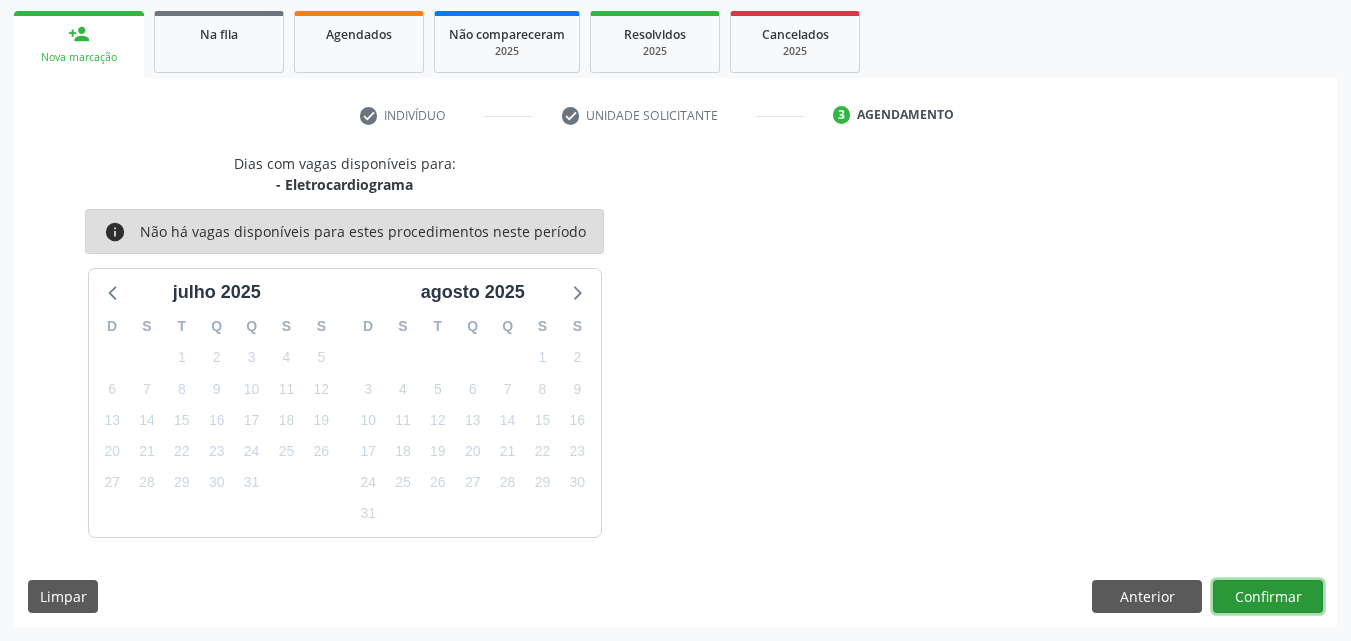 click on "Confirmar" at bounding box center [1268, 597] 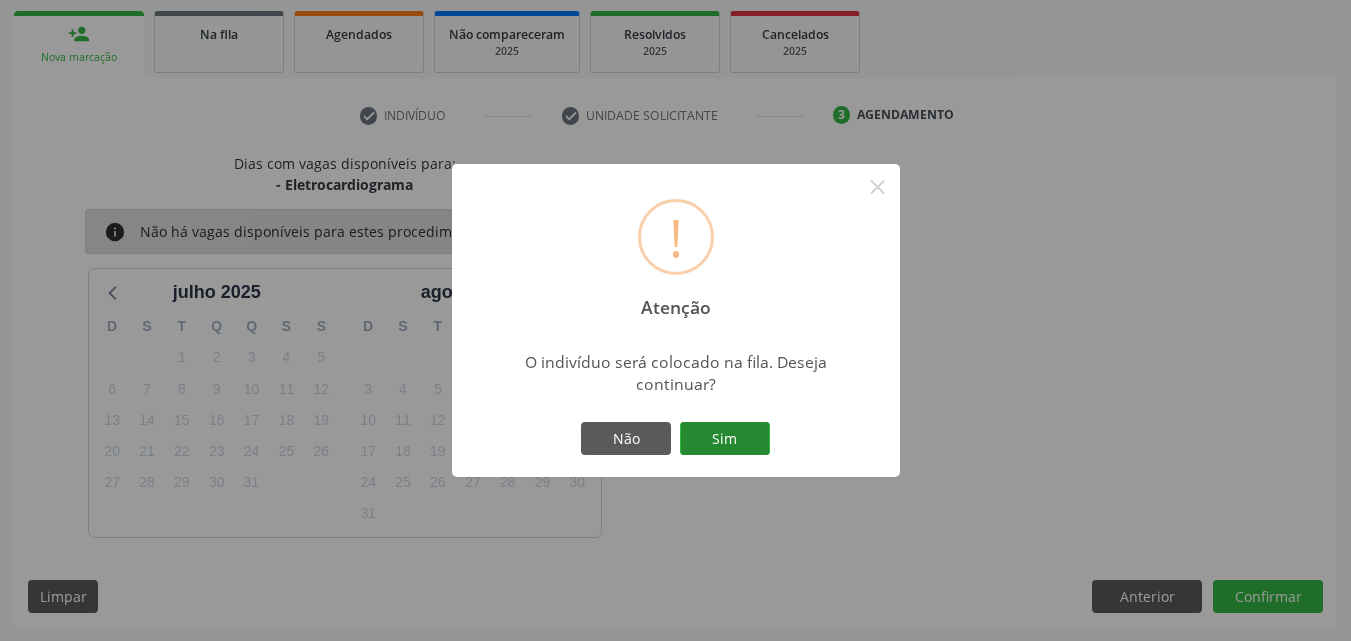 click on "Sim" at bounding box center (725, 439) 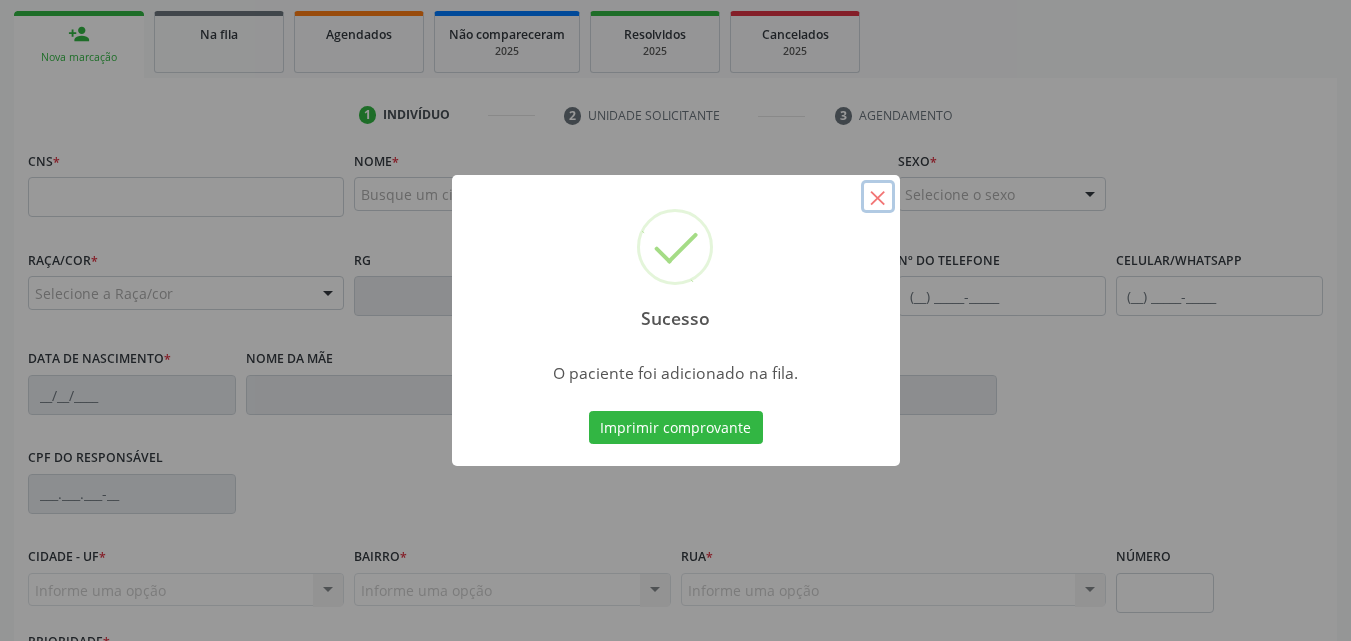 click on "×" at bounding box center [878, 197] 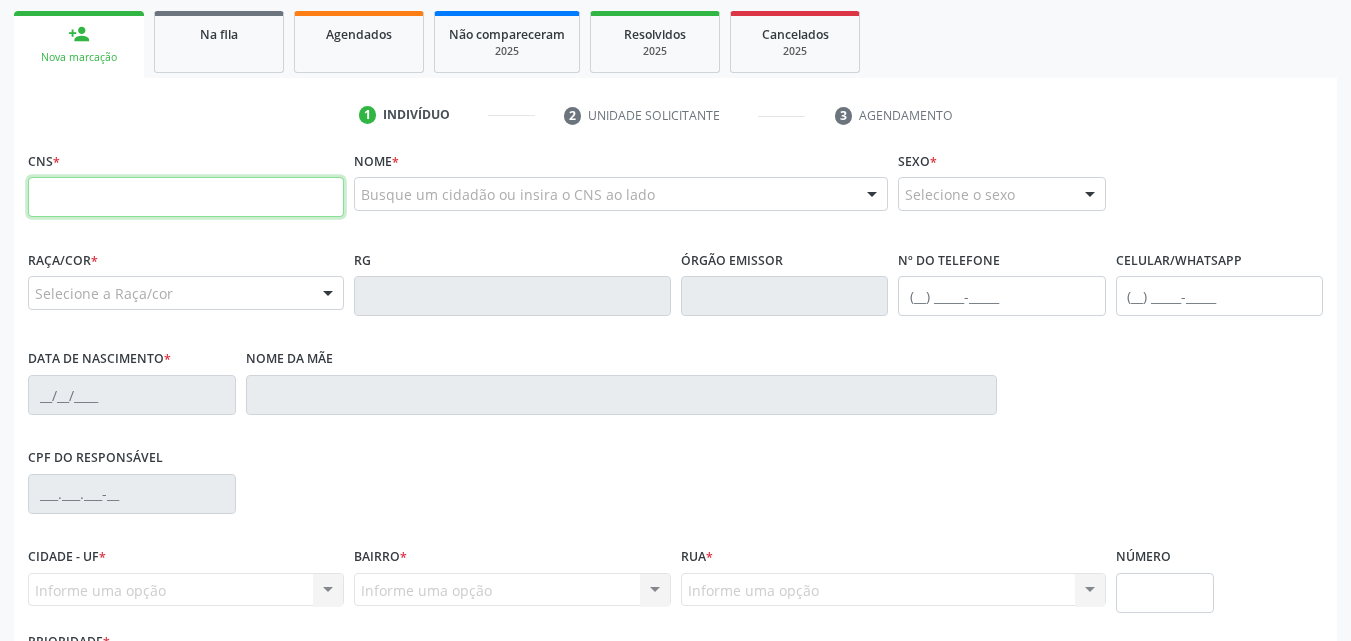 click at bounding box center [186, 197] 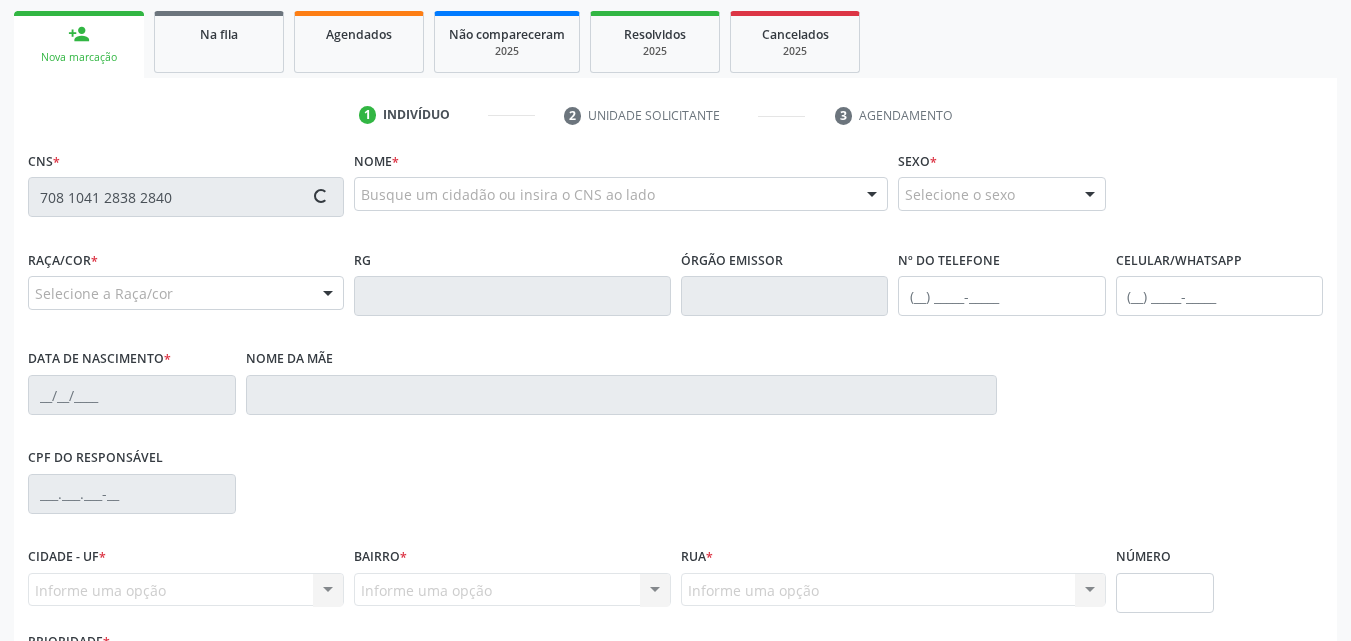type on "708 1041 2838 2840" 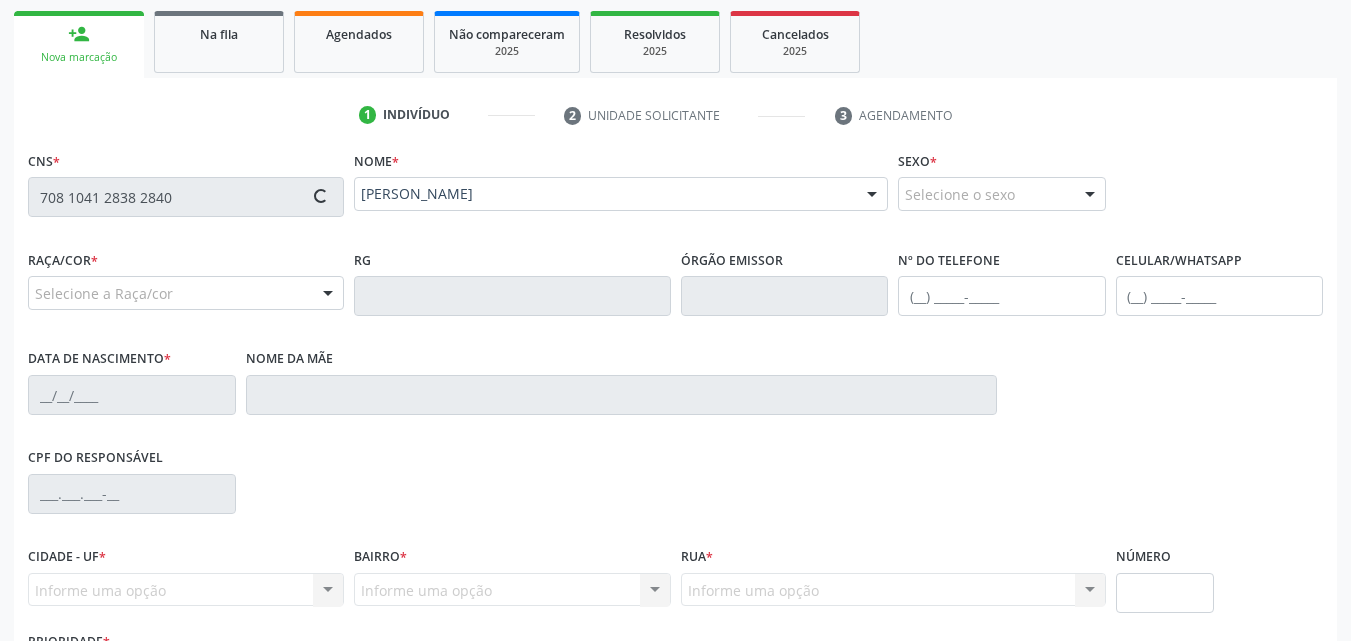 type on "[PHONE_NUMBER]" 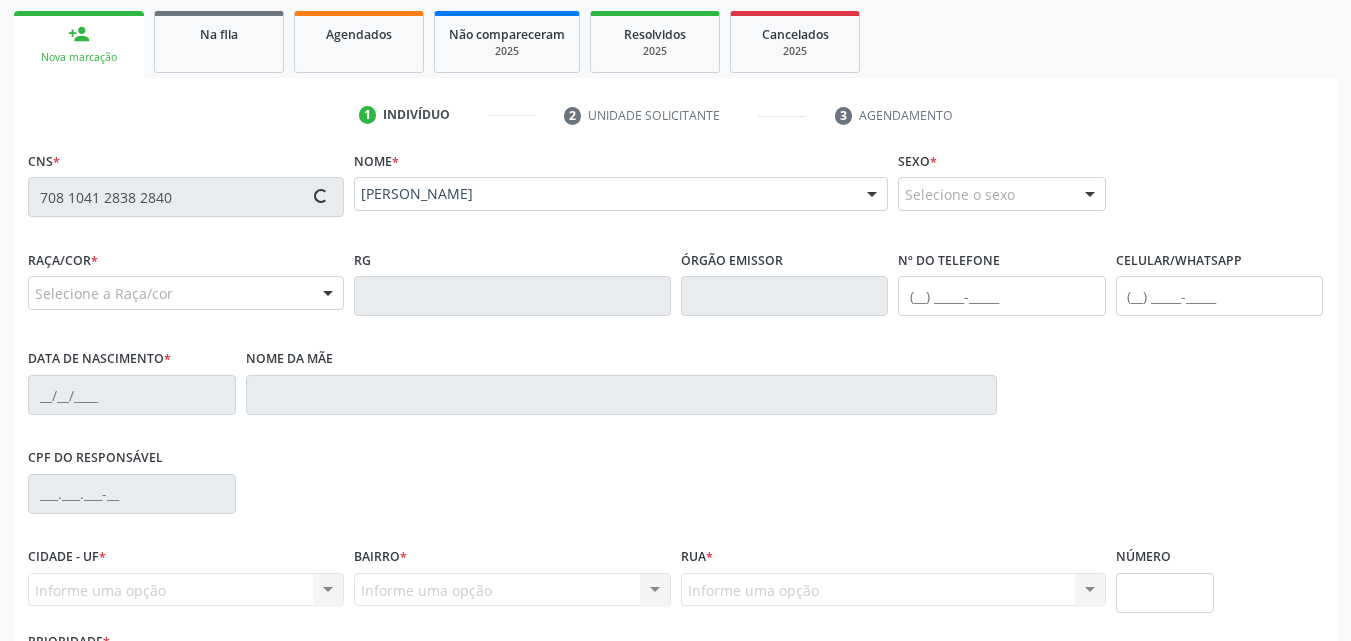 type on "[DATE]" 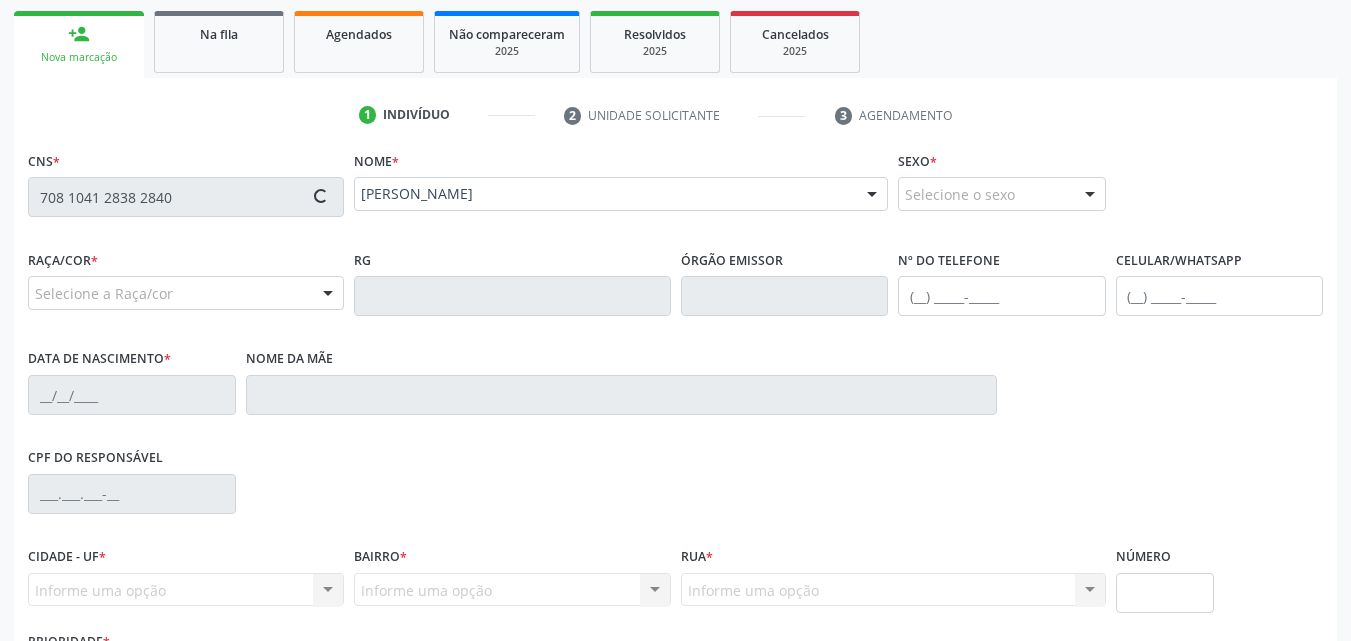 type on "[PERSON_NAME]" 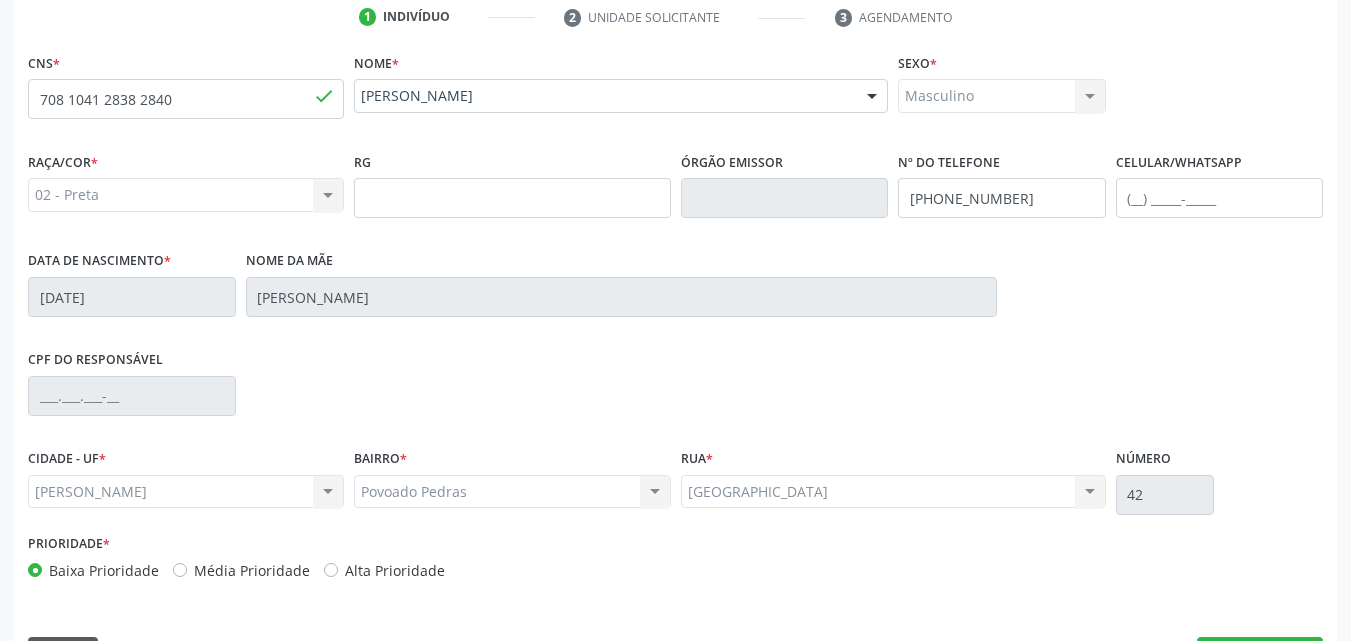 scroll, scrollTop: 471, scrollLeft: 0, axis: vertical 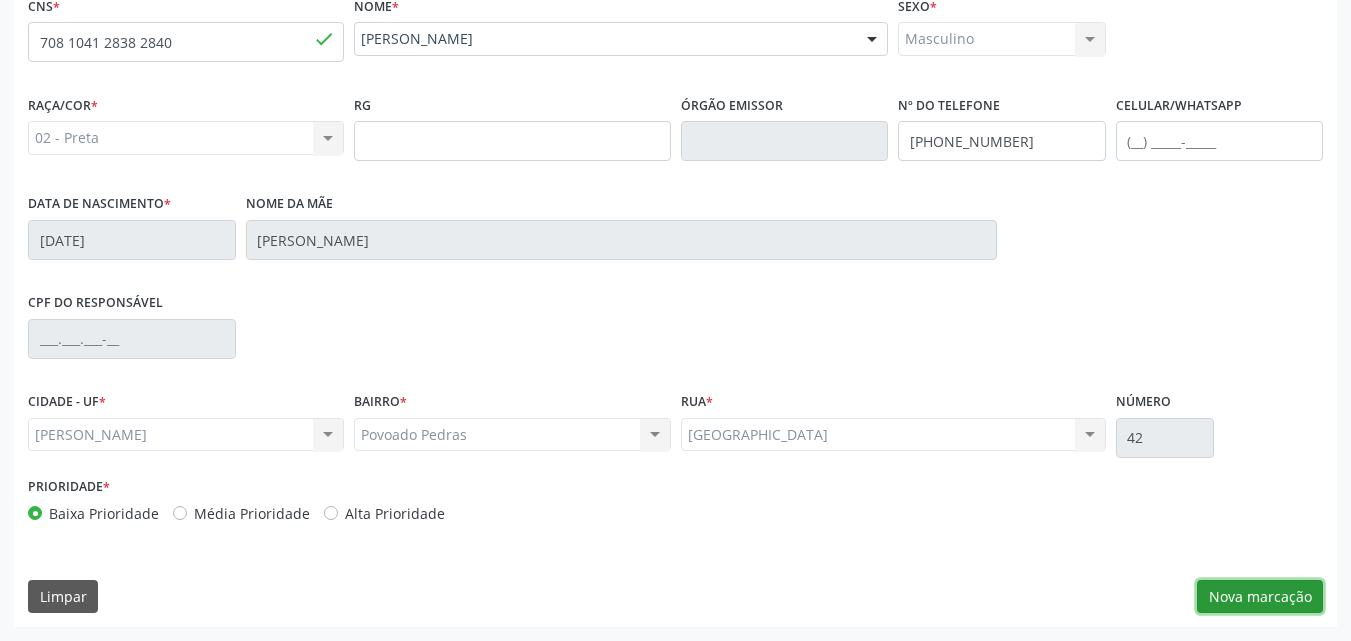 click on "Nova marcação" at bounding box center (1260, 597) 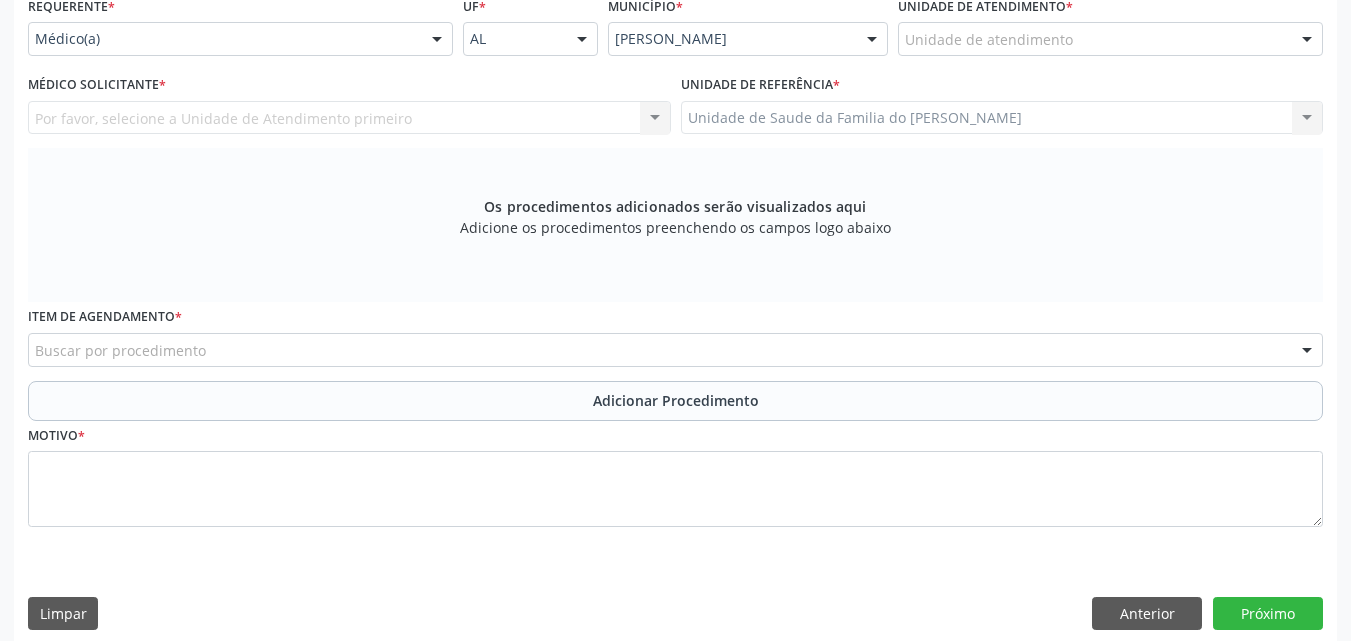 drag, startPoint x: 1252, startPoint y: 118, endPoint x: 1131, endPoint y: 57, distance: 135.50645 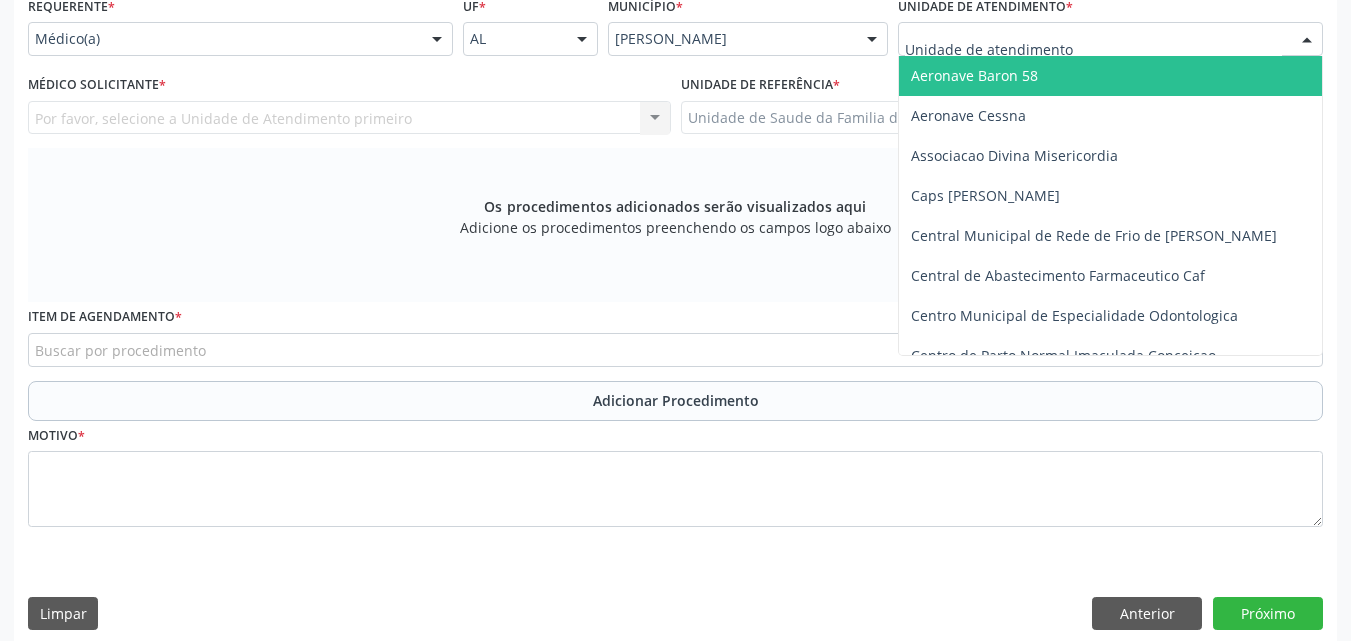 click at bounding box center [1110, 39] 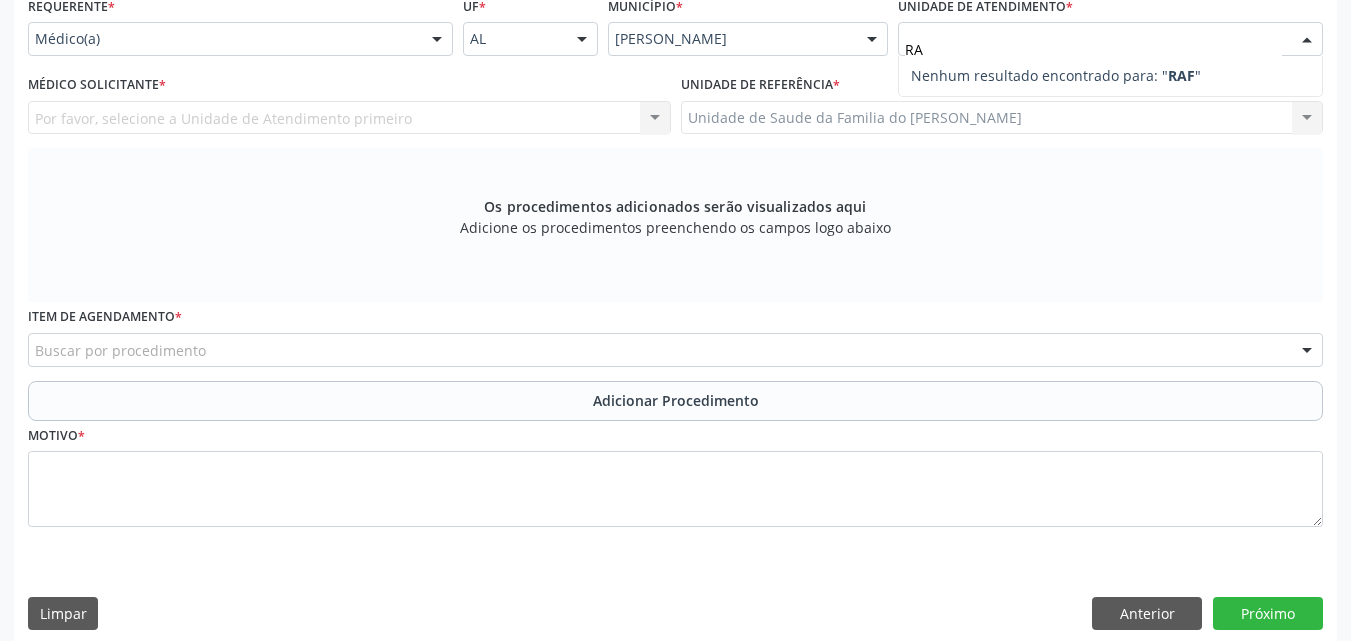 type on "R" 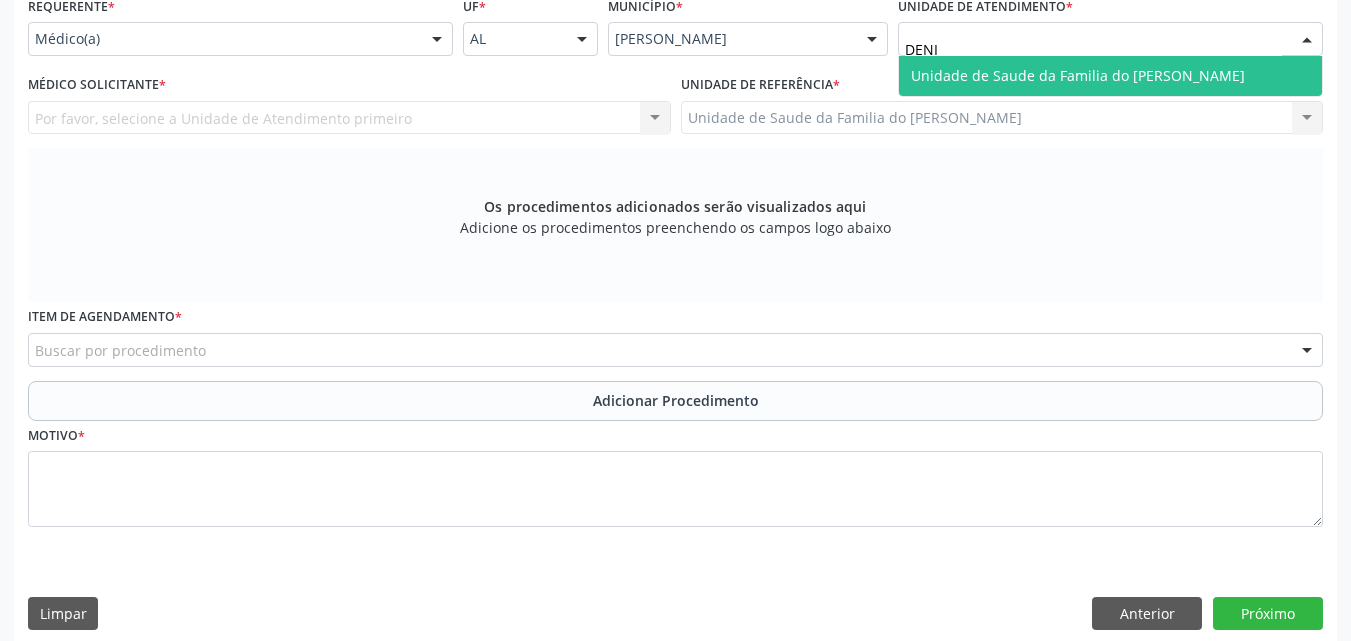 type on "[PERSON_NAME]" 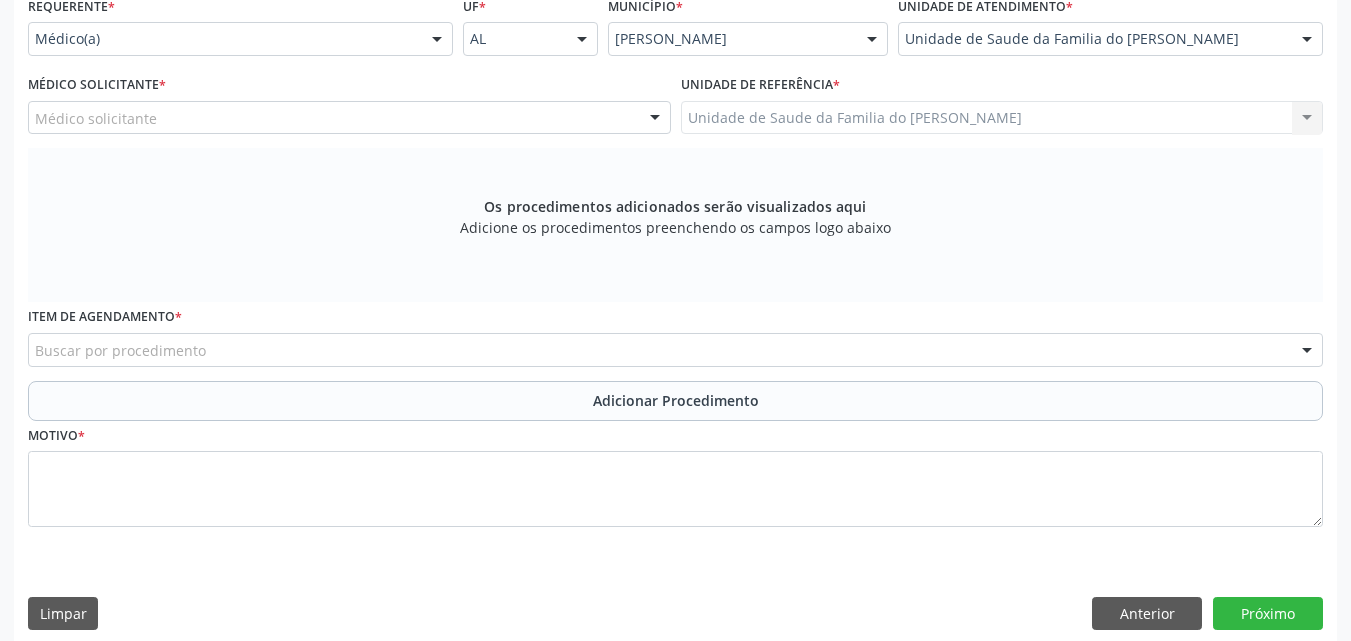 click on "Os procedimentos adicionados serão visualizados aqui
Adicione os procedimentos preenchendo os campos logo abaixo" at bounding box center [675, 225] 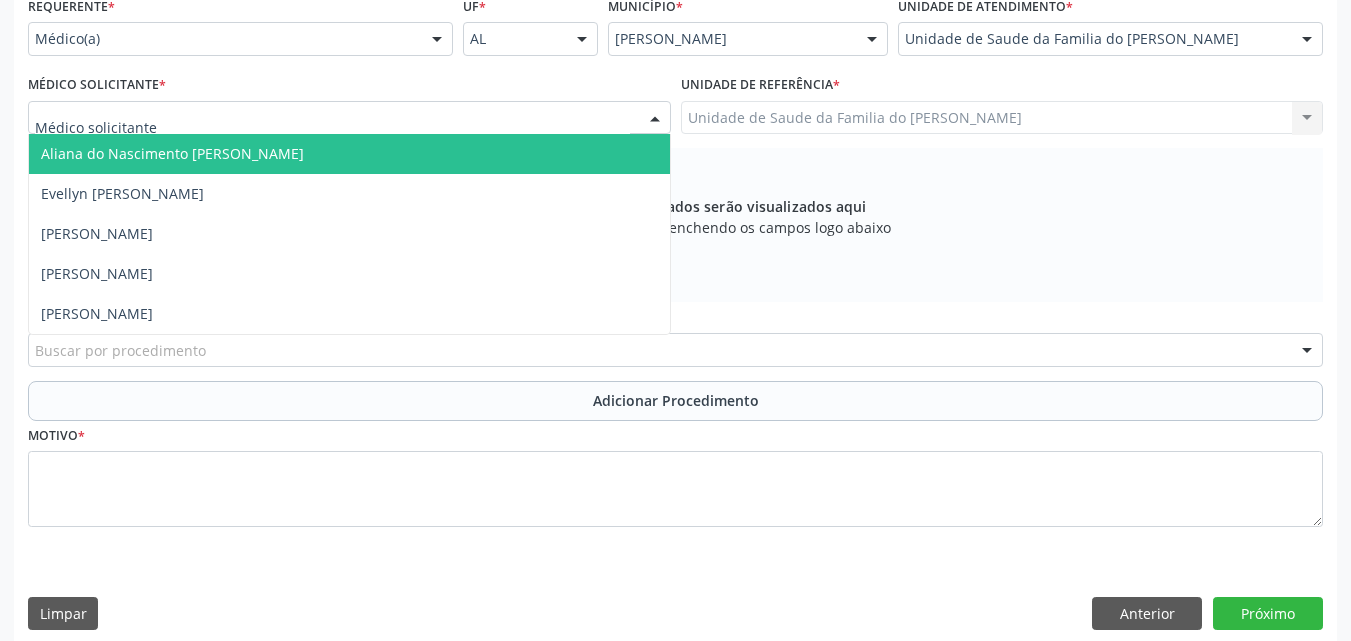 click at bounding box center (349, 118) 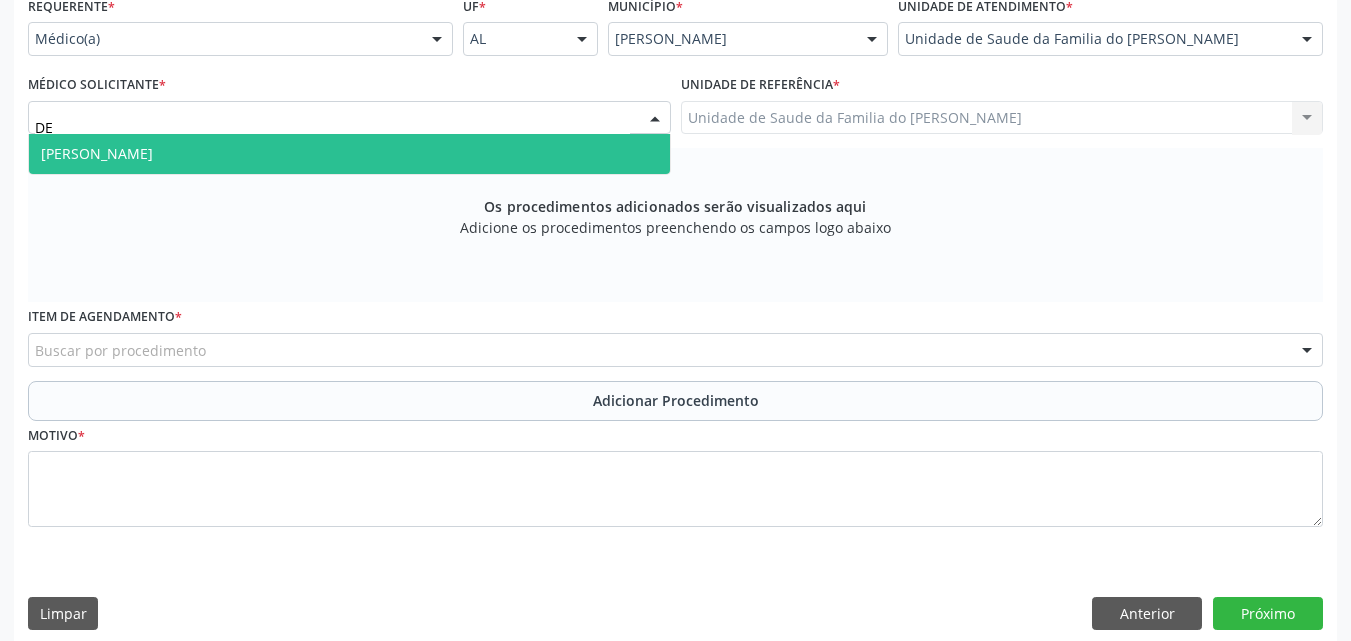 type on "D" 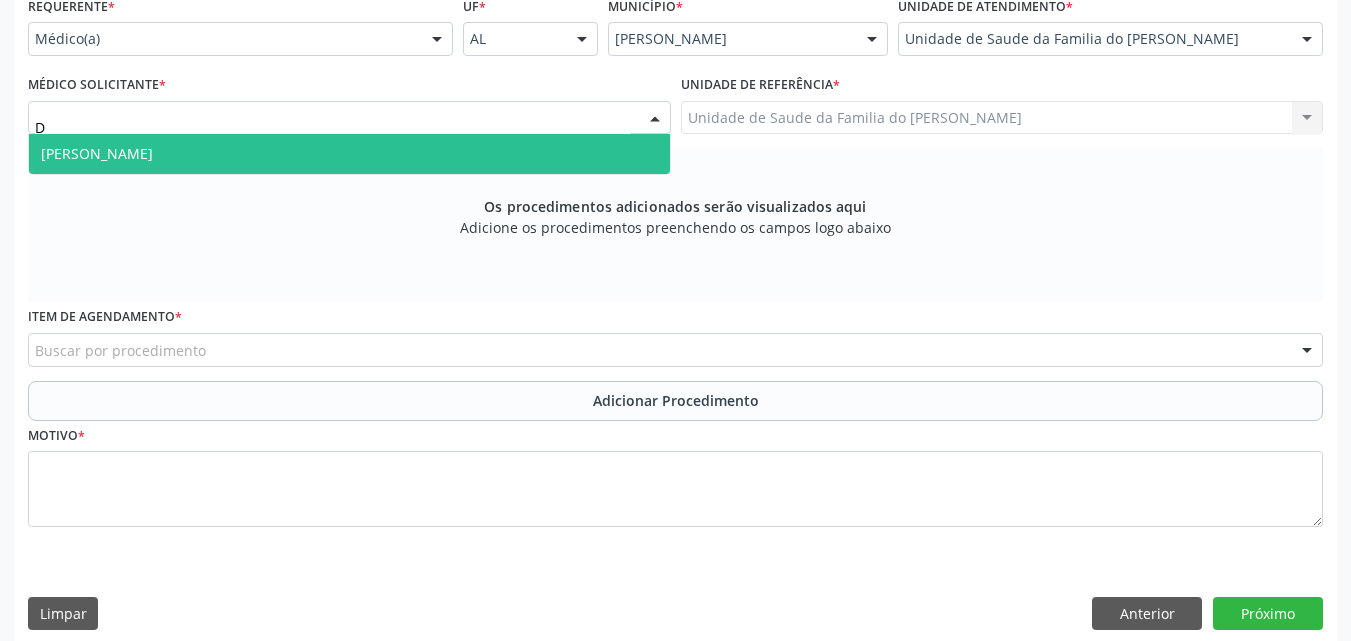 type 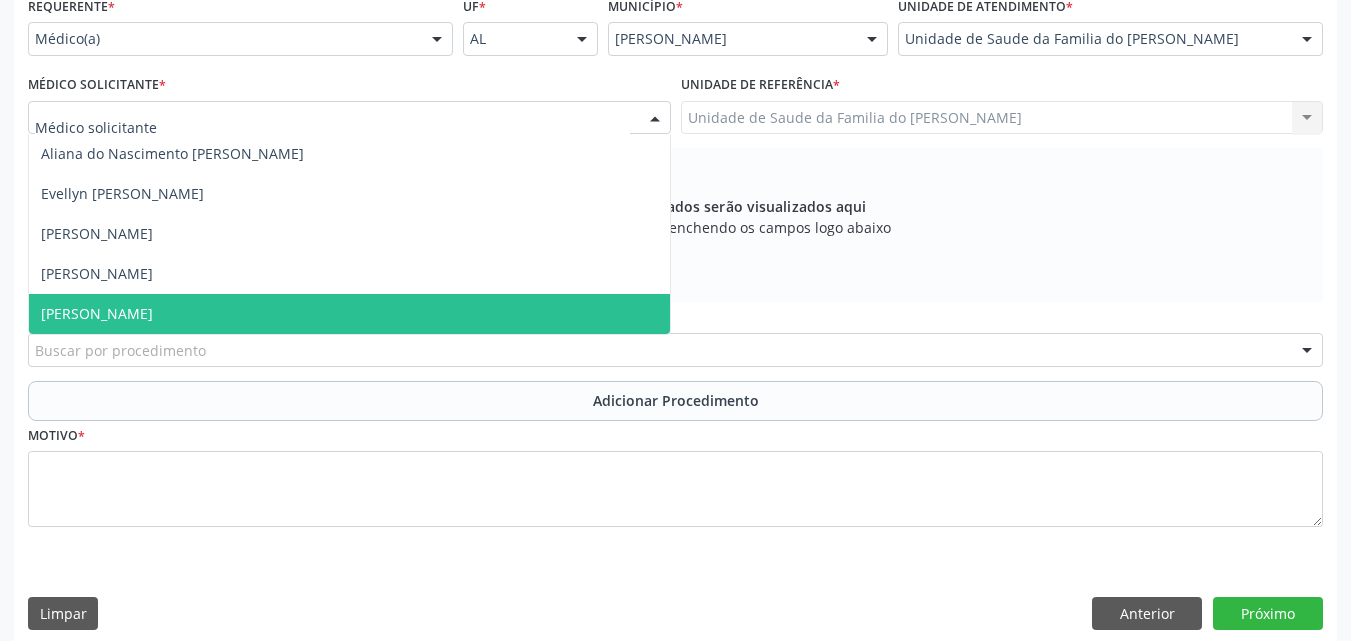 click on "[PERSON_NAME]" at bounding box center (349, 314) 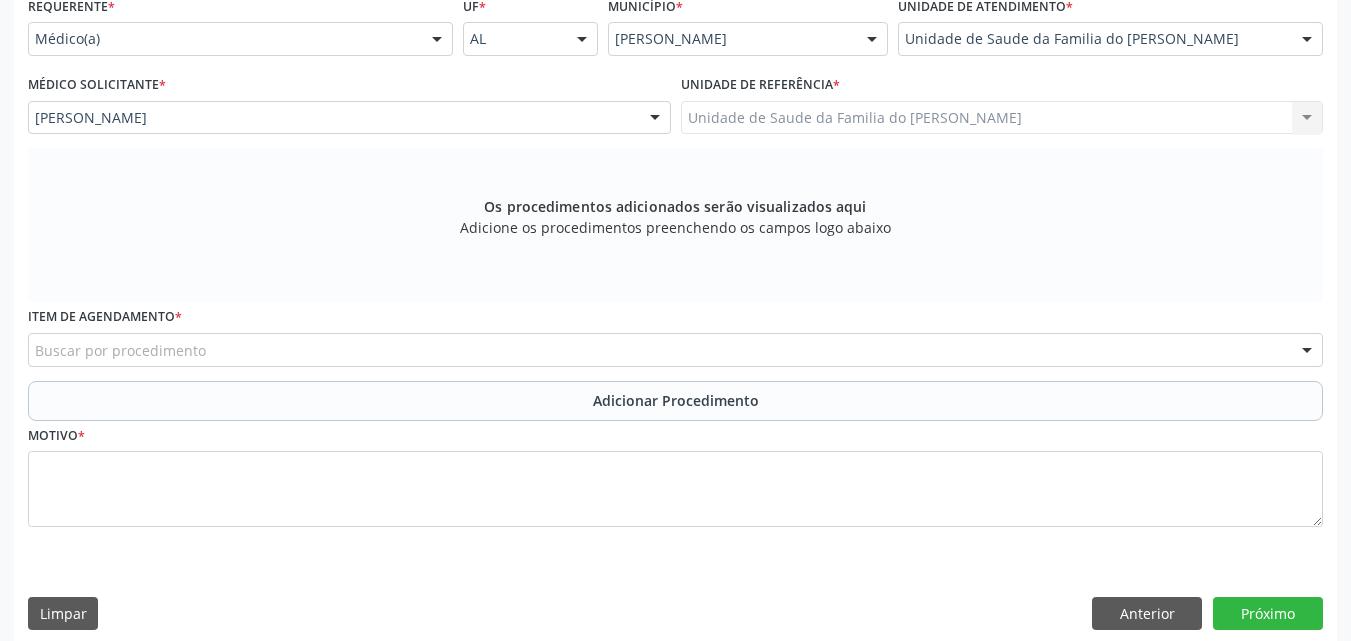 click on "Buscar por procedimento" at bounding box center (675, 350) 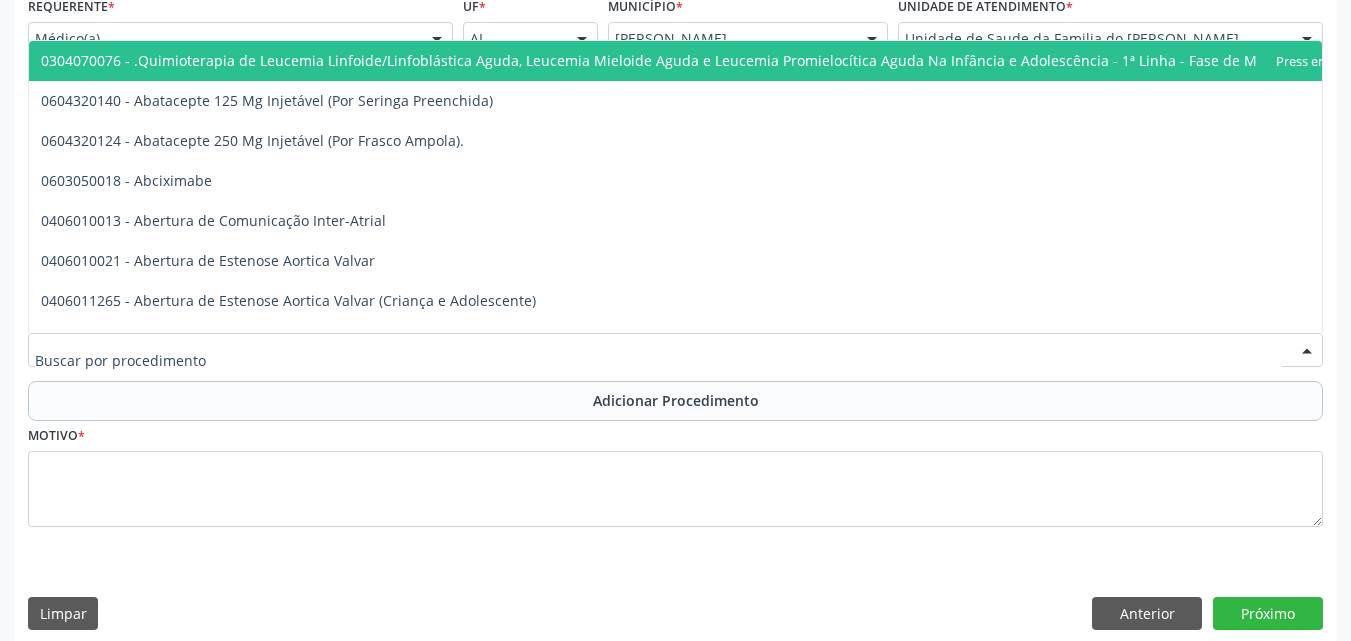 click at bounding box center (658, 360) 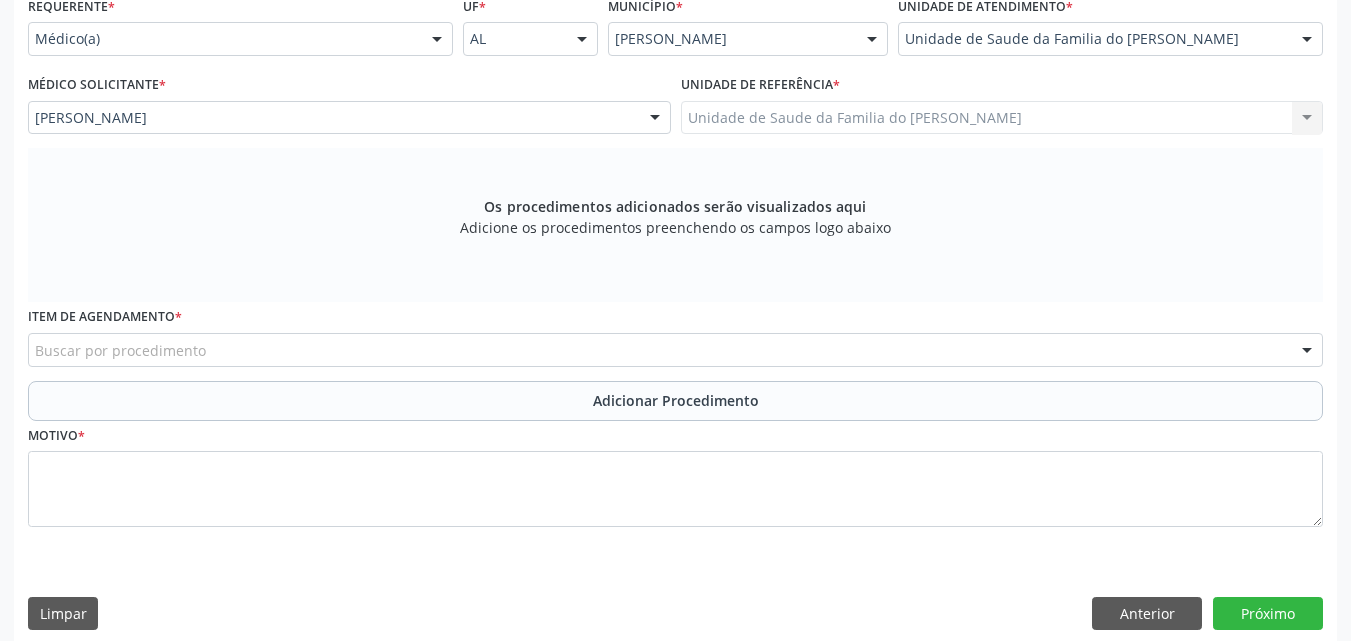 click on "Motivo
*" at bounding box center (675, 474) 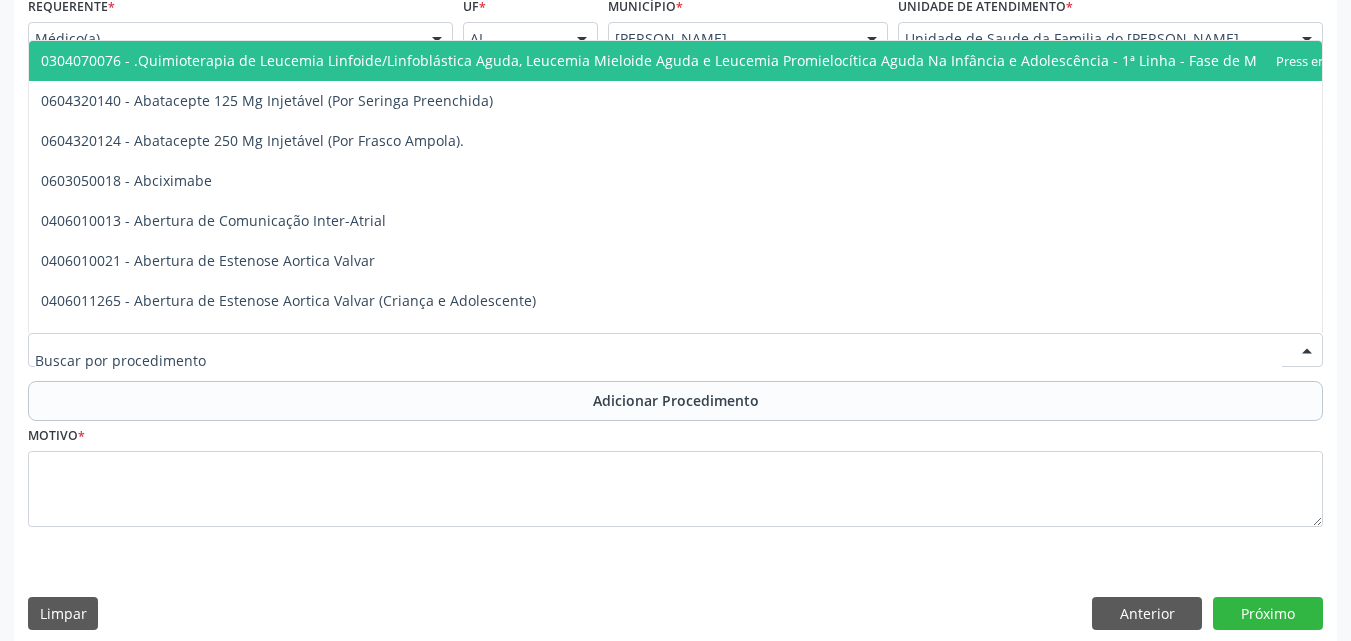 click at bounding box center [675, 350] 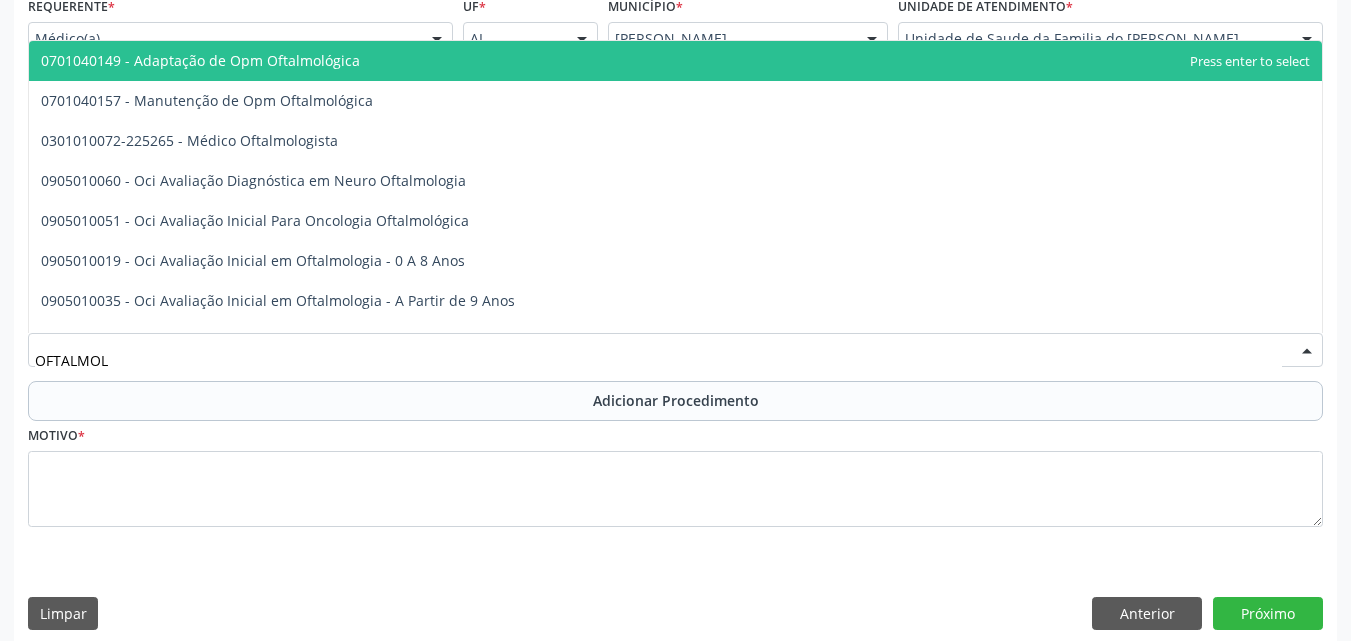 type on "OFTALMOLO" 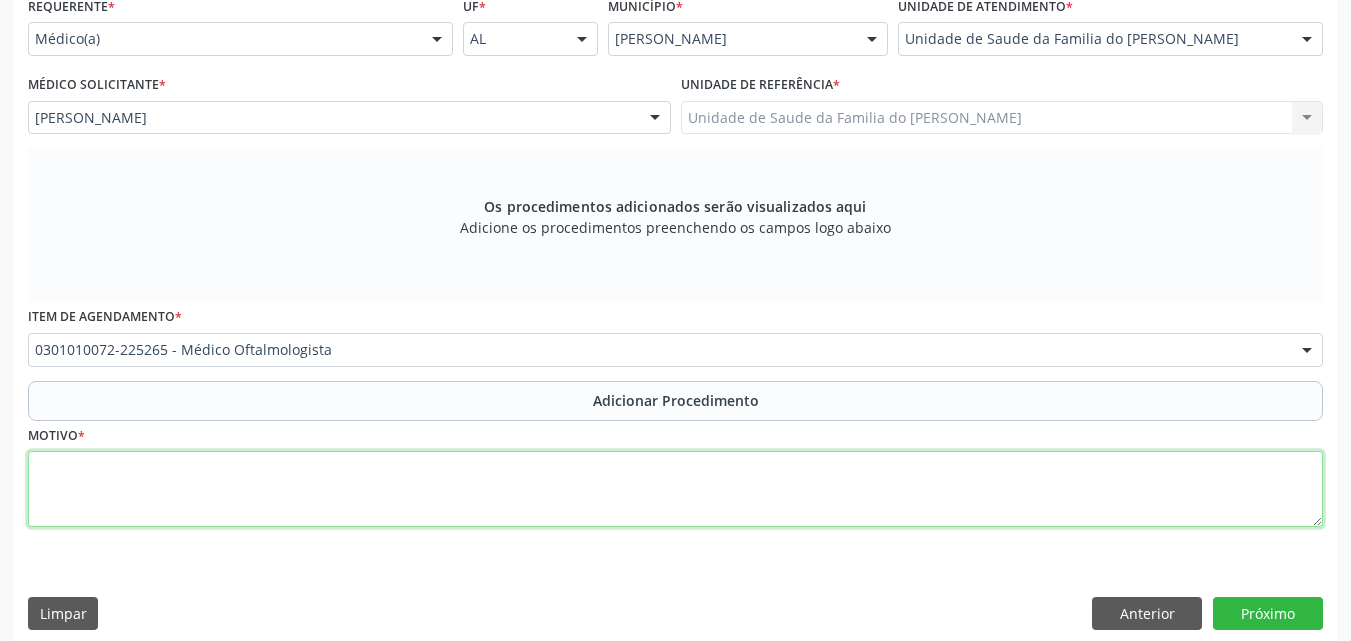 click at bounding box center (675, 489) 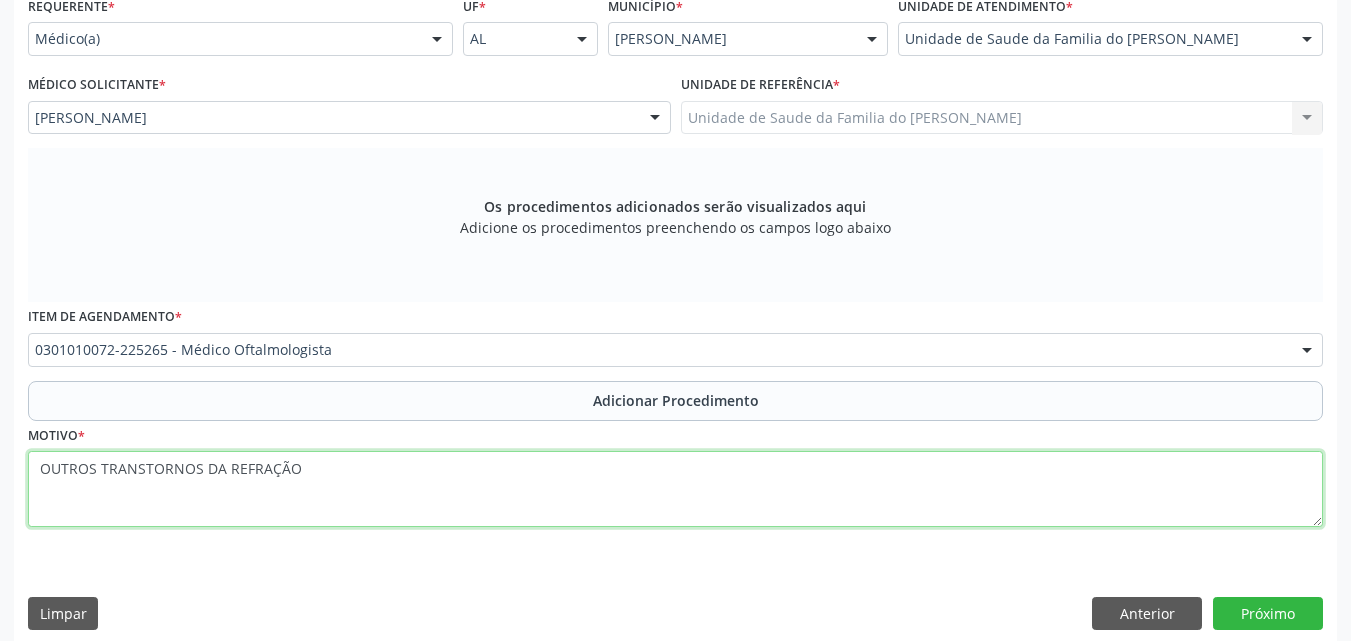 click on "OUTROS TRANSTORNOS DA REFRAÇÃO" at bounding box center [675, 489] 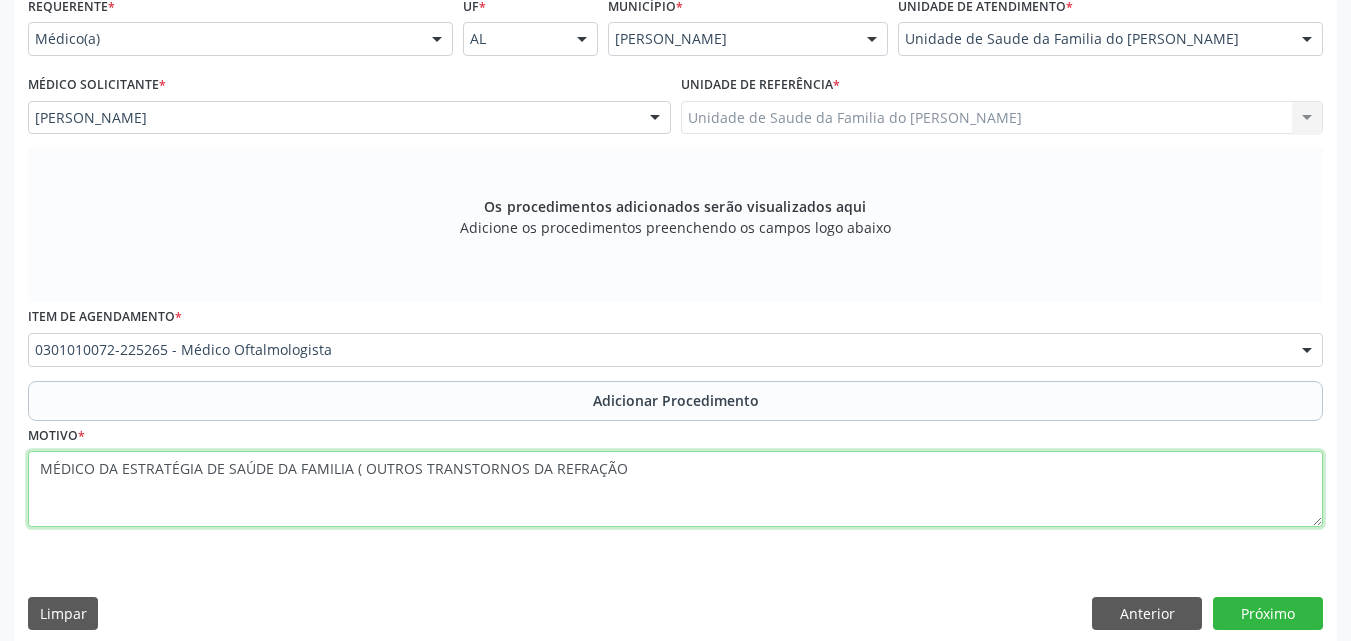 click on "MÉDICO DA ESTRATÉGIA DE SAÚDE DA FAMILIA ( OUTROS TRANSTORNOS DA REFRAÇÃO" at bounding box center [675, 489] 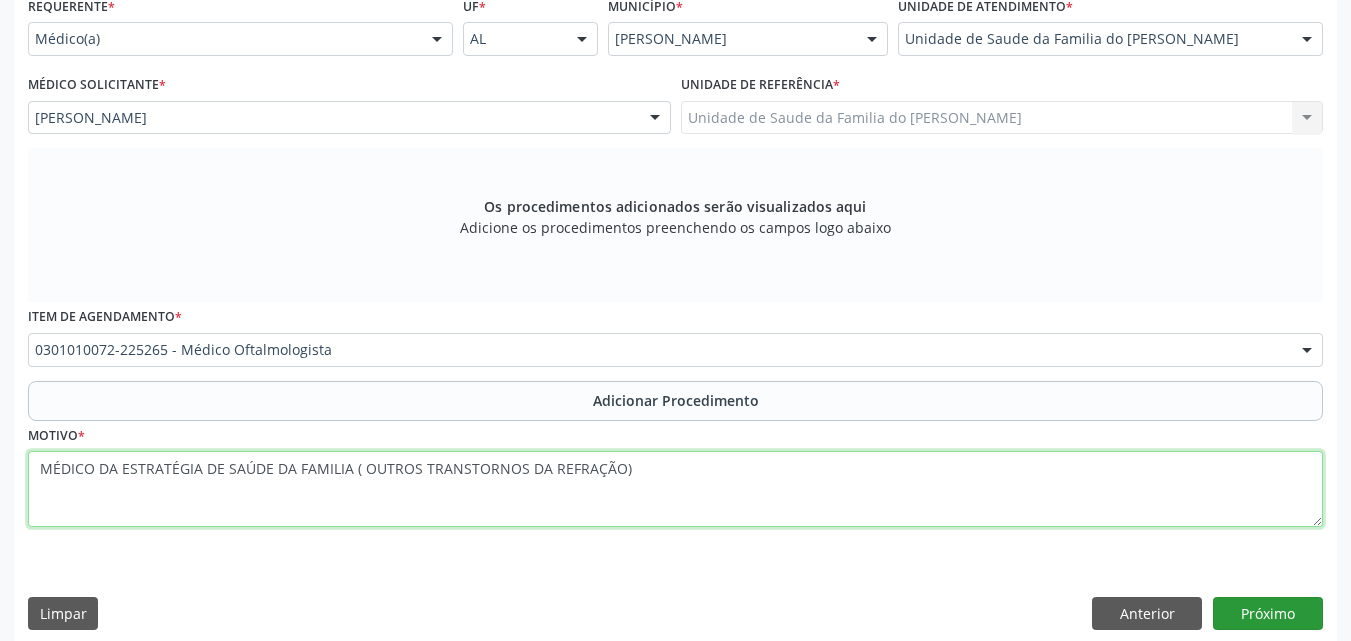 type on "MÉDICO DA ESTRATÉGIA DE SAÚDE DA FAMILIA ( OUTROS TRANSTORNOS DA REFRAÇÃO)" 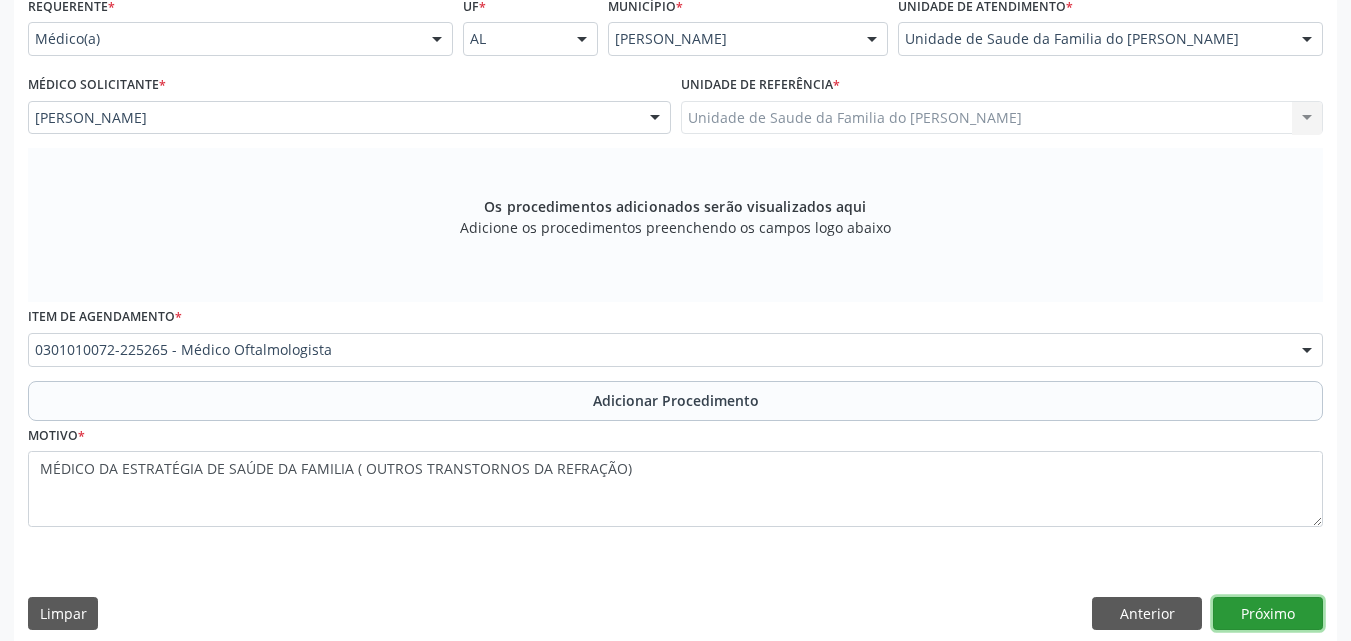 click on "Próximo" at bounding box center (1268, 614) 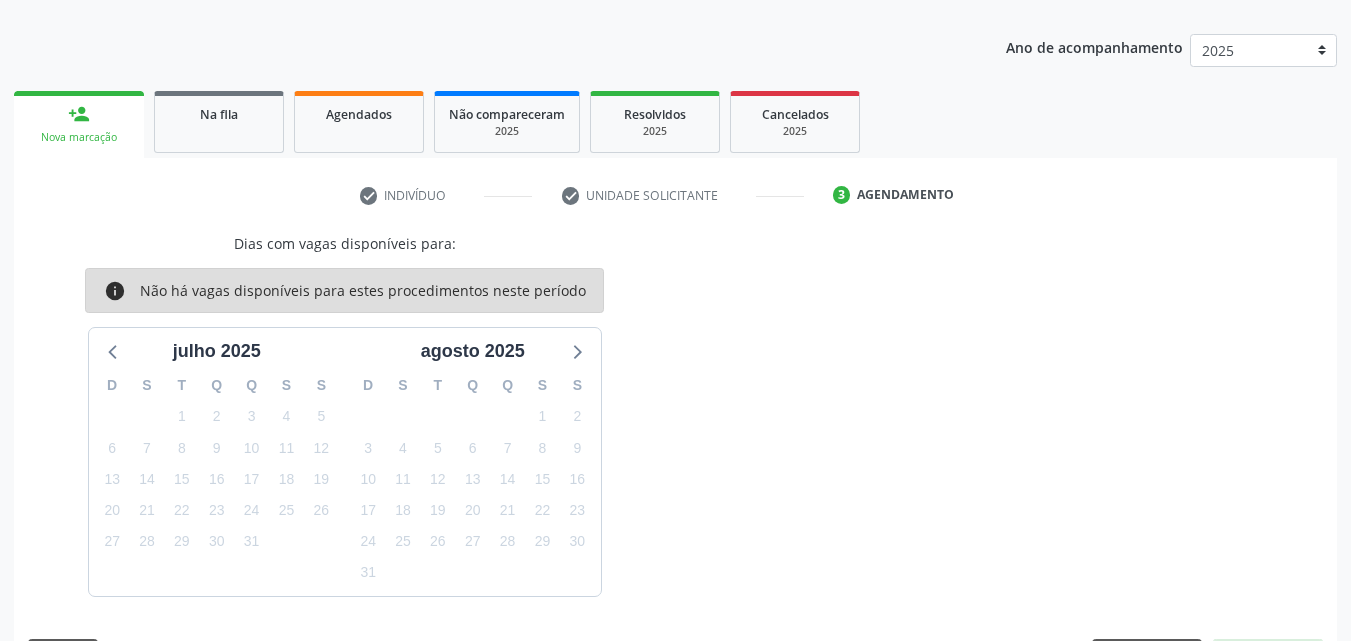 scroll, scrollTop: 295, scrollLeft: 0, axis: vertical 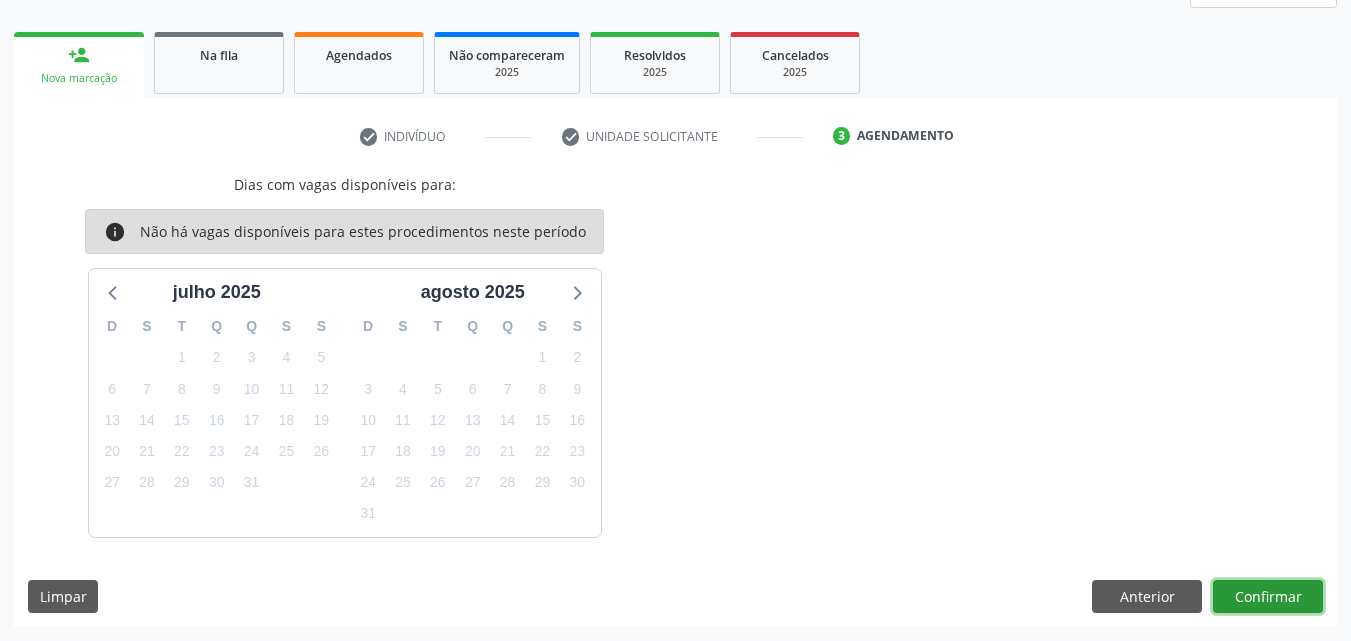 click on "Confirmar" at bounding box center (1268, 597) 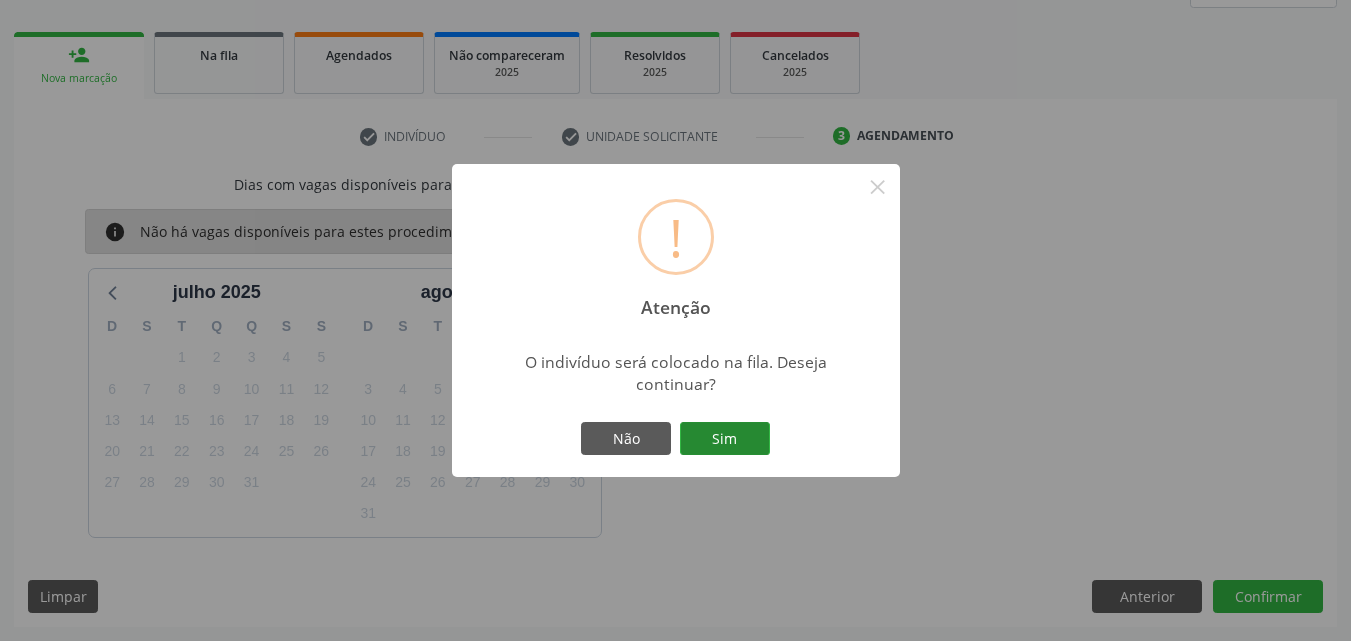 click on "Sim" at bounding box center [725, 439] 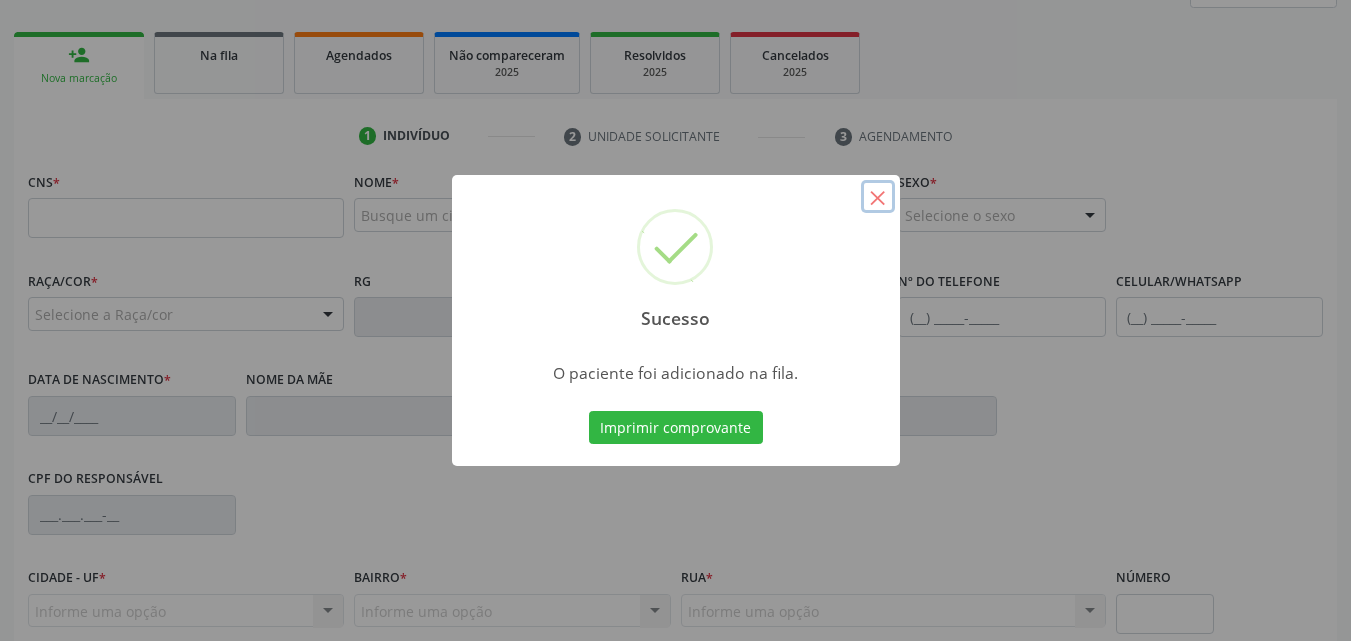 click on "×" at bounding box center [878, 197] 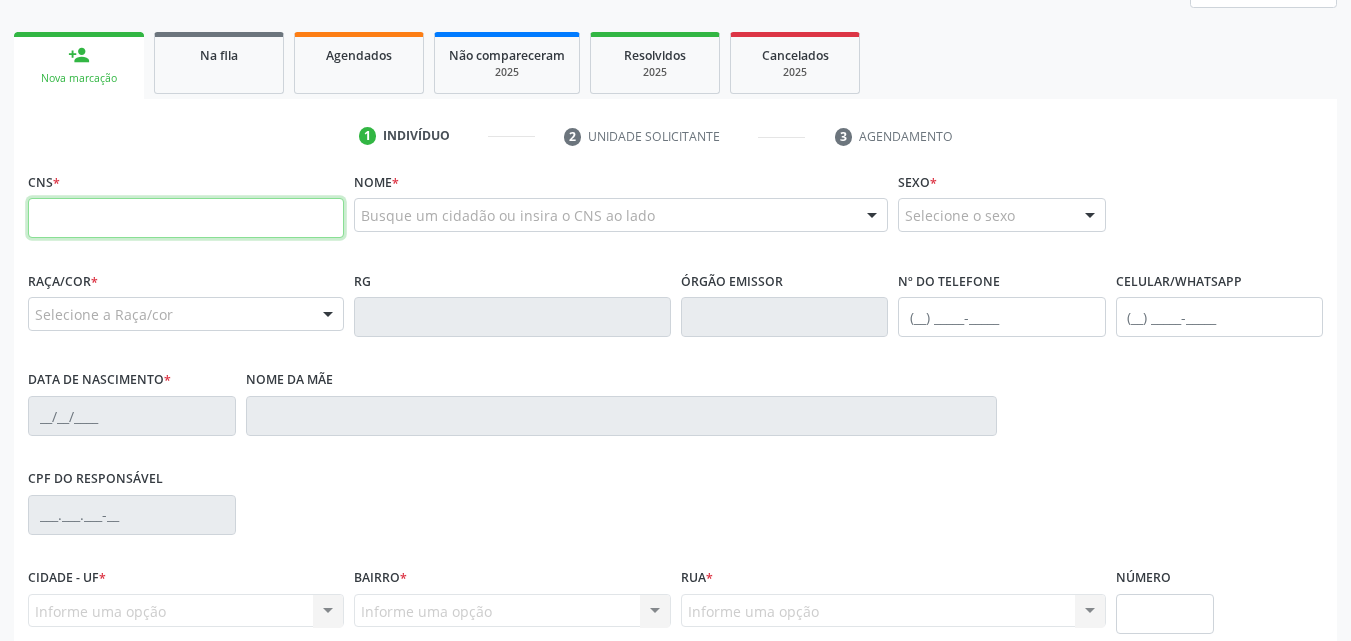 click at bounding box center [186, 218] 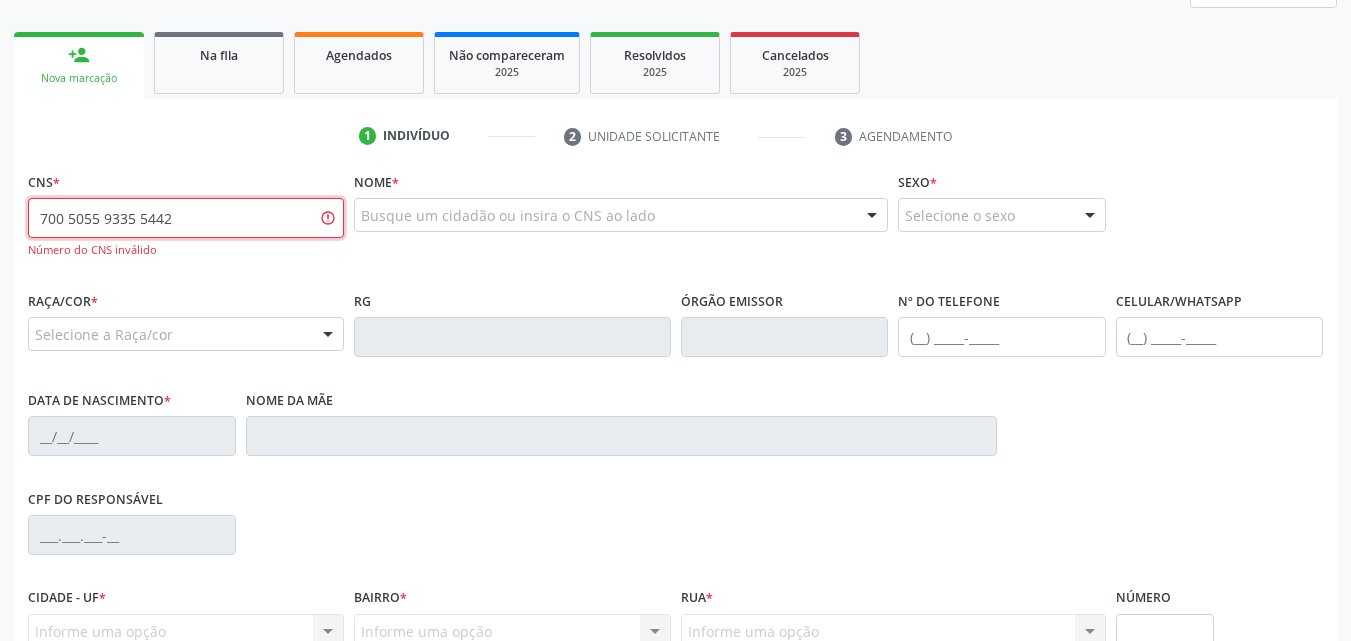click on "700 5055 9335 5442" at bounding box center [186, 218] 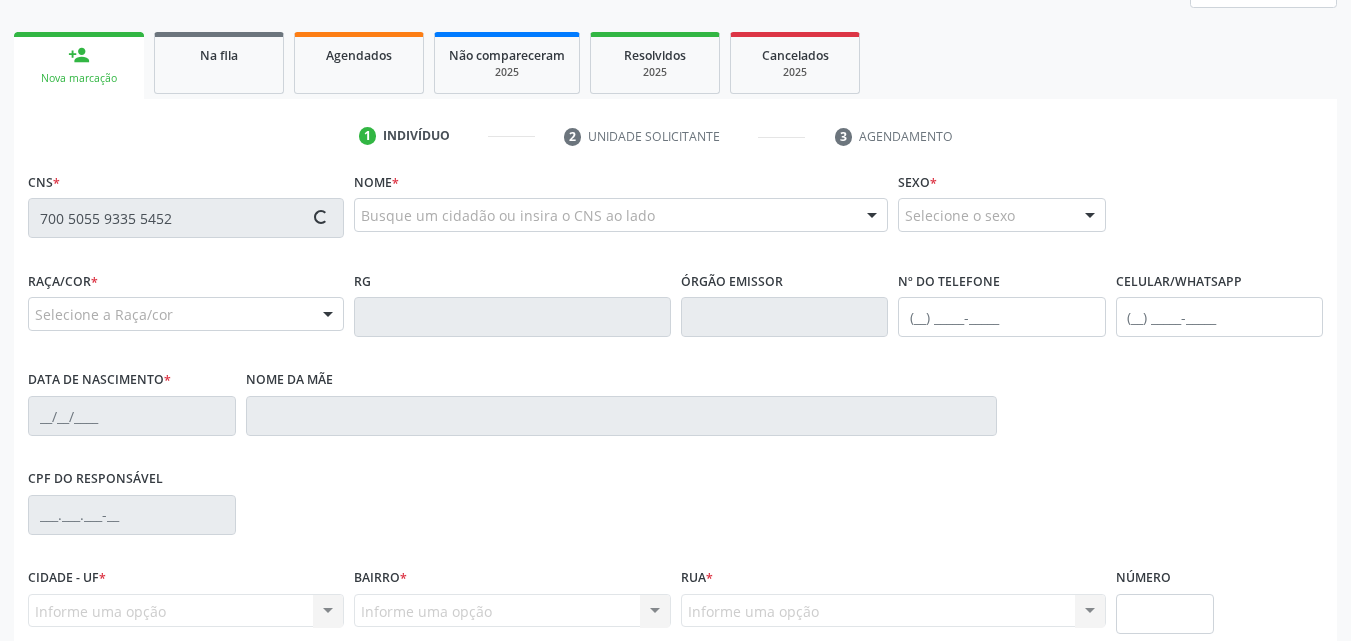 type on "700 5055 9335 5452" 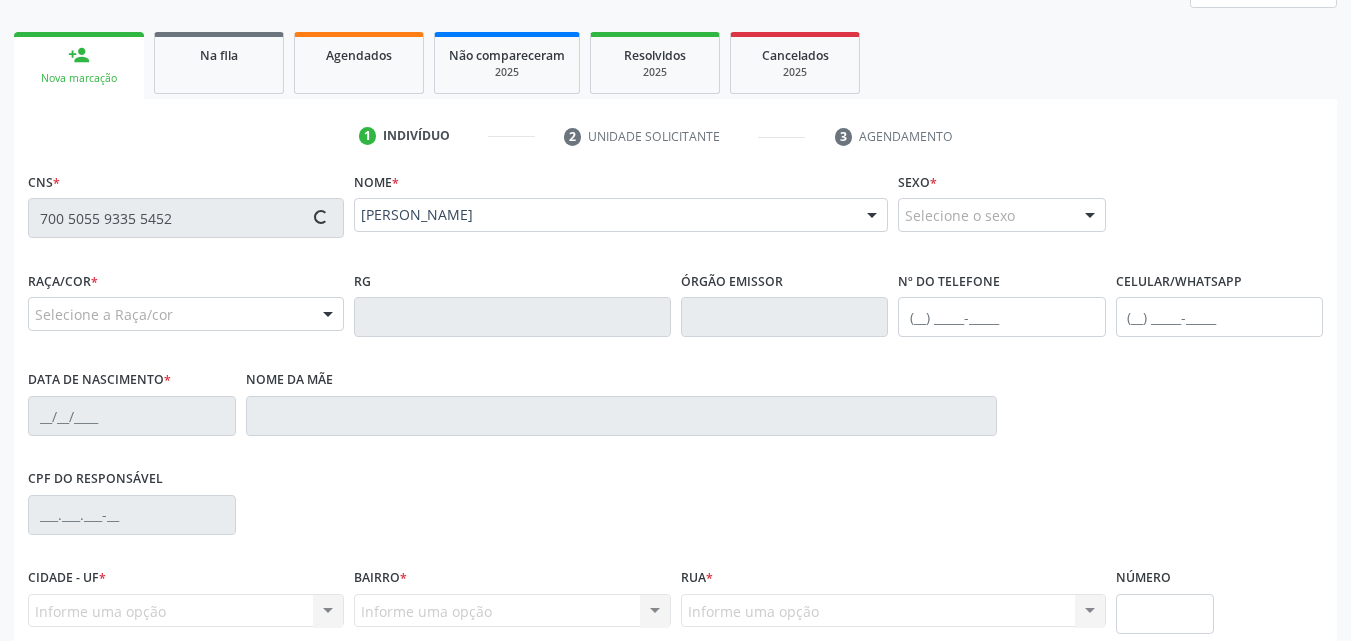 type on "[PHONE_NUMBER]" 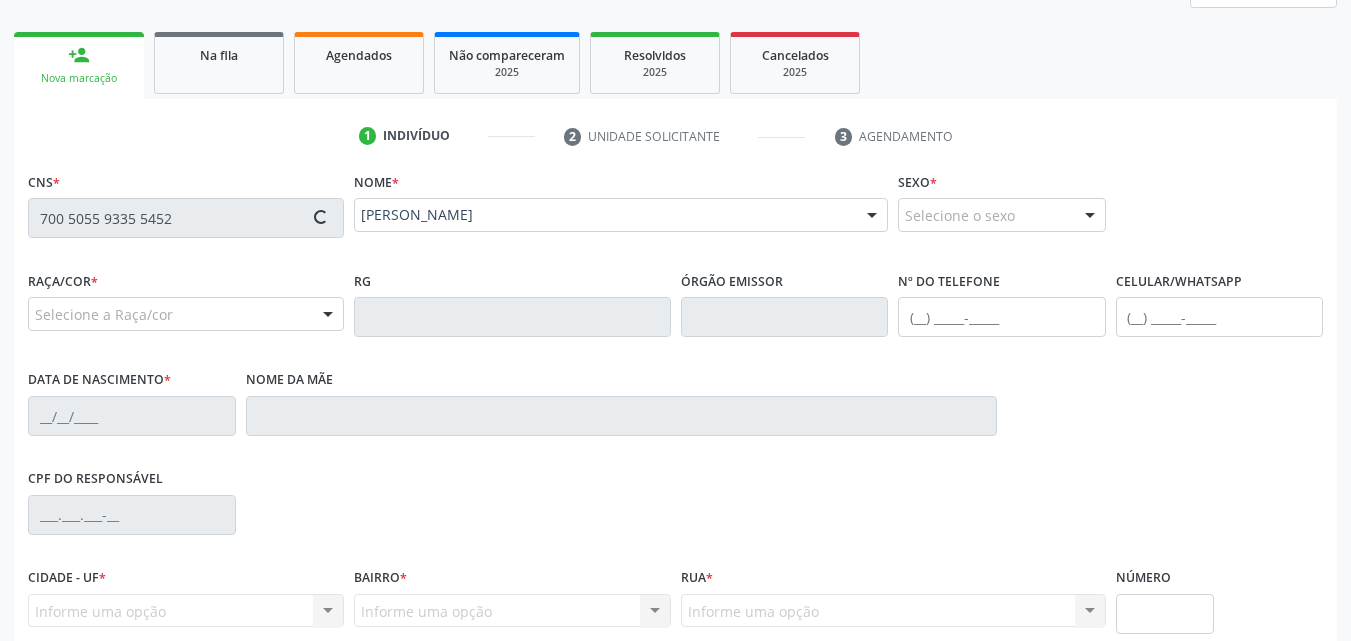 type on "[DATE]" 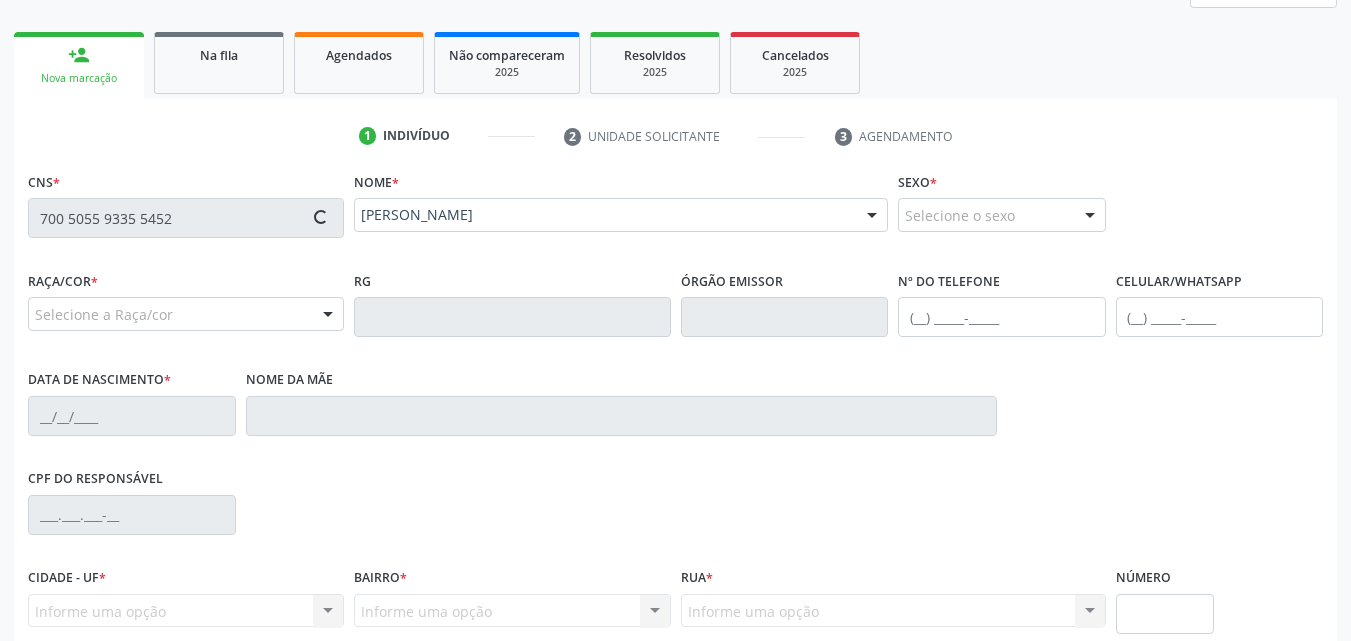 type on "[PERSON_NAME]" 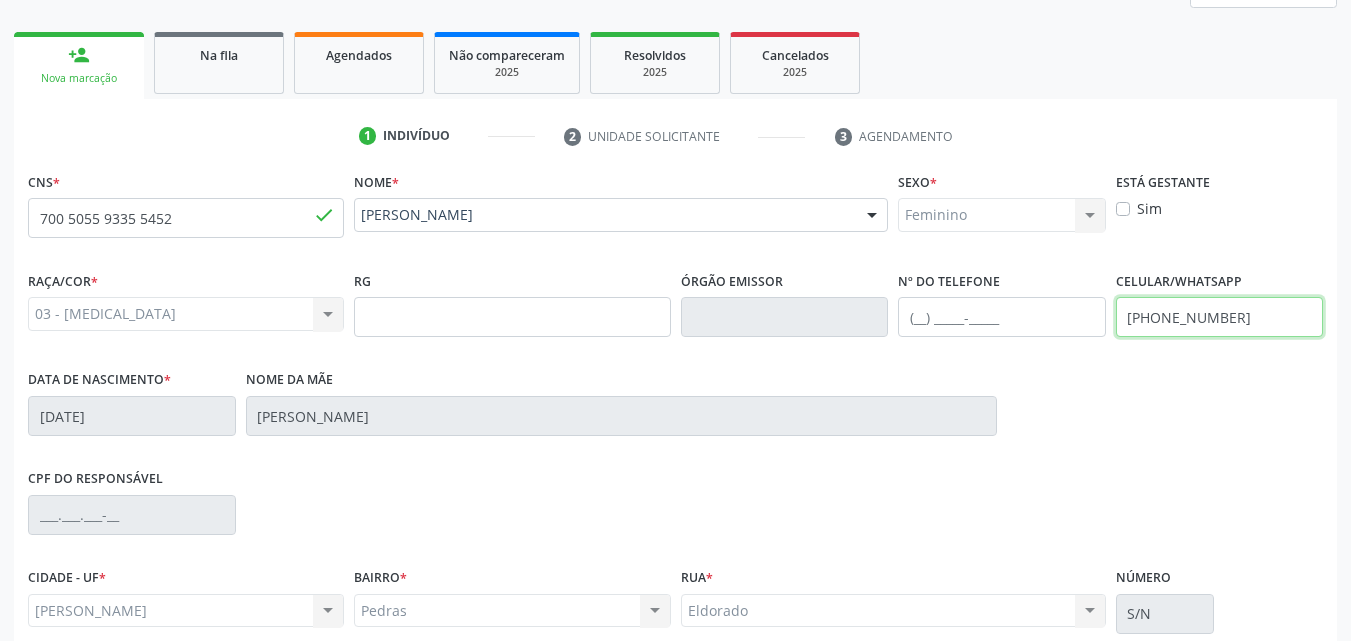 click on "[PHONE_NUMBER]" at bounding box center (1220, 317) 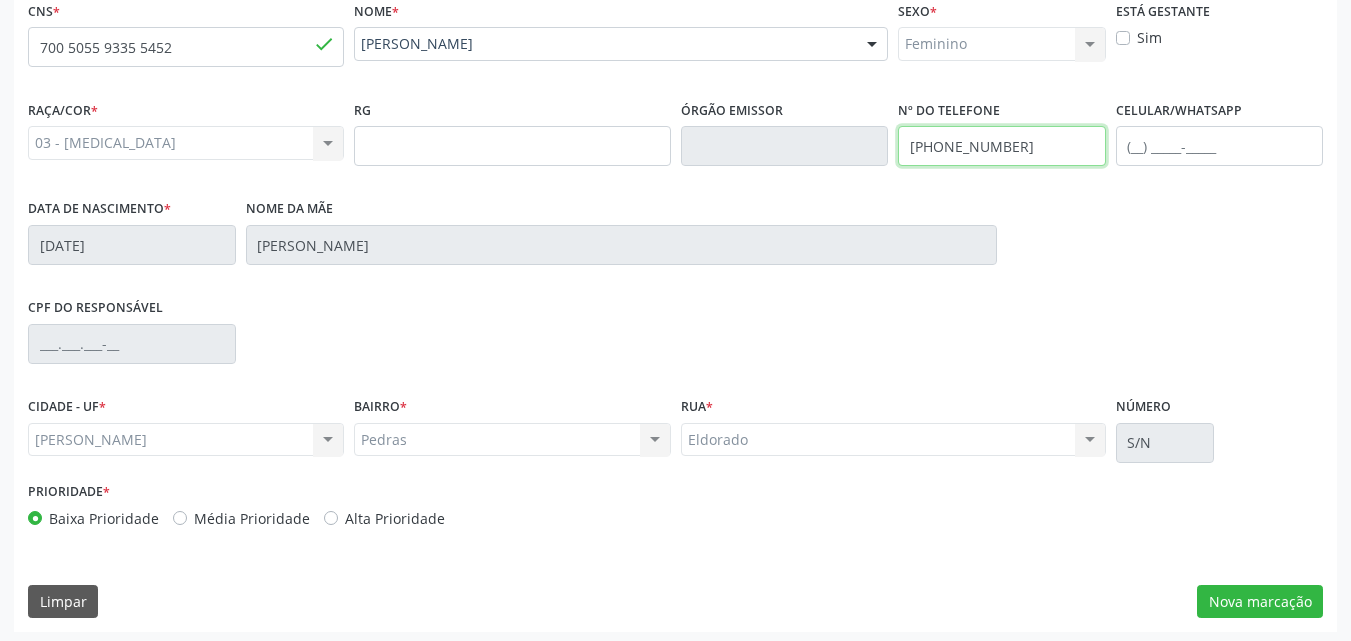 scroll, scrollTop: 471, scrollLeft: 0, axis: vertical 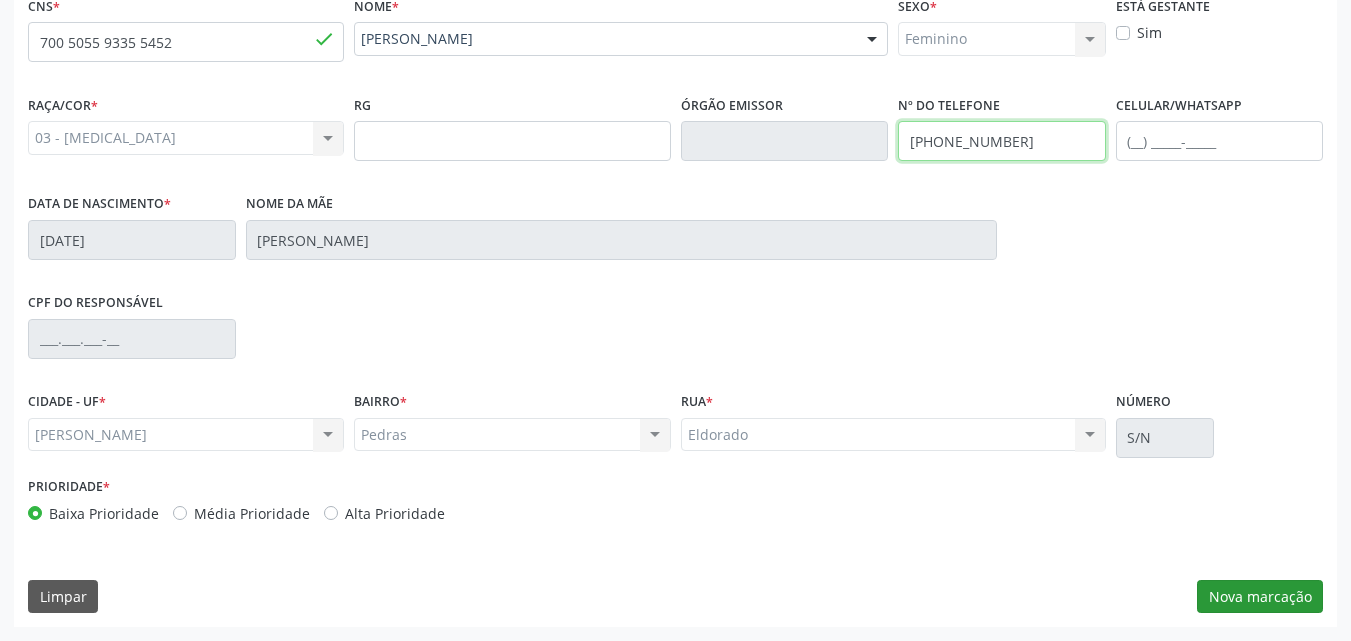 type on "[PHONE_NUMBER]" 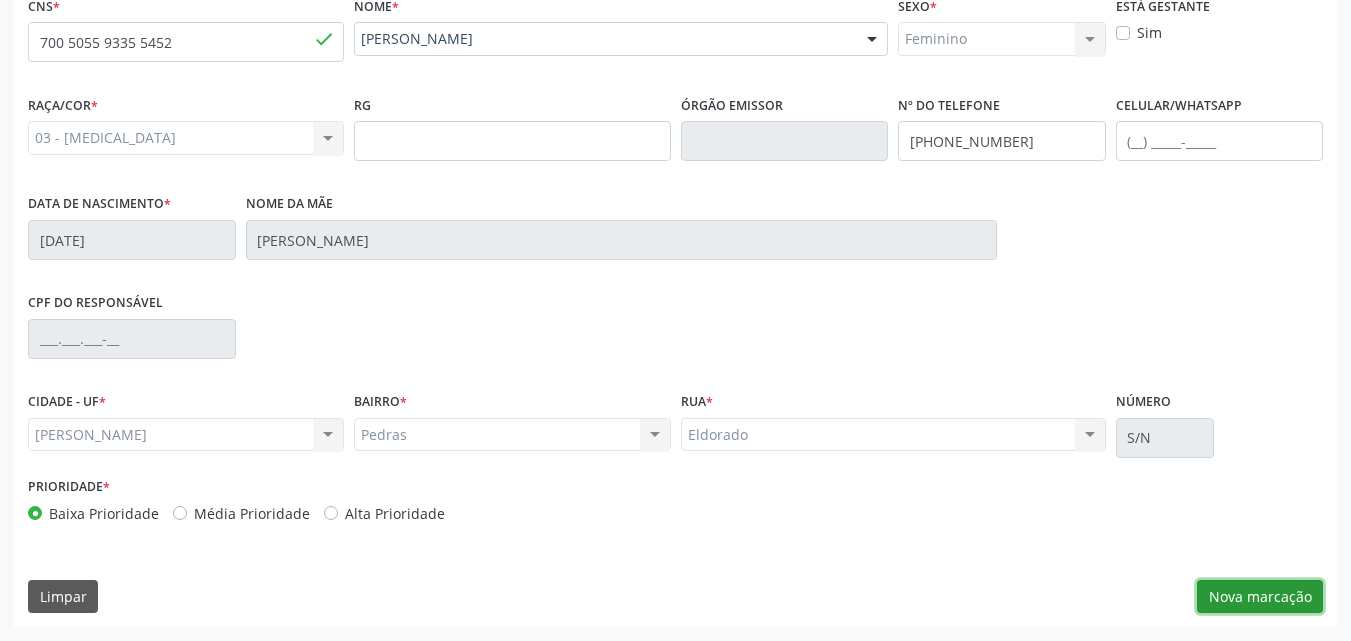 click on "Nova marcação" at bounding box center [1260, 597] 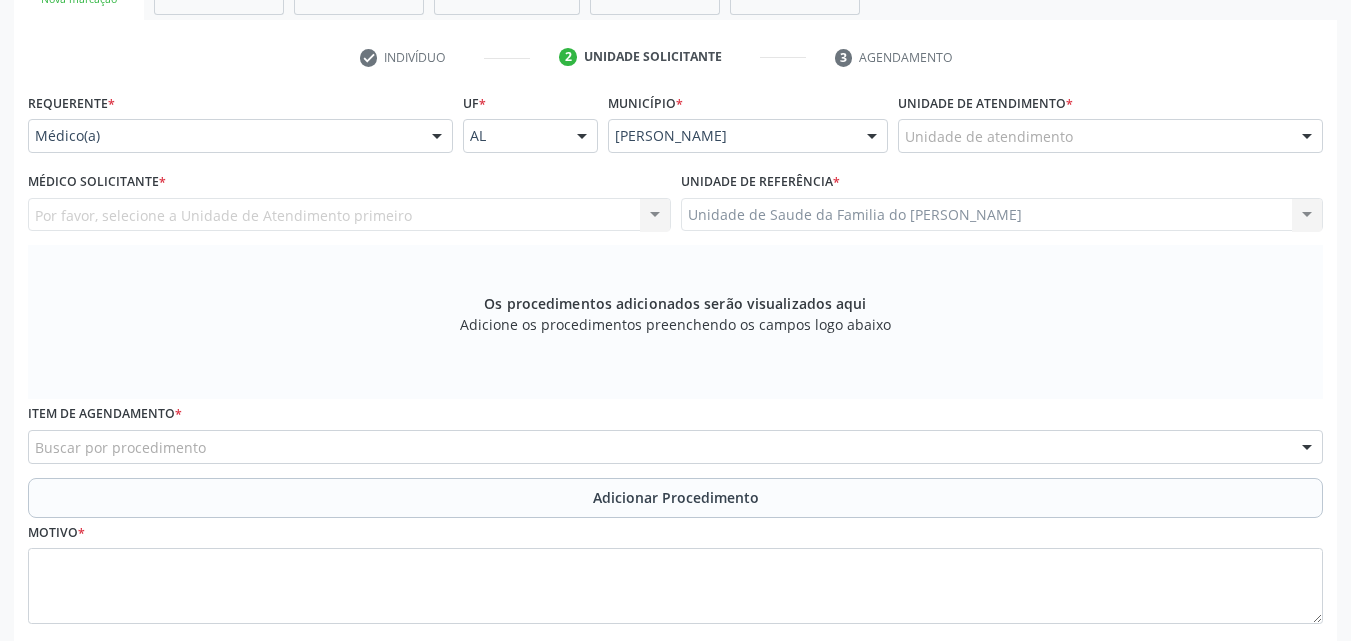scroll, scrollTop: 356, scrollLeft: 0, axis: vertical 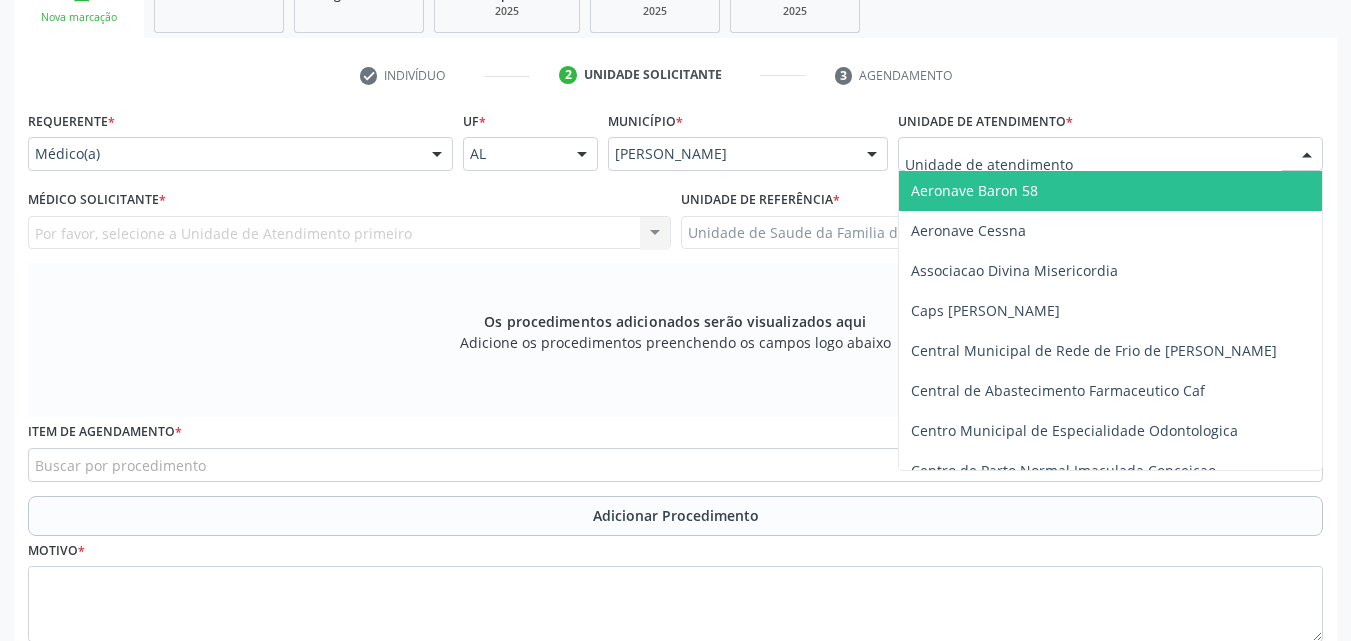 click at bounding box center (1110, 154) 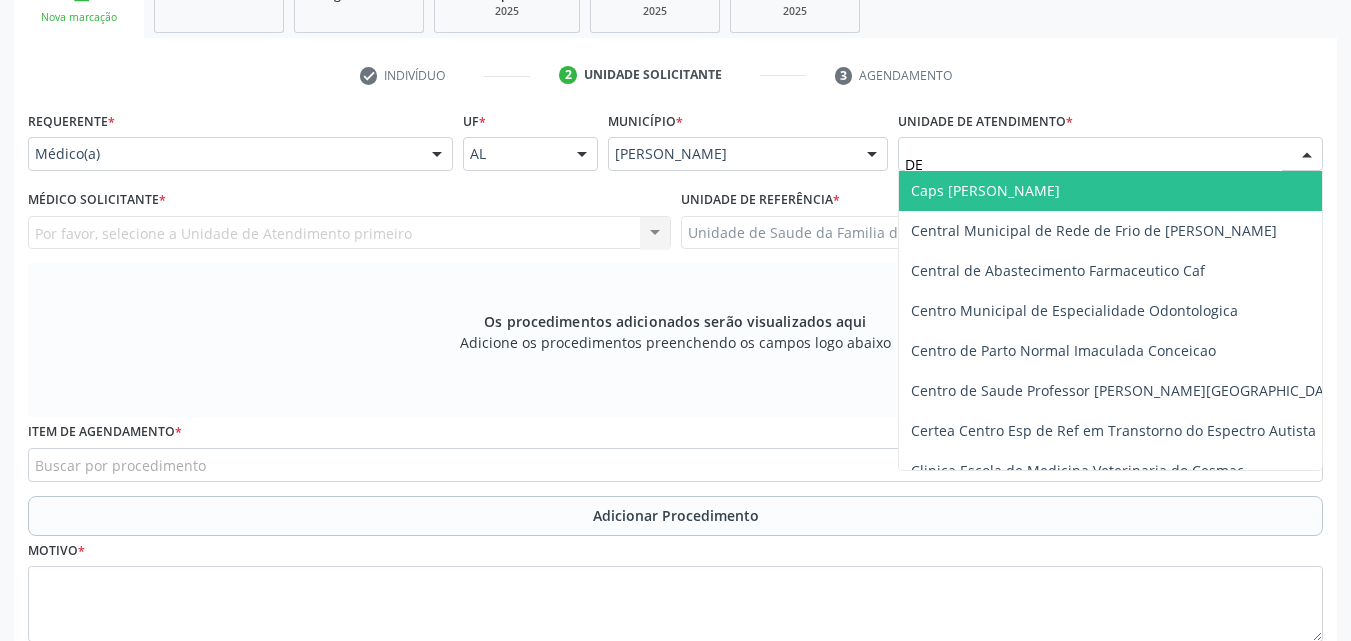 type on "DEN" 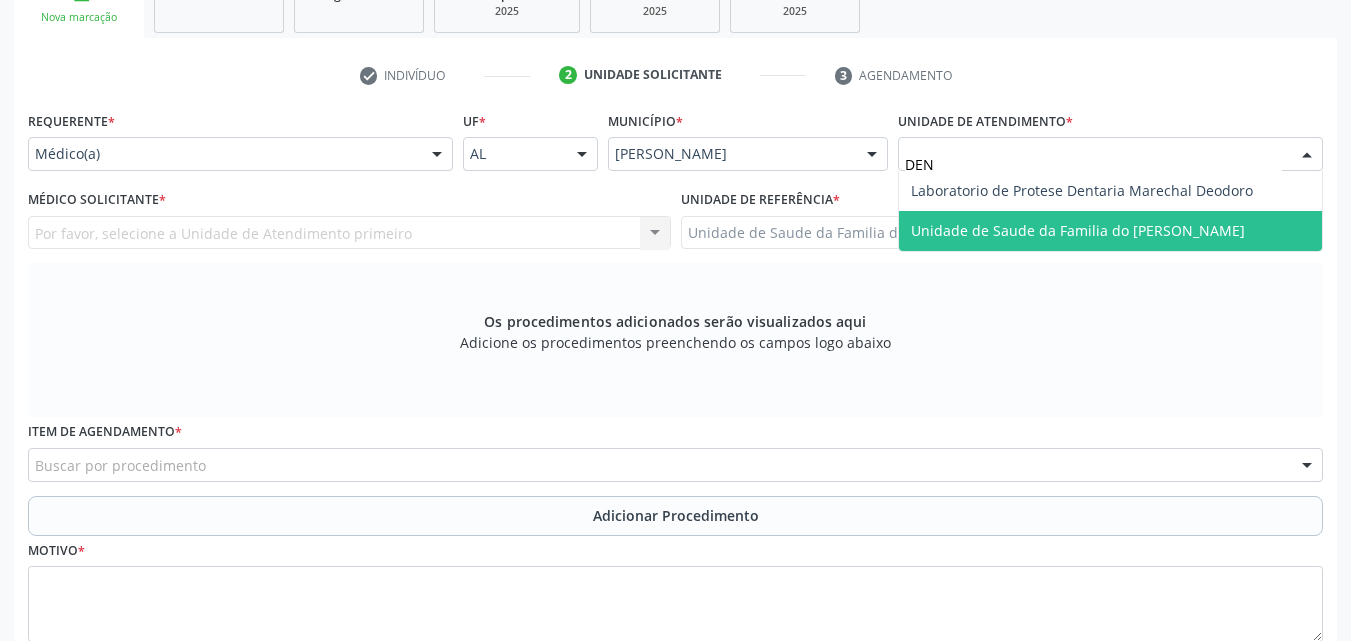 click on "Unidade de Saude da Familia do [PERSON_NAME]" at bounding box center [1078, 230] 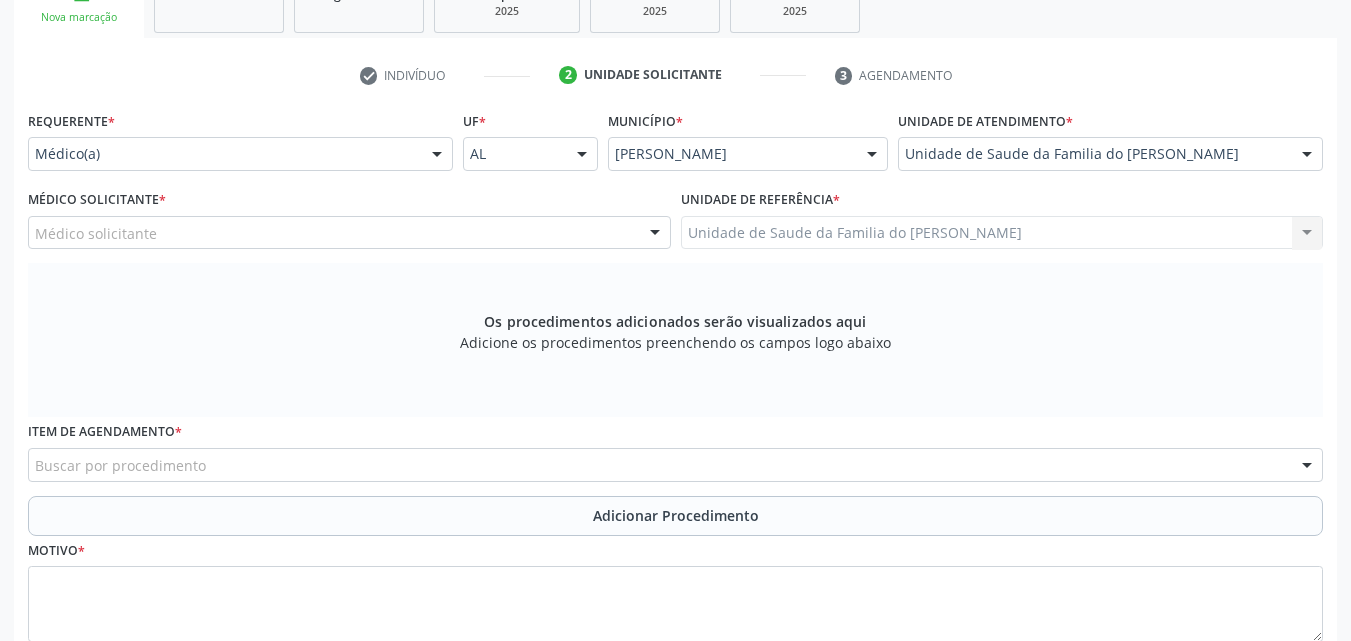 click on "Médico Solicitante
*
Médico solicitante
[PERSON_NAME] [PERSON_NAME]   [PERSON_NAME]   [PERSON_NAME]   [PERSON_NAME]
Nenhum resultado encontrado para: "   "
Não há nenhuma opção para ser exibida." at bounding box center (349, 217) 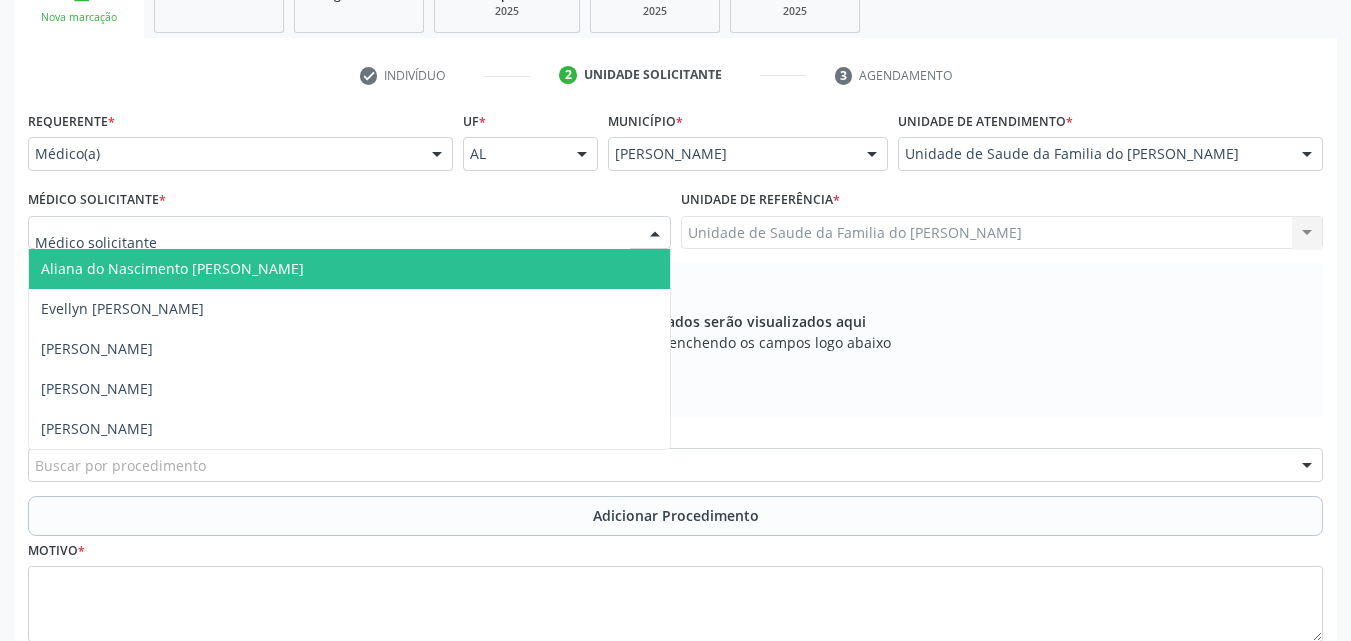 click at bounding box center [349, 233] 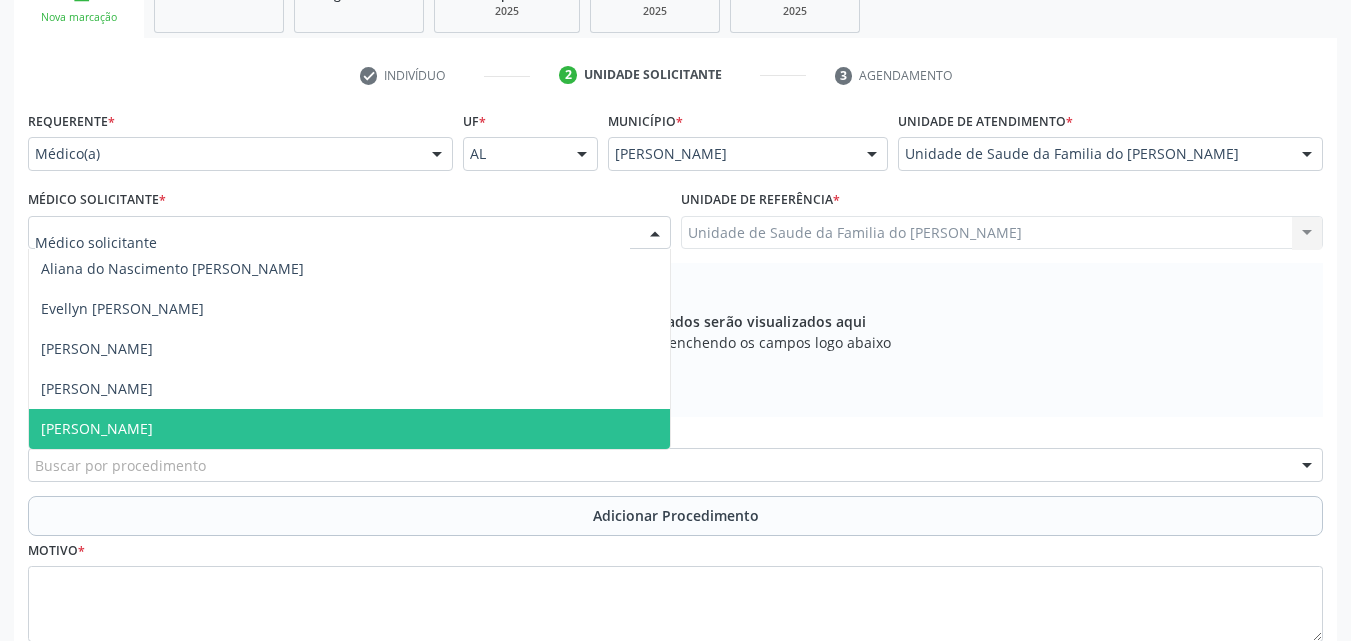 click on "[PERSON_NAME]" at bounding box center (349, 429) 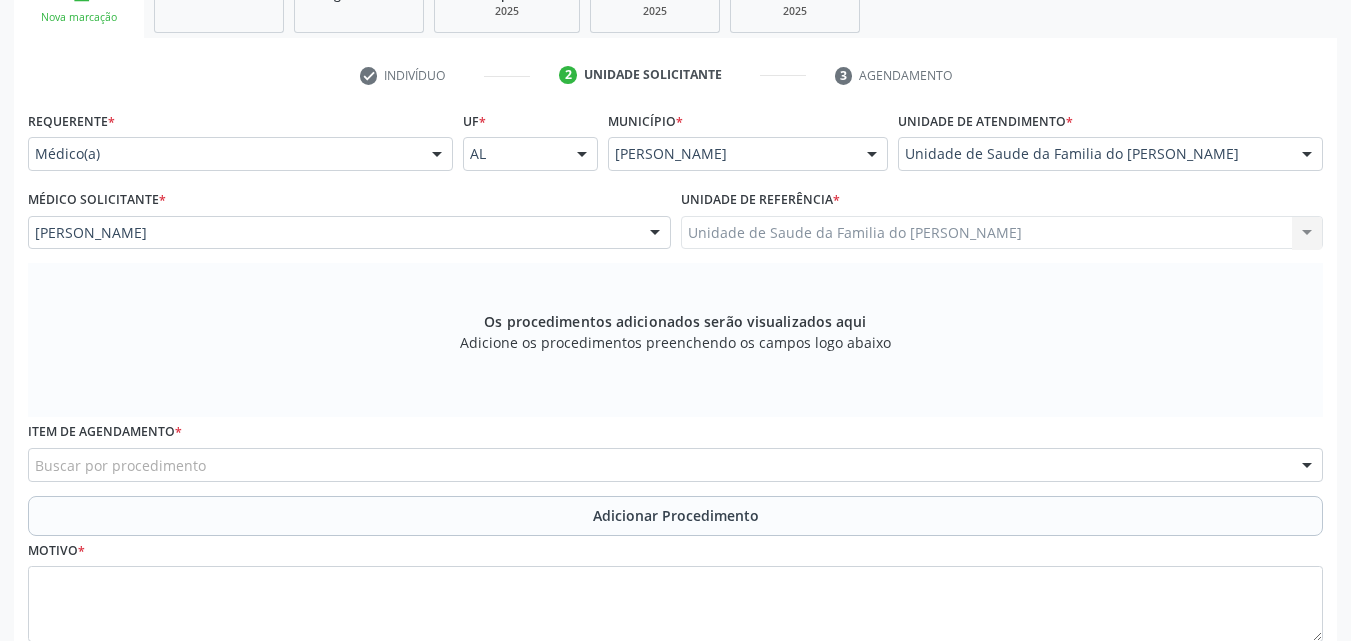 drag, startPoint x: 907, startPoint y: 309, endPoint x: 1165, endPoint y: 330, distance: 258.85324 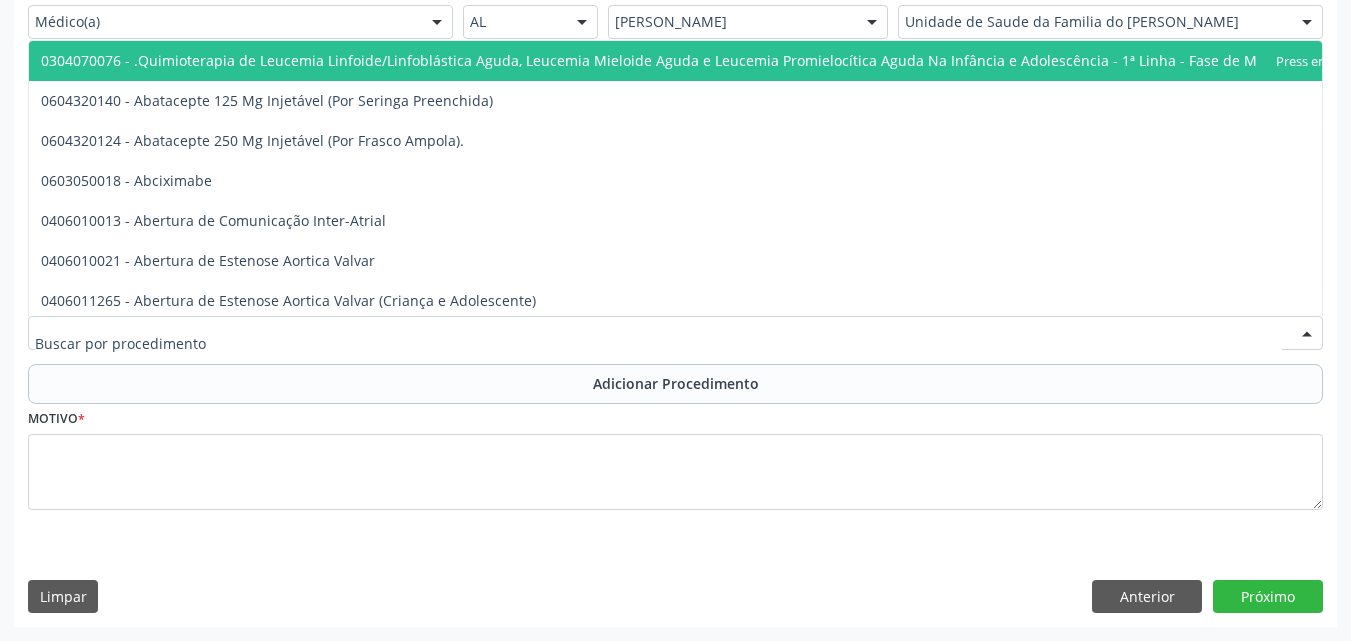 click at bounding box center [675, 333] 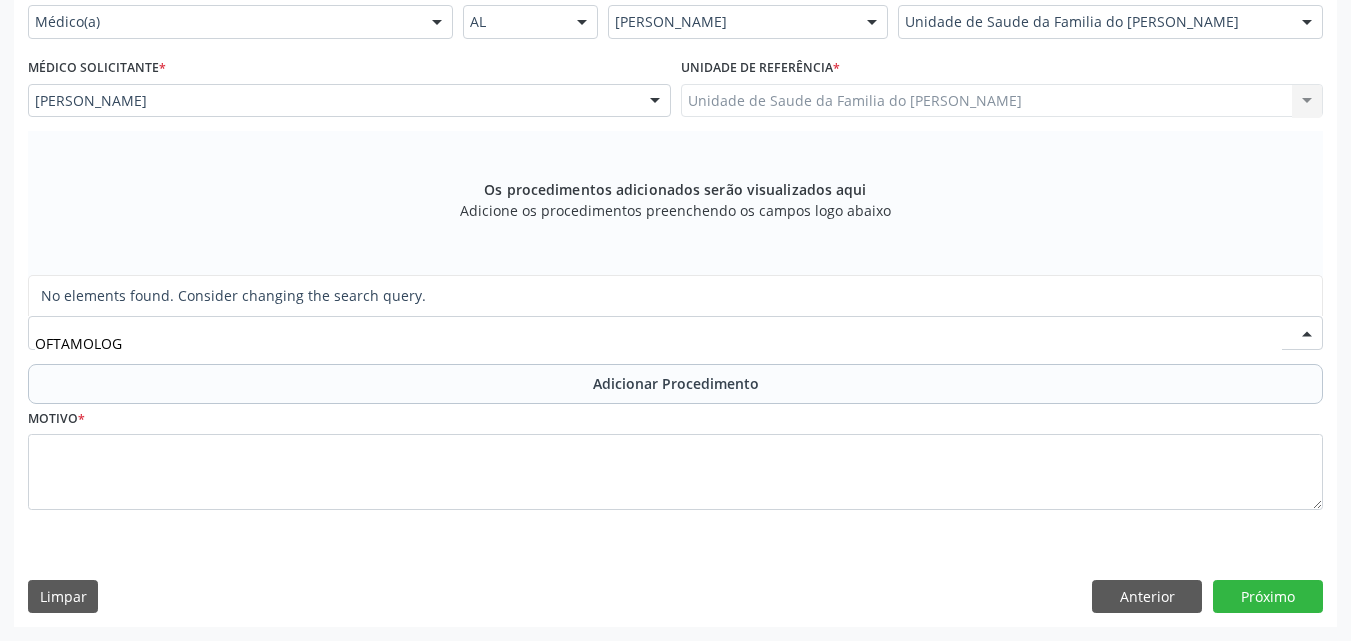 type on "OFTALMOLOG" 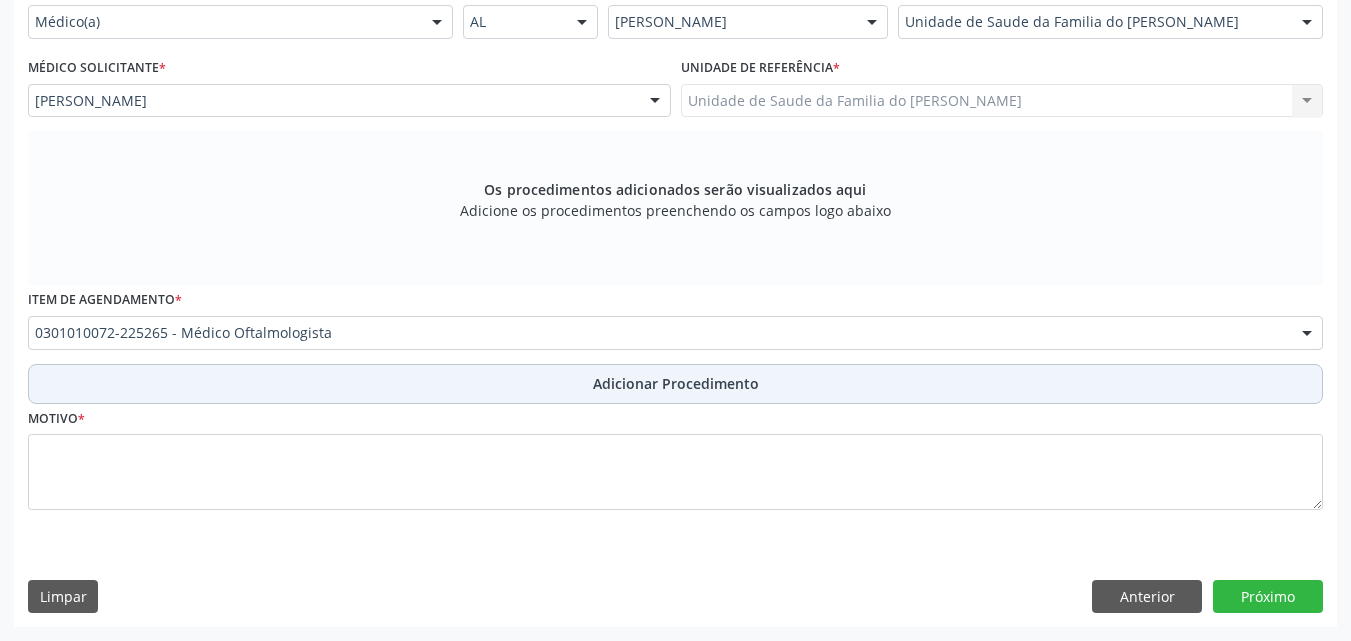 click on "Adicionar Procedimento" at bounding box center [675, 384] 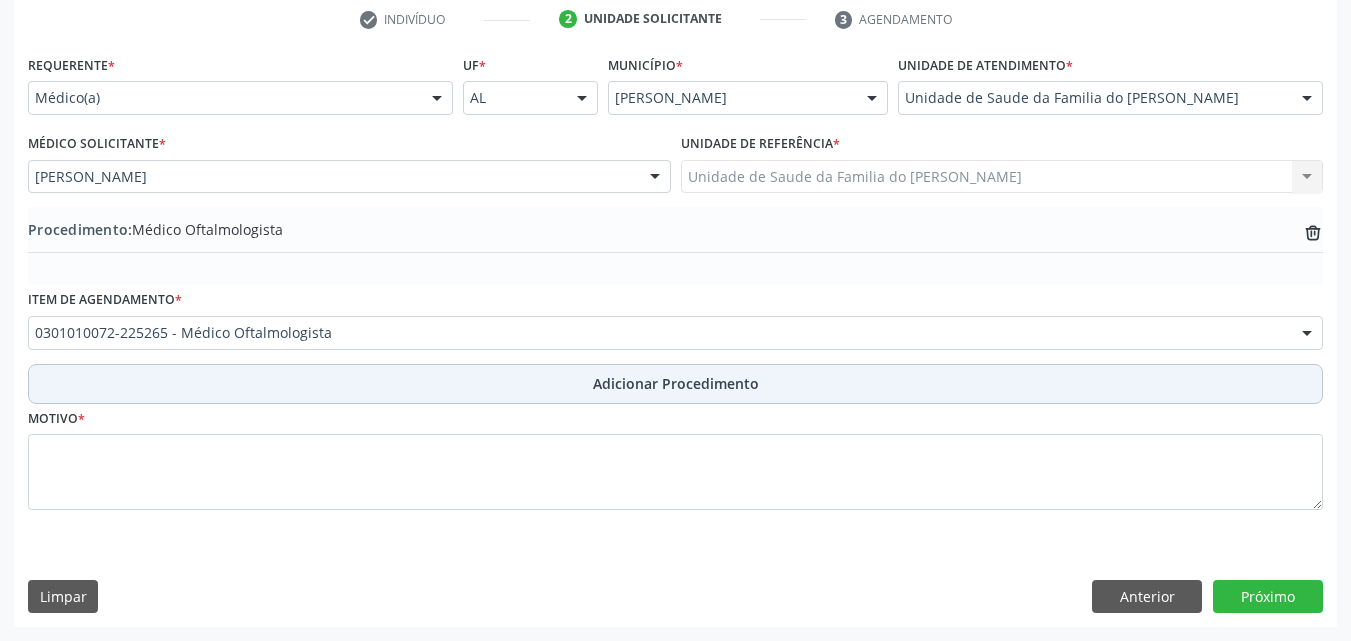 scroll, scrollTop: 412, scrollLeft: 0, axis: vertical 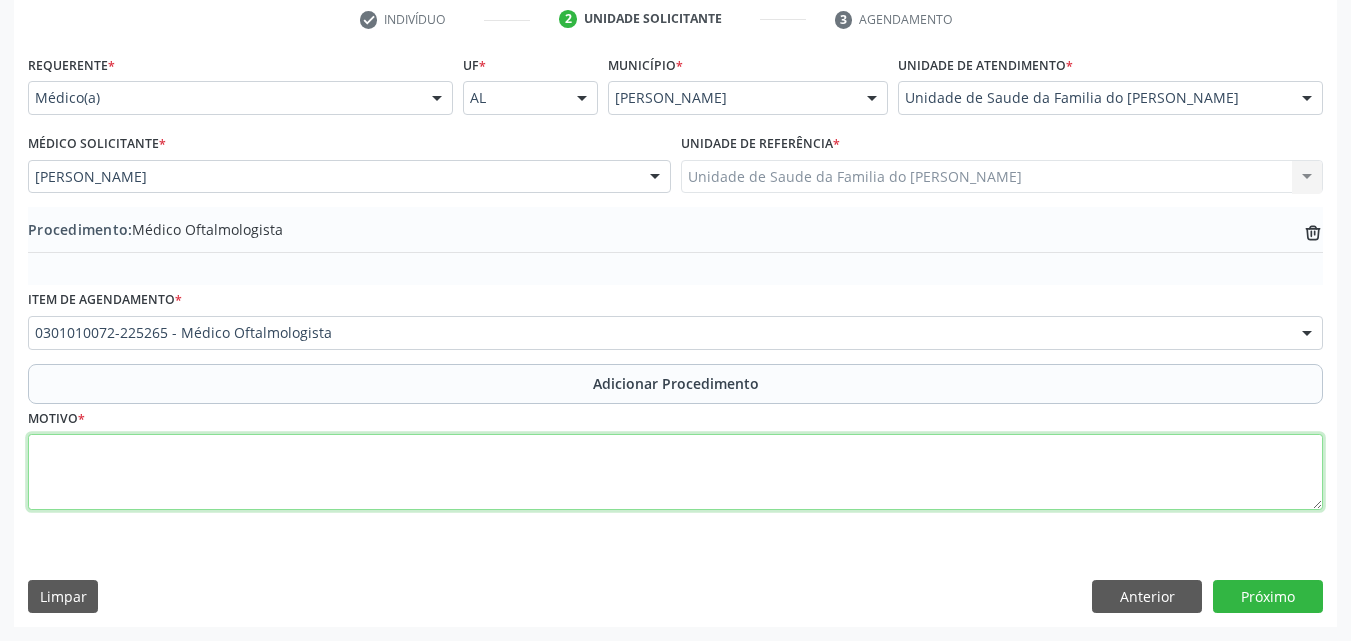 click at bounding box center (675, 472) 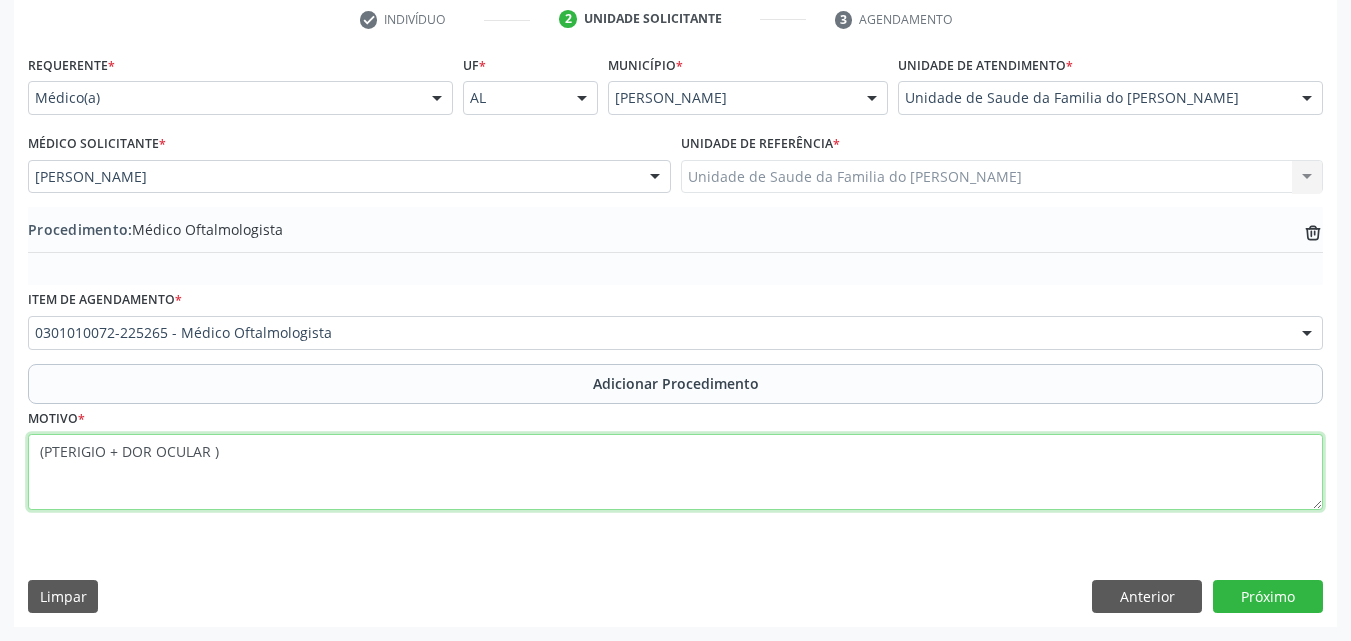 paste on "700505593355452" 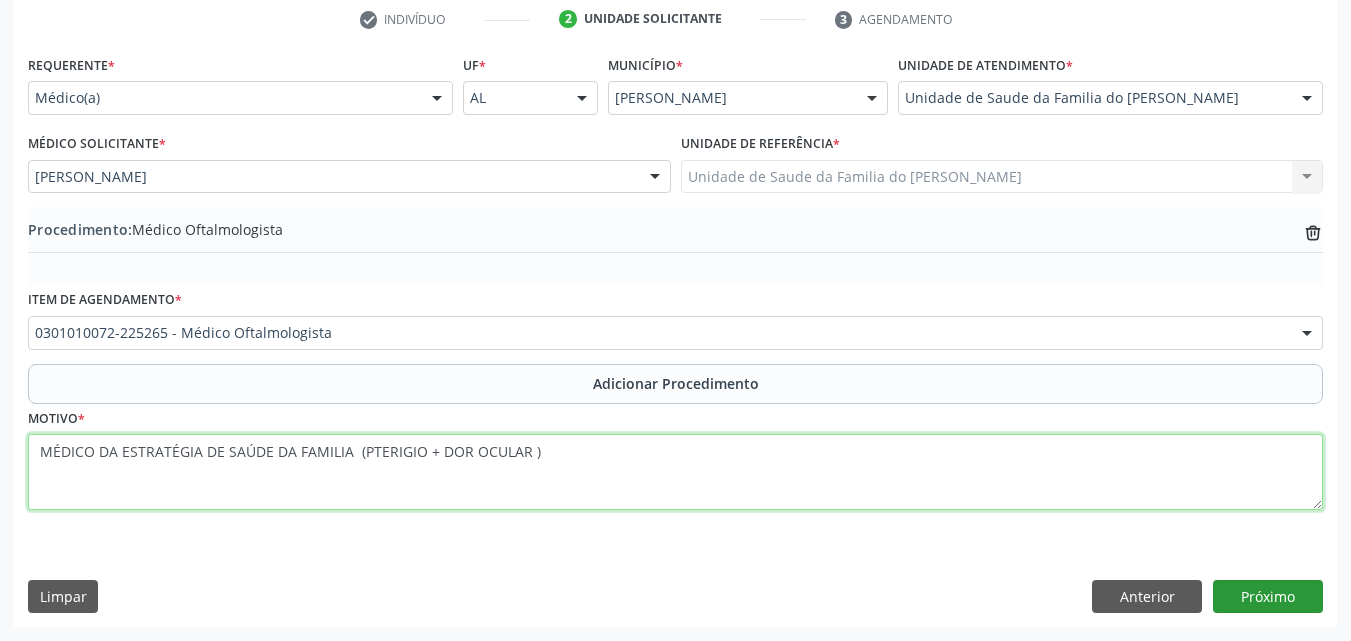 type on "MÉDICO DA ESTRATÉGIA DE SAÚDE DA FAMILIA  (PTERIGIO + DOR OCULAR )" 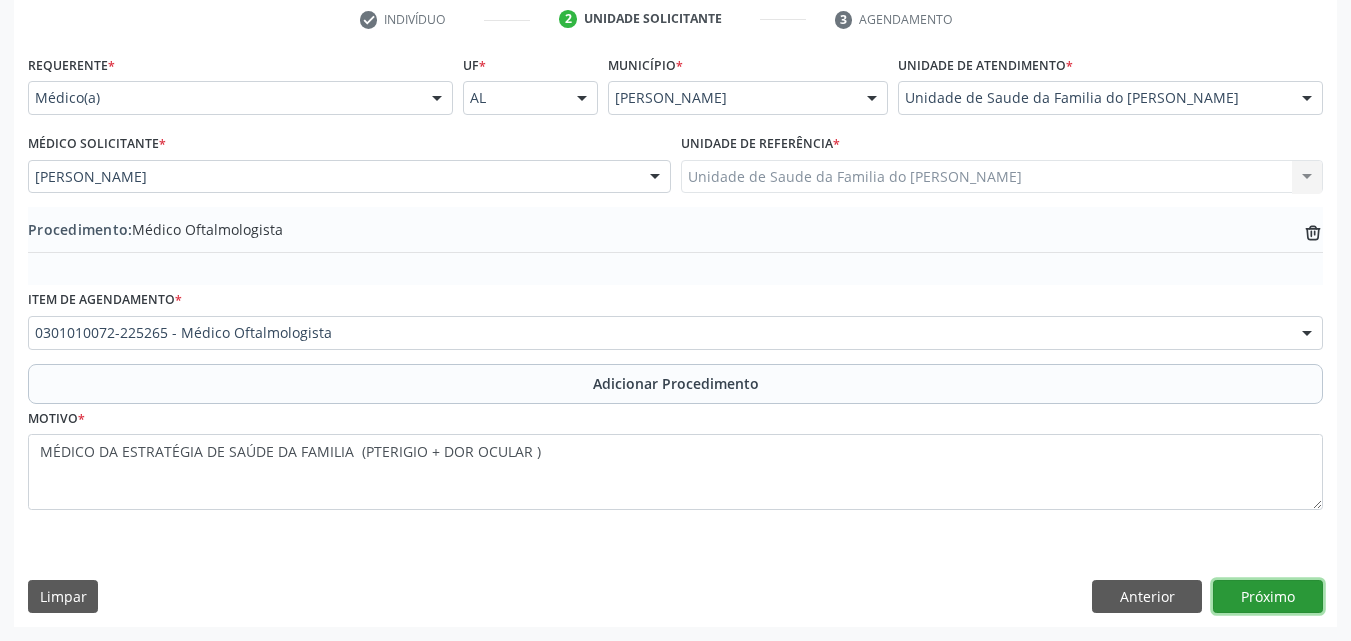 click on "Próximo" at bounding box center [1268, 597] 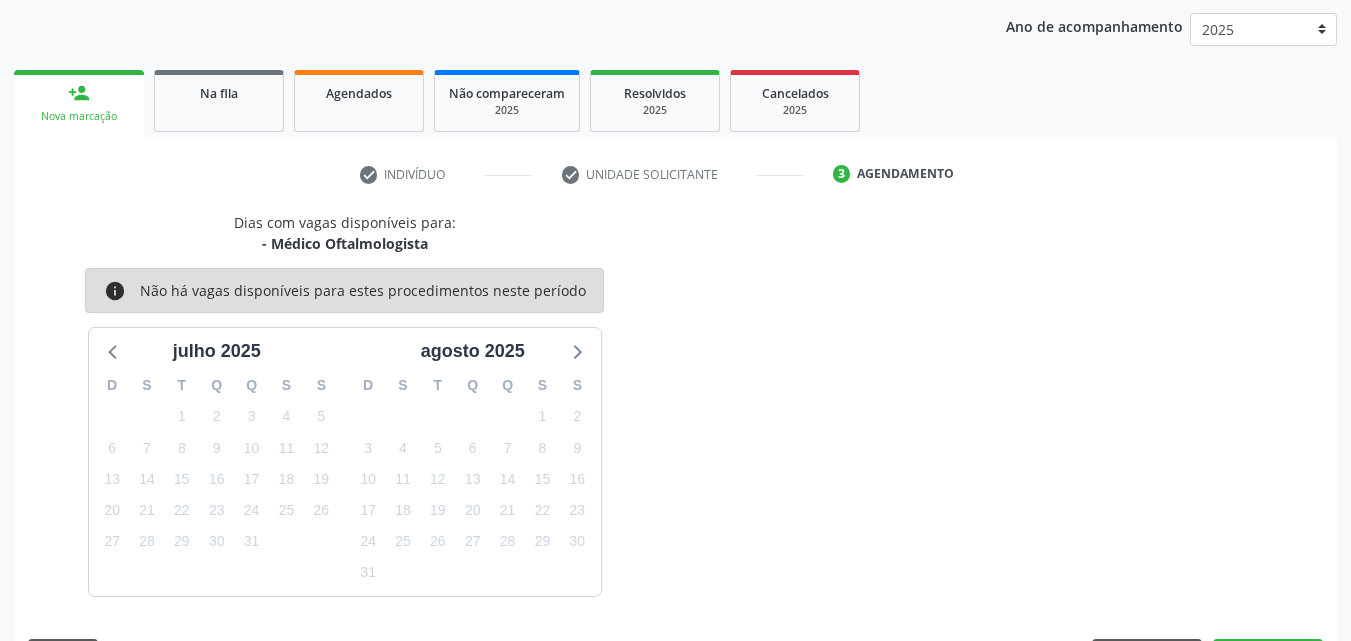 scroll, scrollTop: 316, scrollLeft: 0, axis: vertical 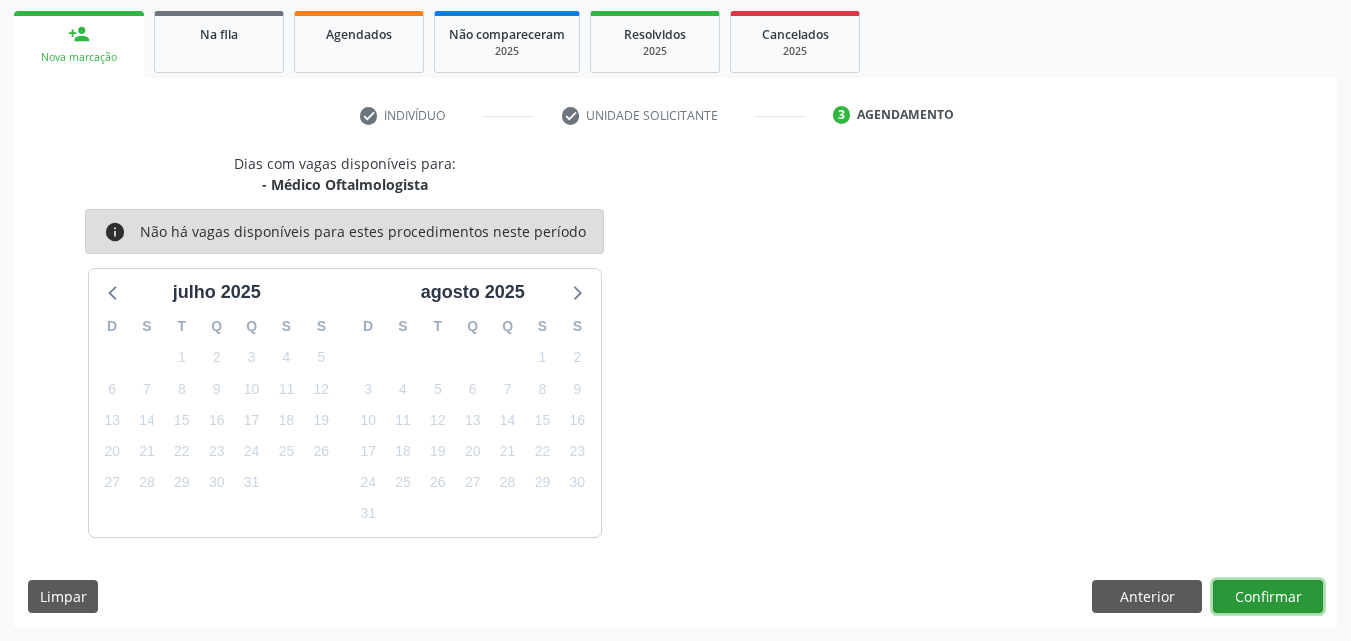 click on "Confirmar" at bounding box center (1268, 597) 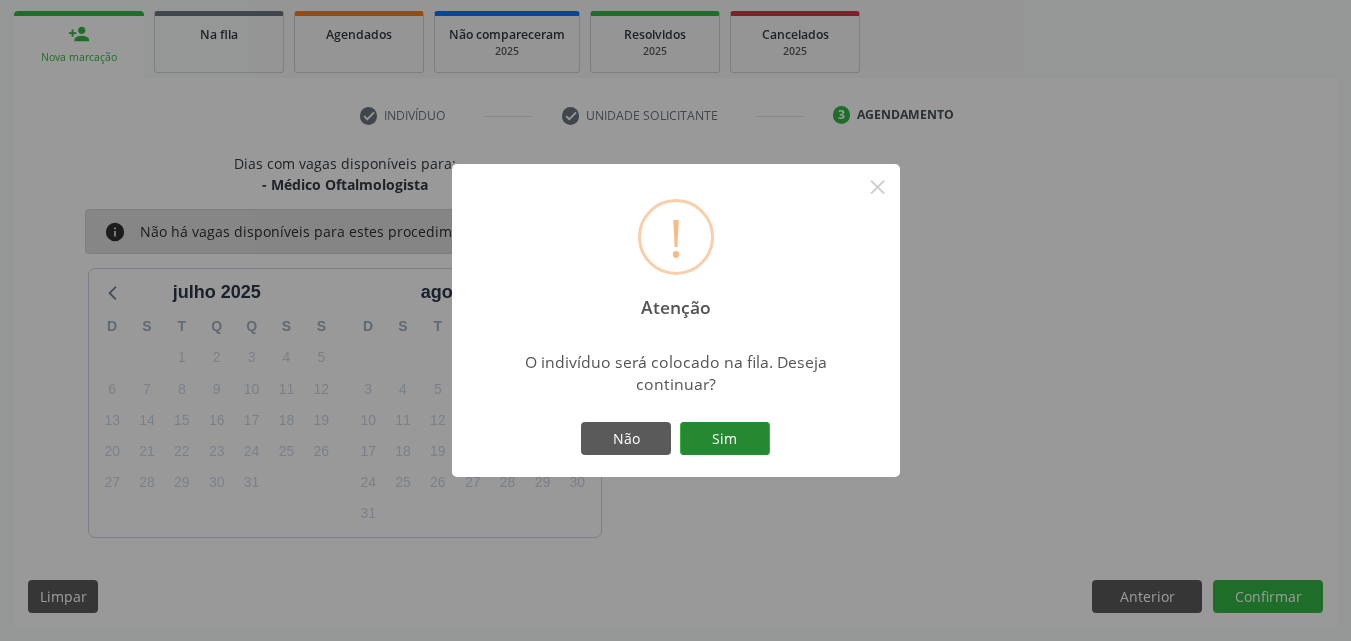 click on "Sim" at bounding box center [725, 439] 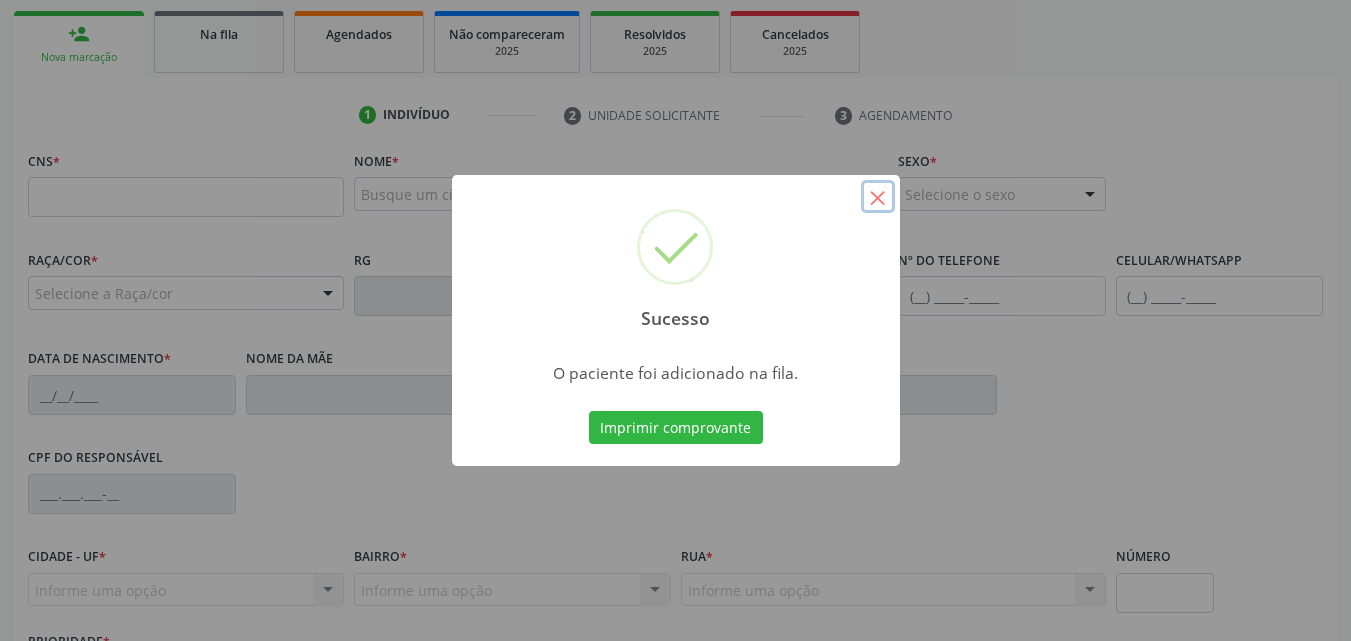 click on "×" at bounding box center [878, 197] 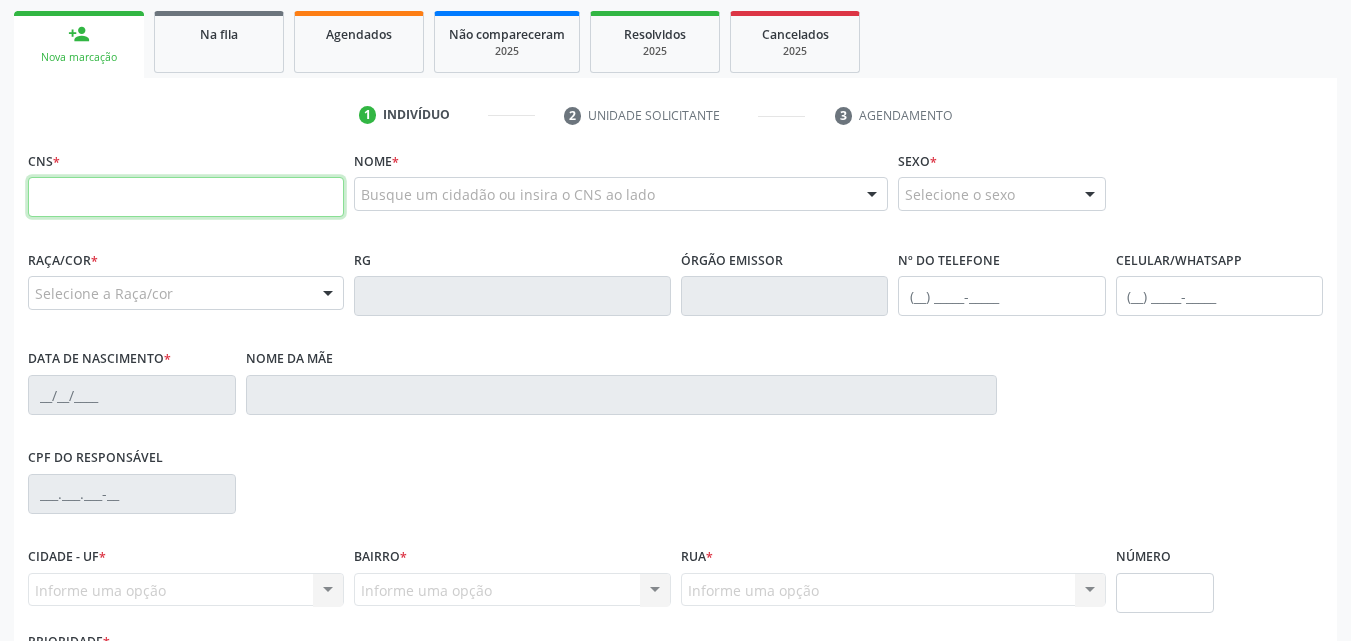 click at bounding box center [186, 197] 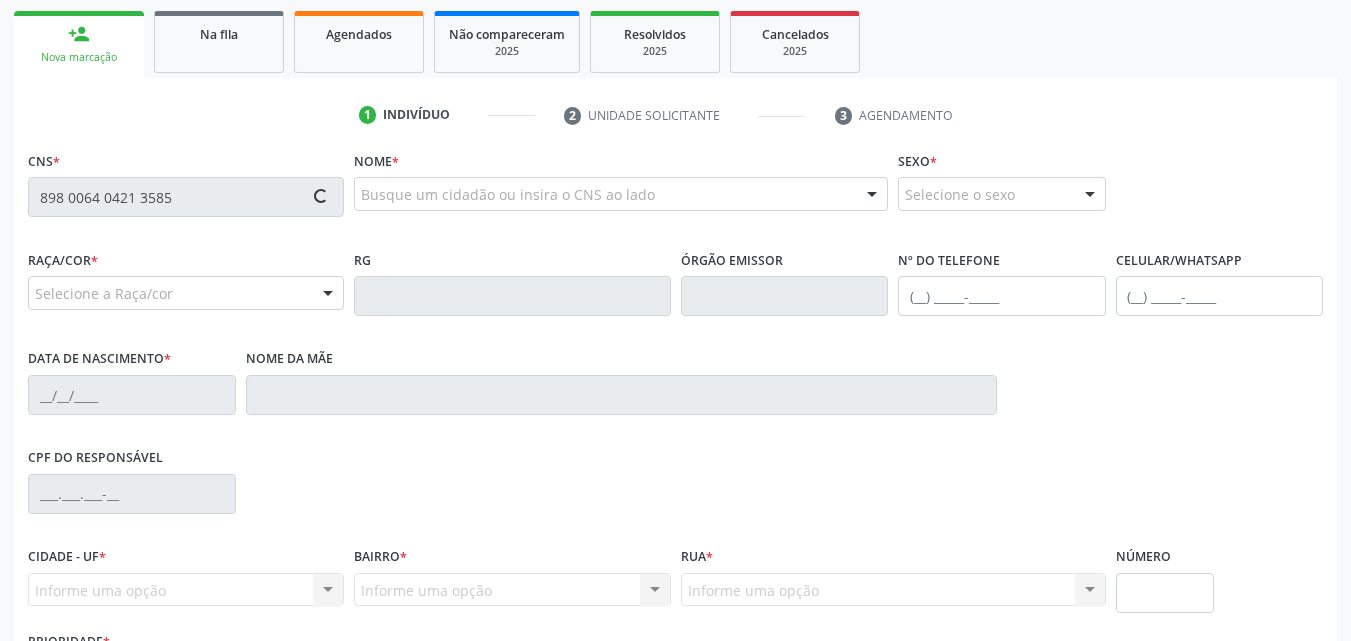 type on "898 0064 0421 3585" 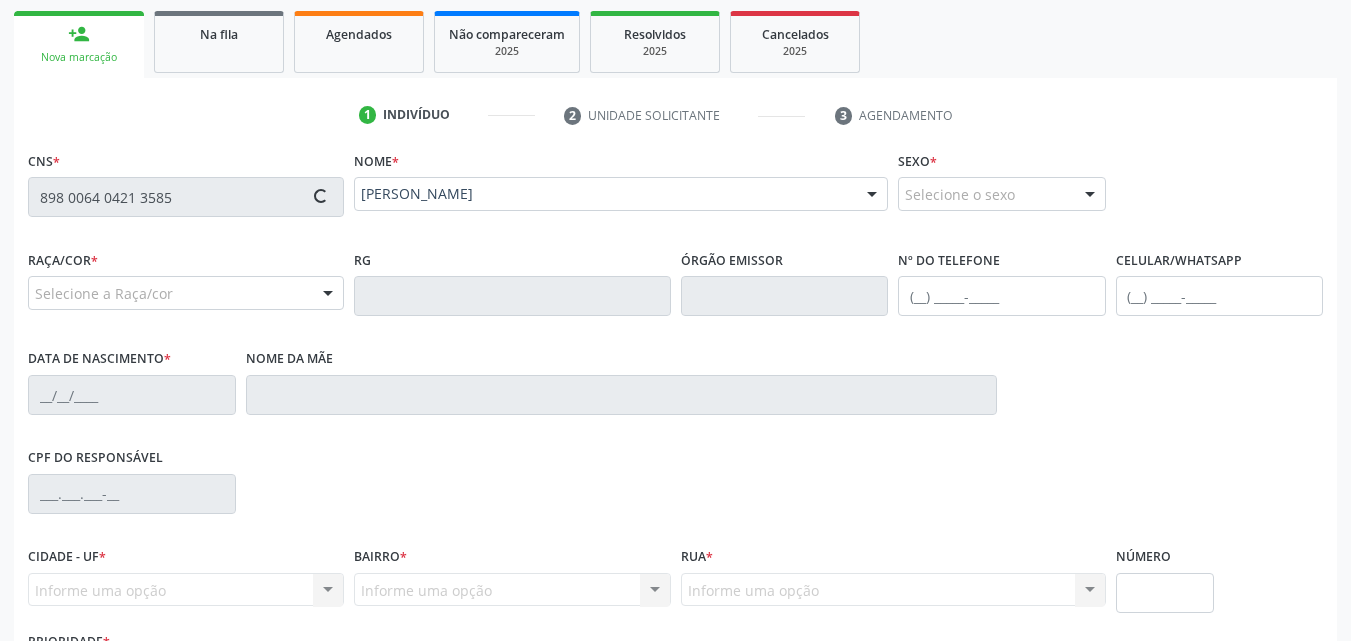 type on "[PHONE_NUMBER]" 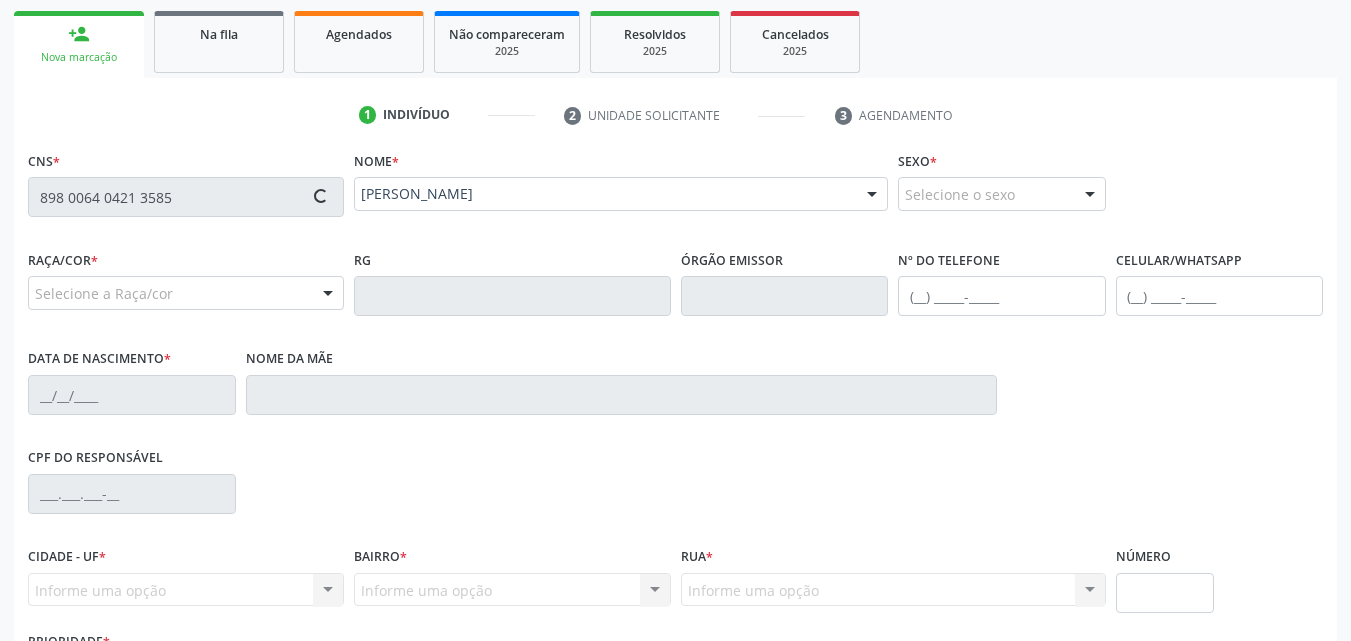 type on "[DATE]" 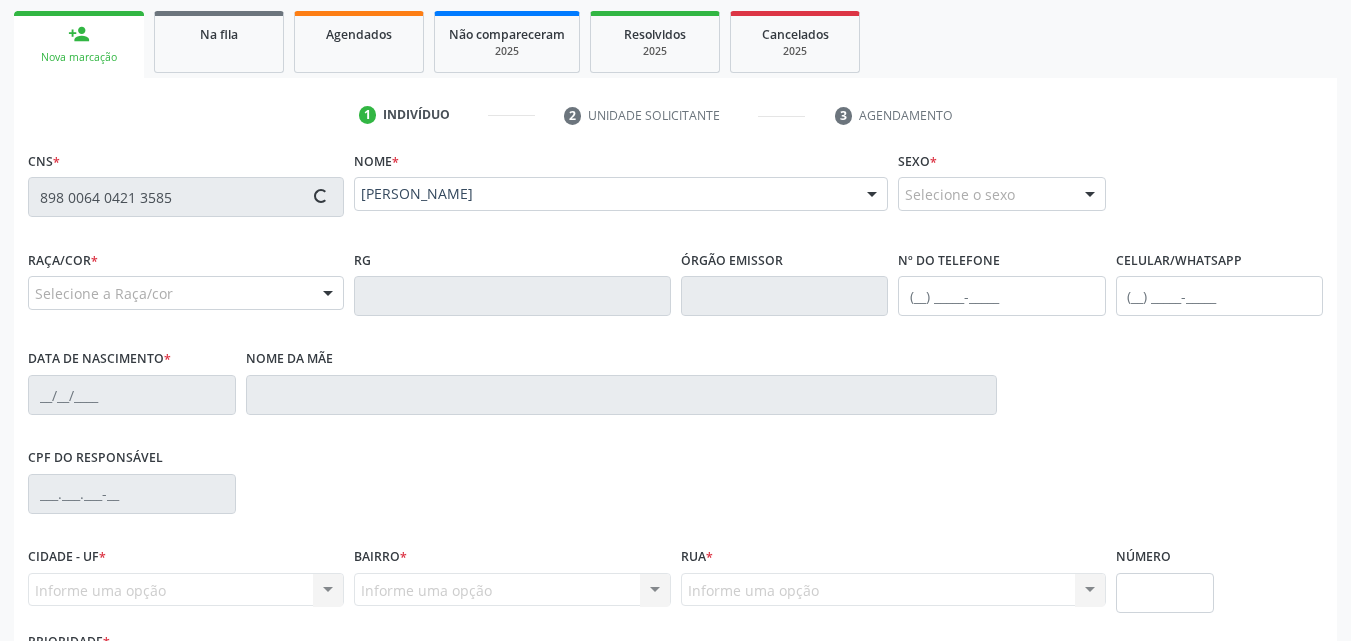 type on "[PERSON_NAME]" 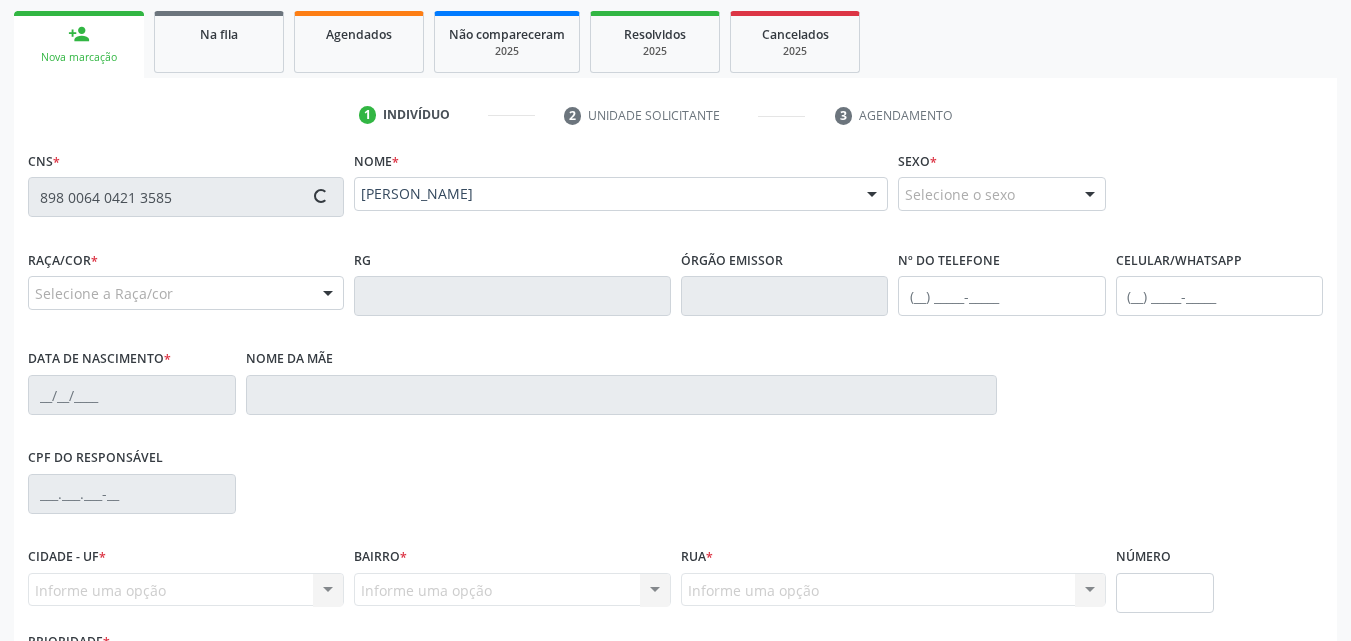 type on "28" 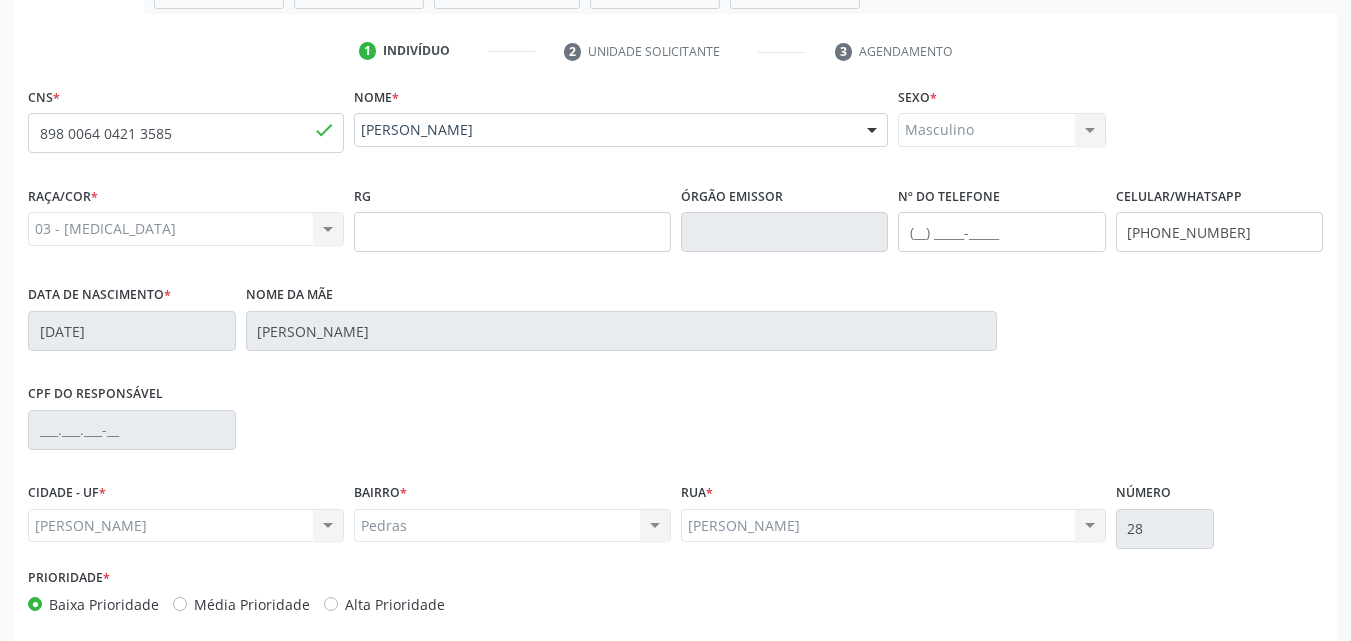 scroll, scrollTop: 388, scrollLeft: 0, axis: vertical 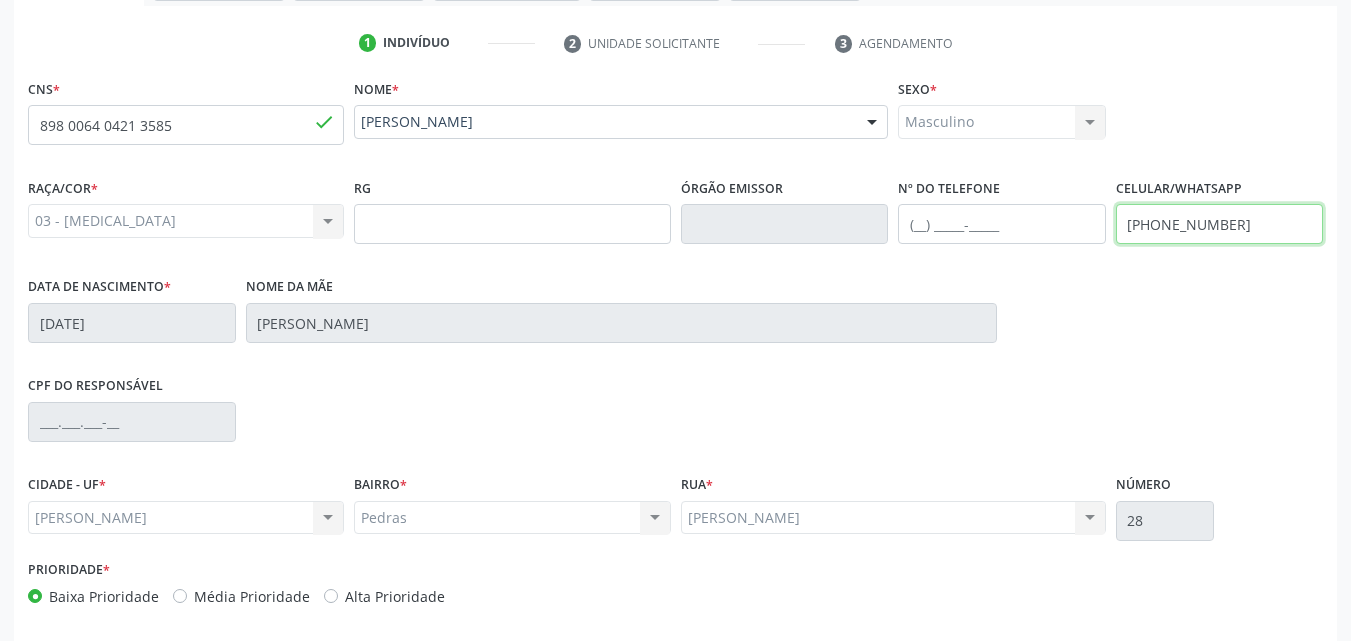 click on "[PHONE_NUMBER]" at bounding box center [1220, 224] 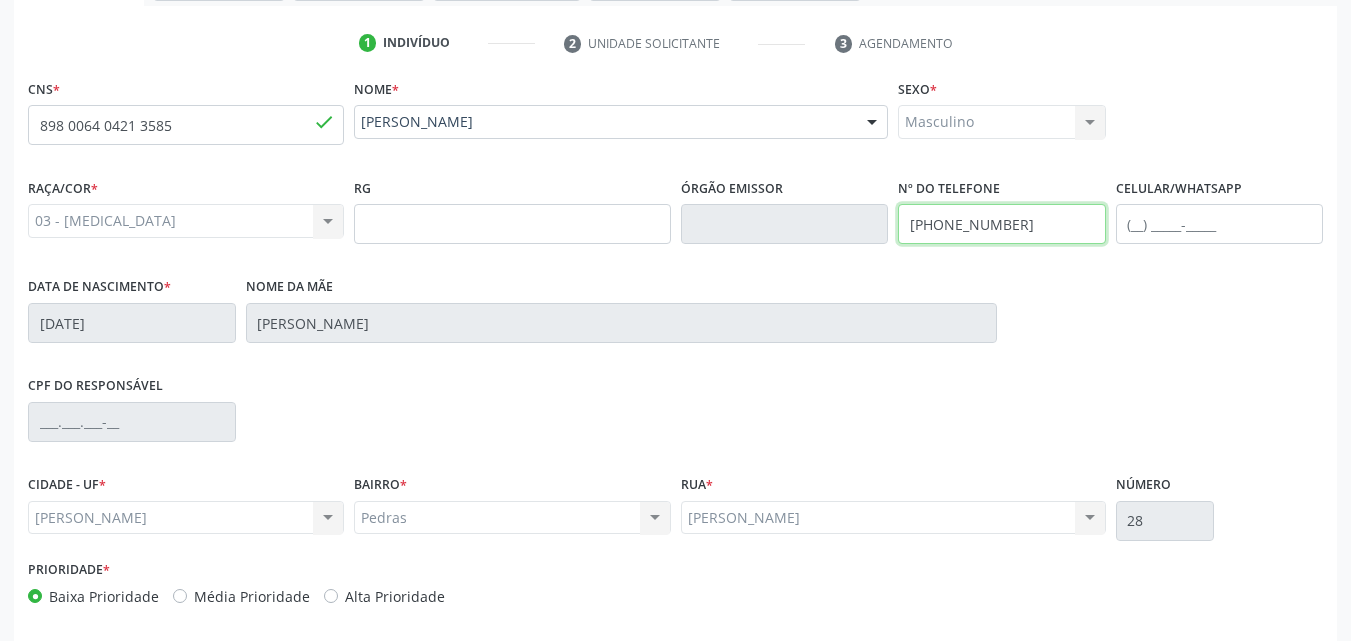 scroll, scrollTop: 471, scrollLeft: 0, axis: vertical 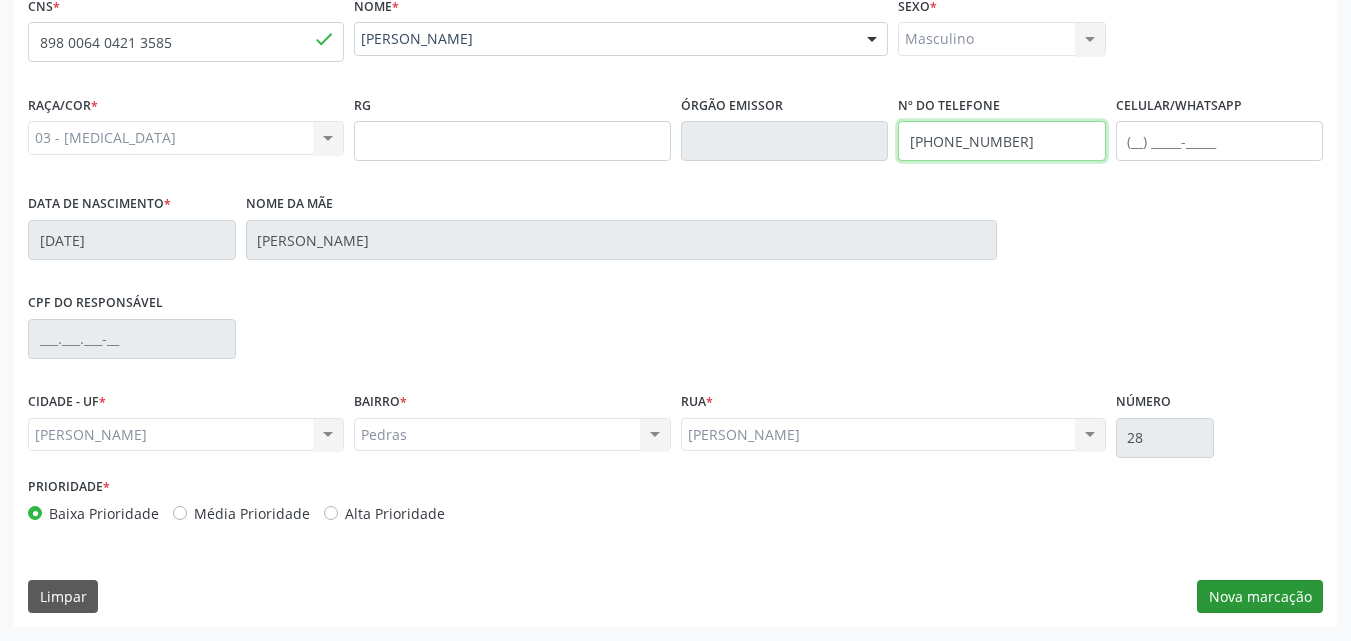 type on "[PHONE_NUMBER]" 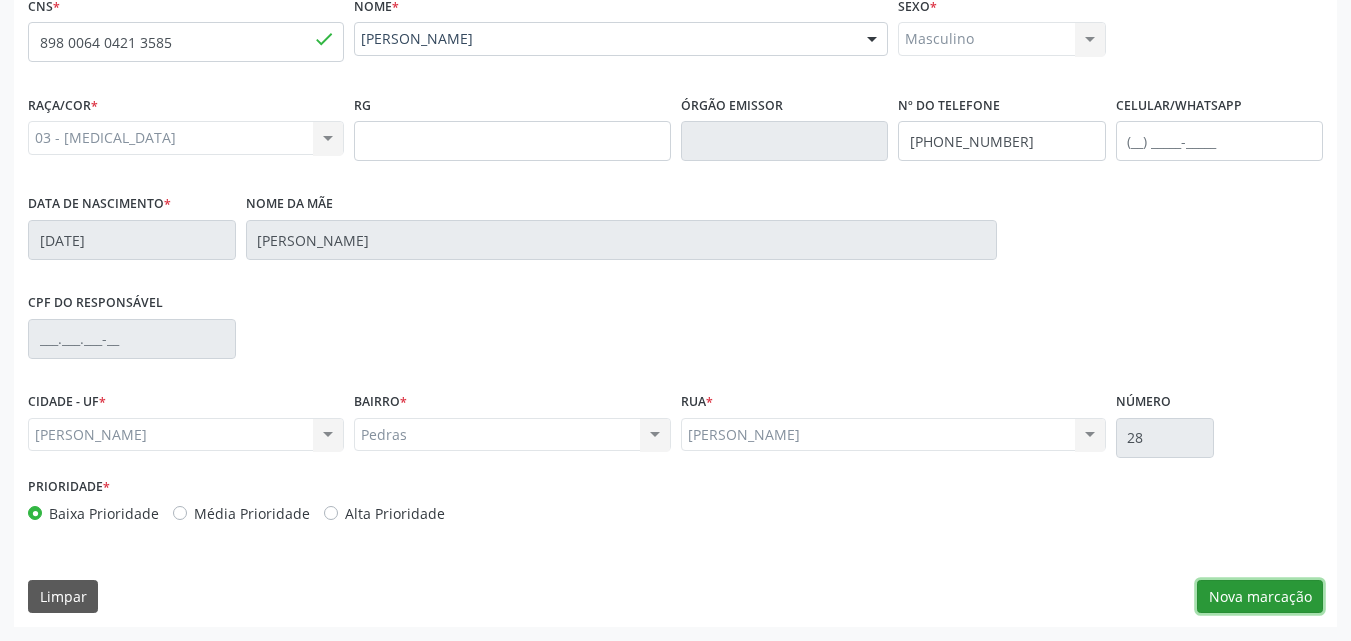 click on "Nova marcação" at bounding box center [1260, 597] 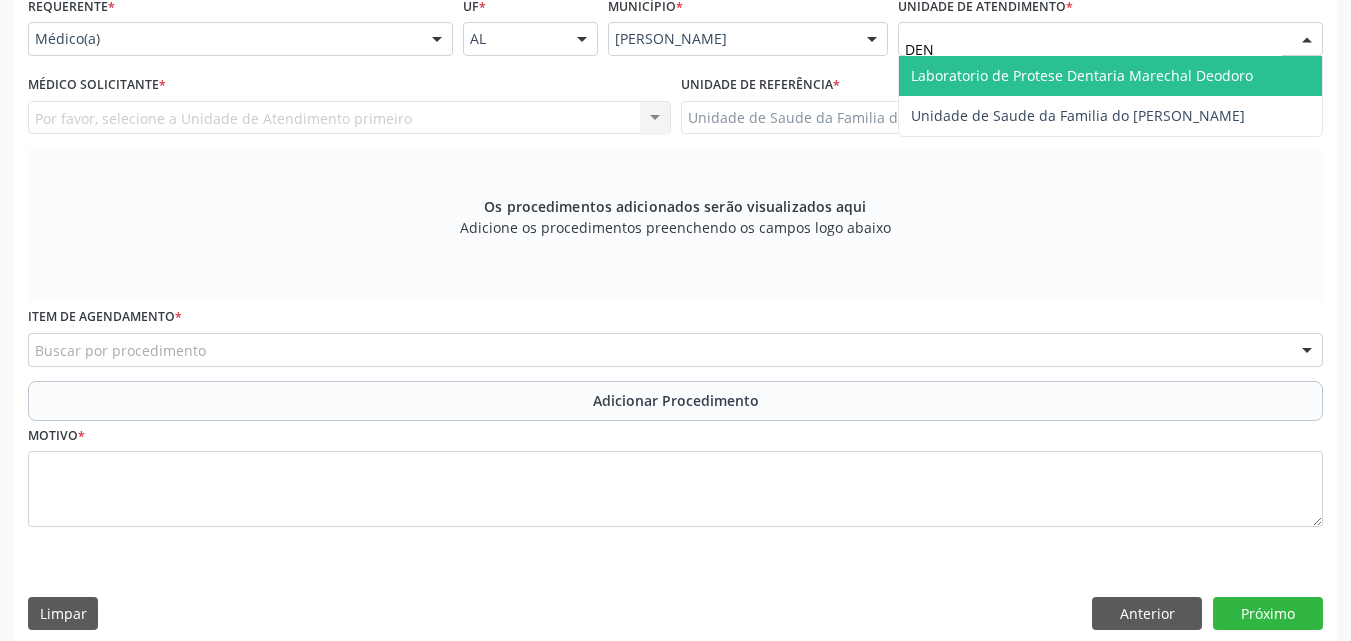 type on "DENI" 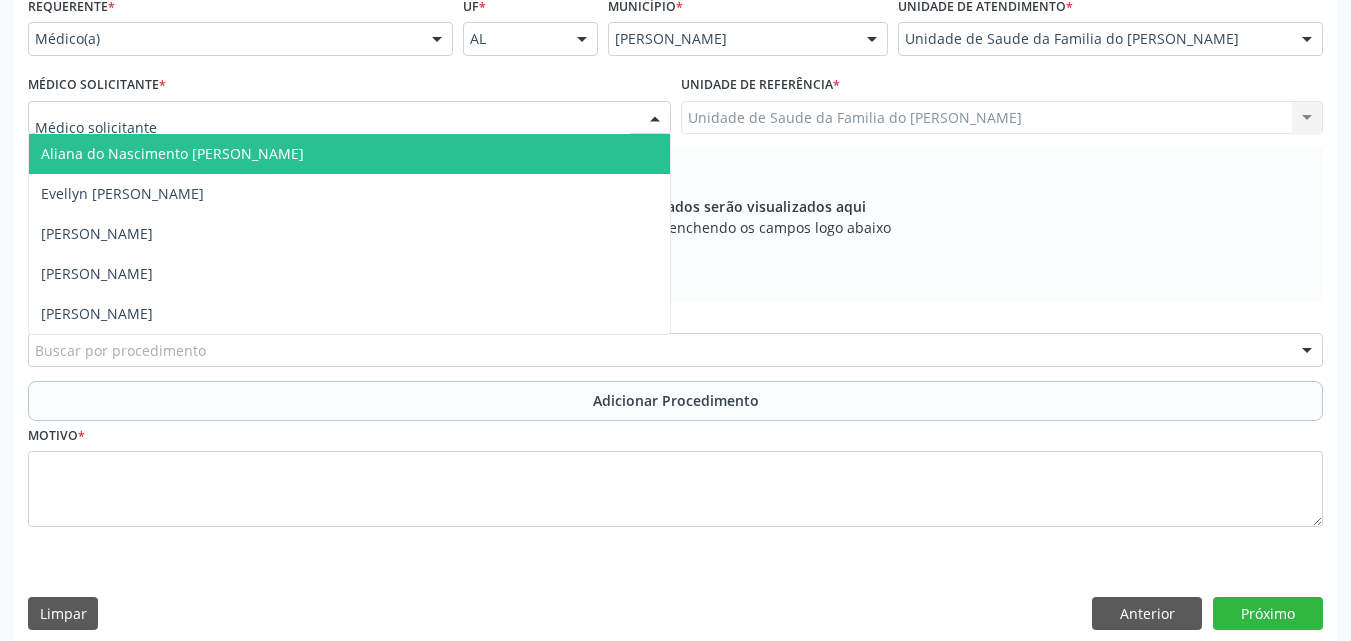 click at bounding box center [349, 118] 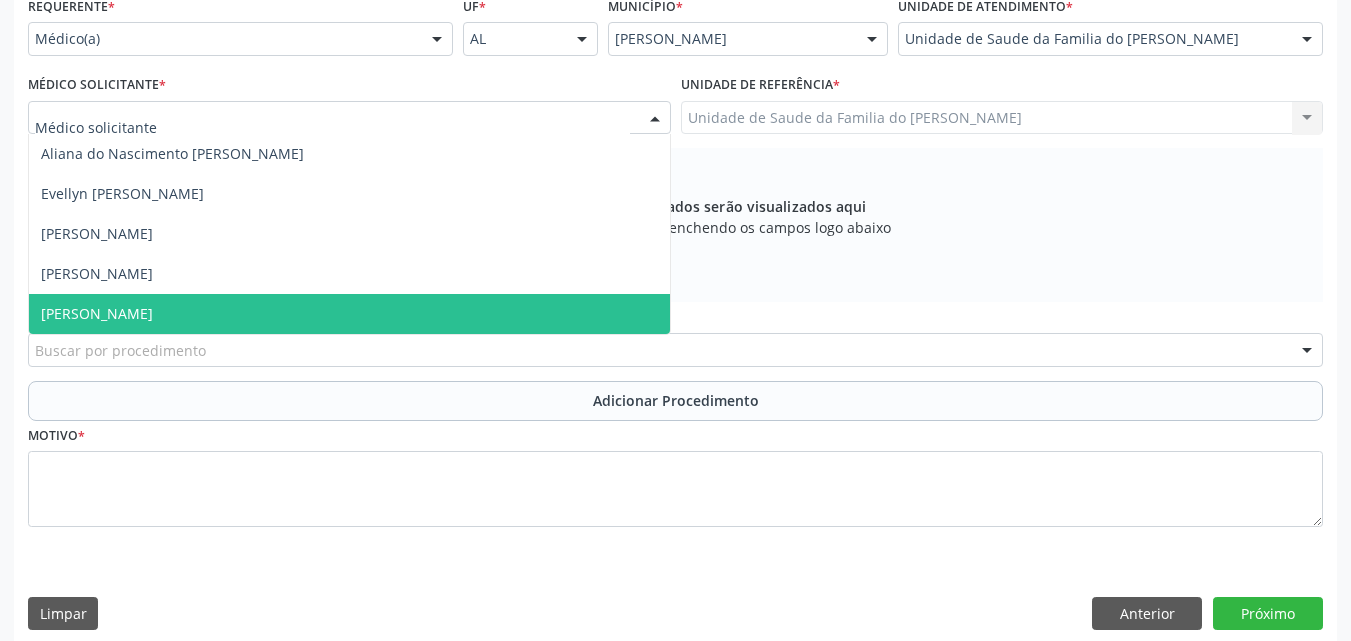 click on "[PERSON_NAME]" at bounding box center [349, 314] 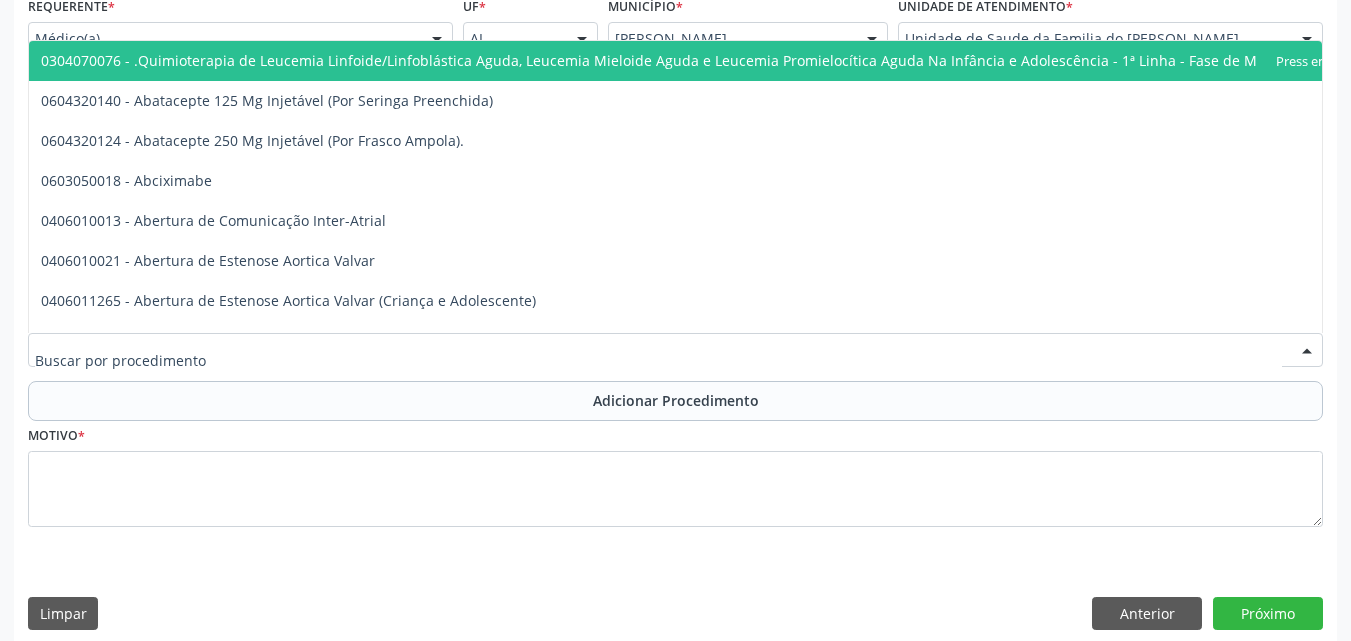 click at bounding box center [675, 350] 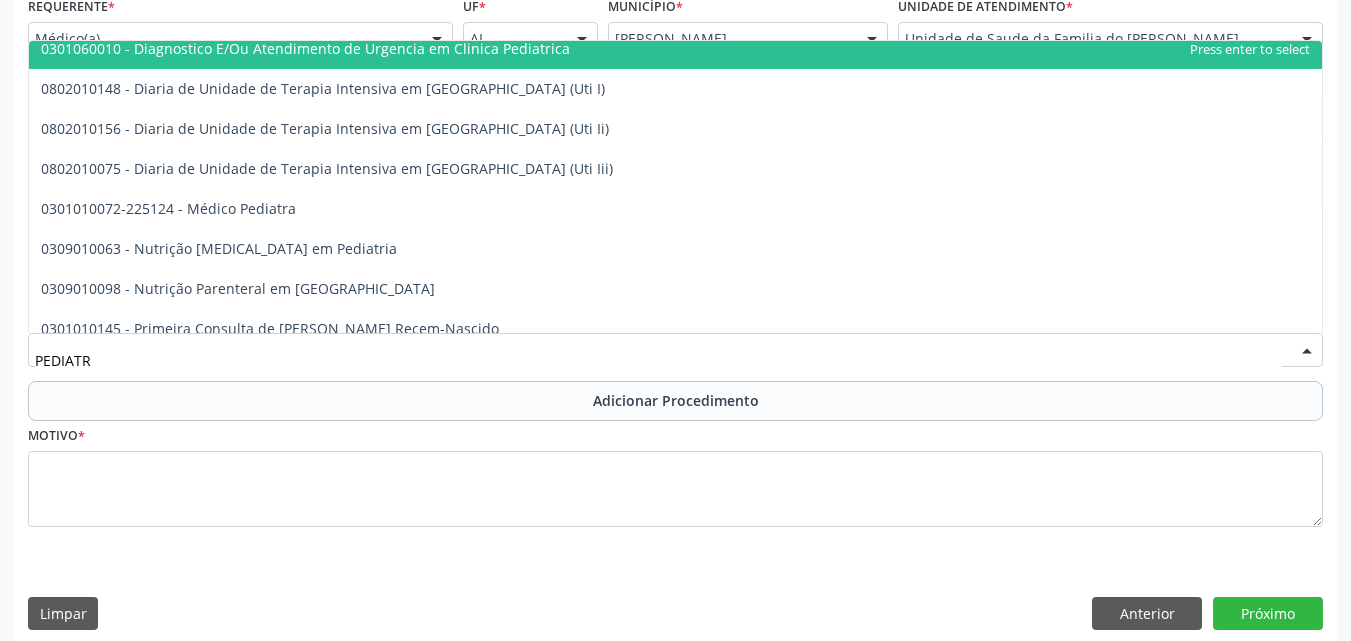 scroll, scrollTop: 108, scrollLeft: 0, axis: vertical 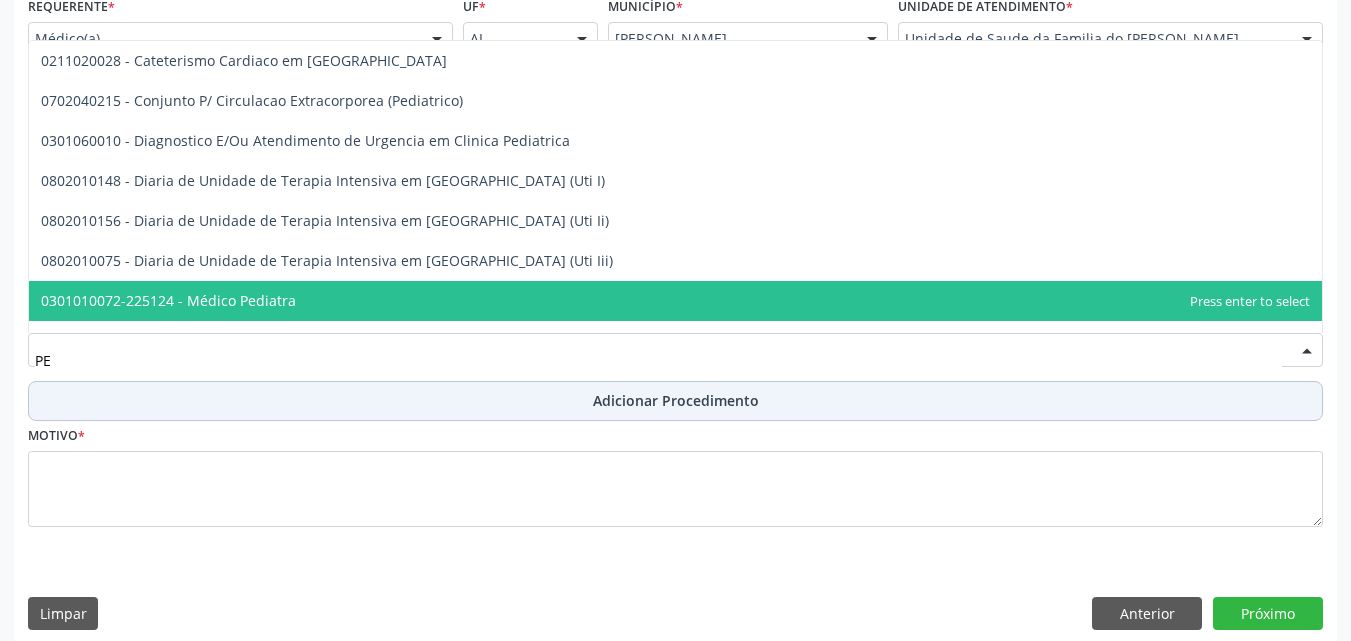 type on "P" 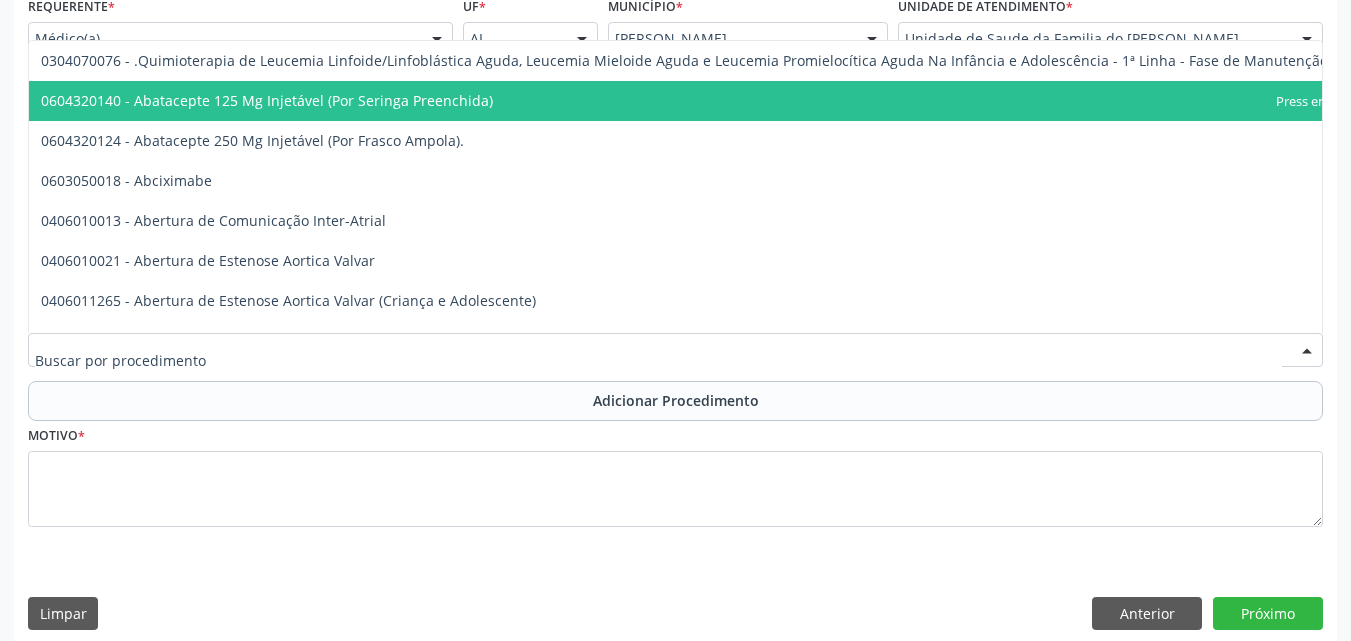 click at bounding box center [675, 350] 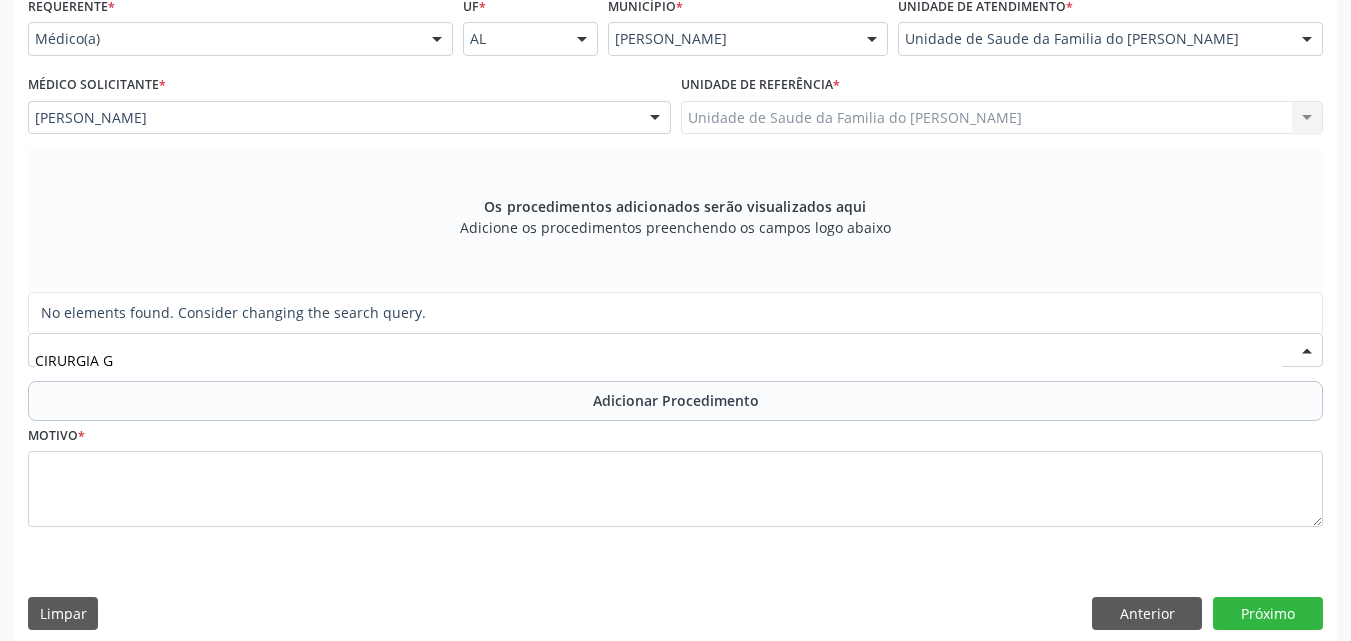 type on "CIRURGIA" 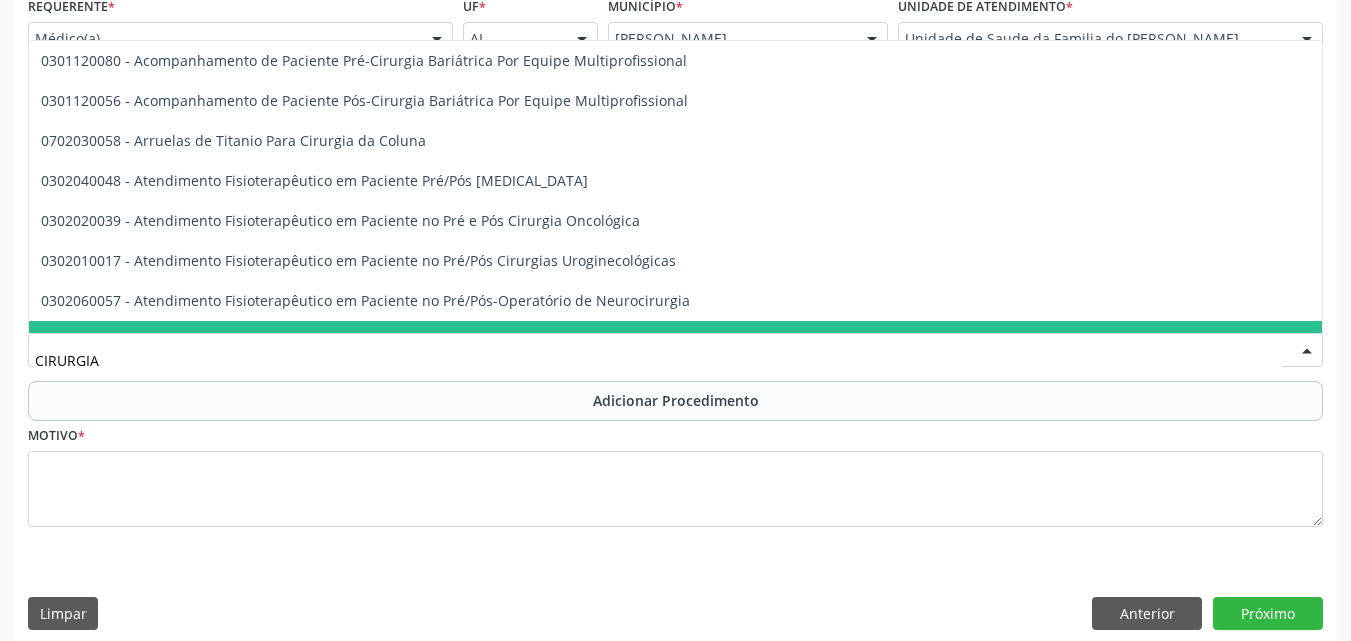 click on "CIRURGIA" at bounding box center [658, 360] 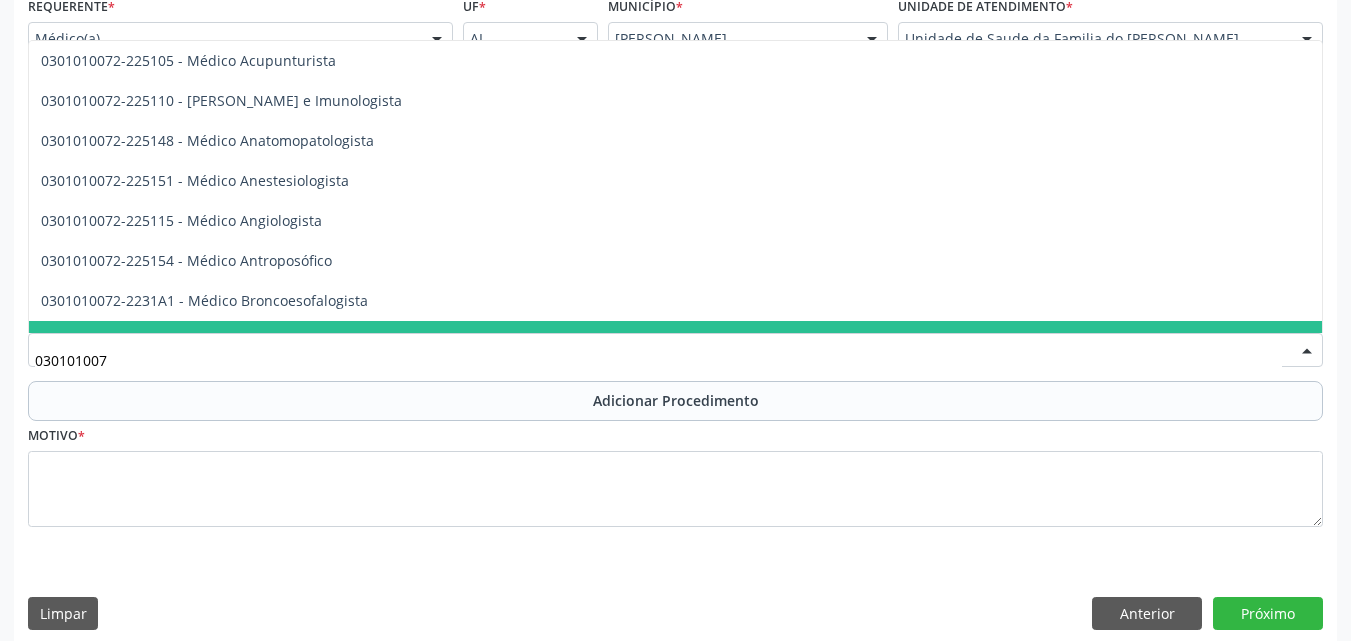 type on "0301010072" 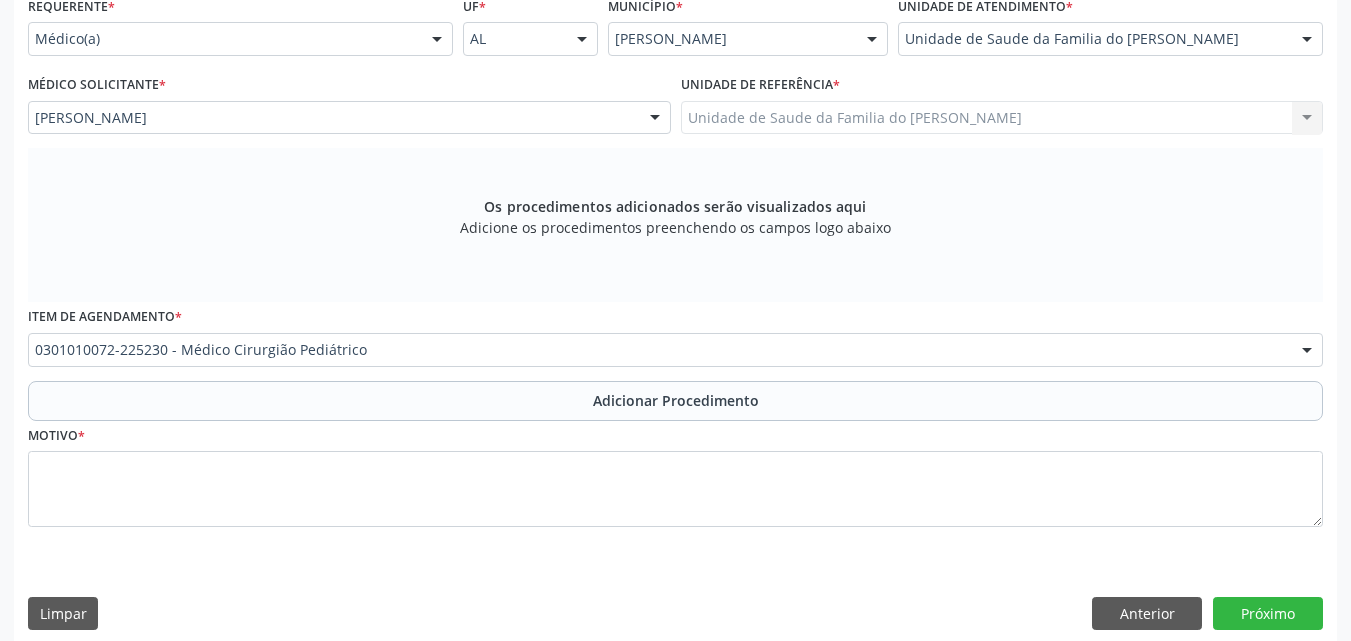 scroll, scrollTop: 0, scrollLeft: 0, axis: both 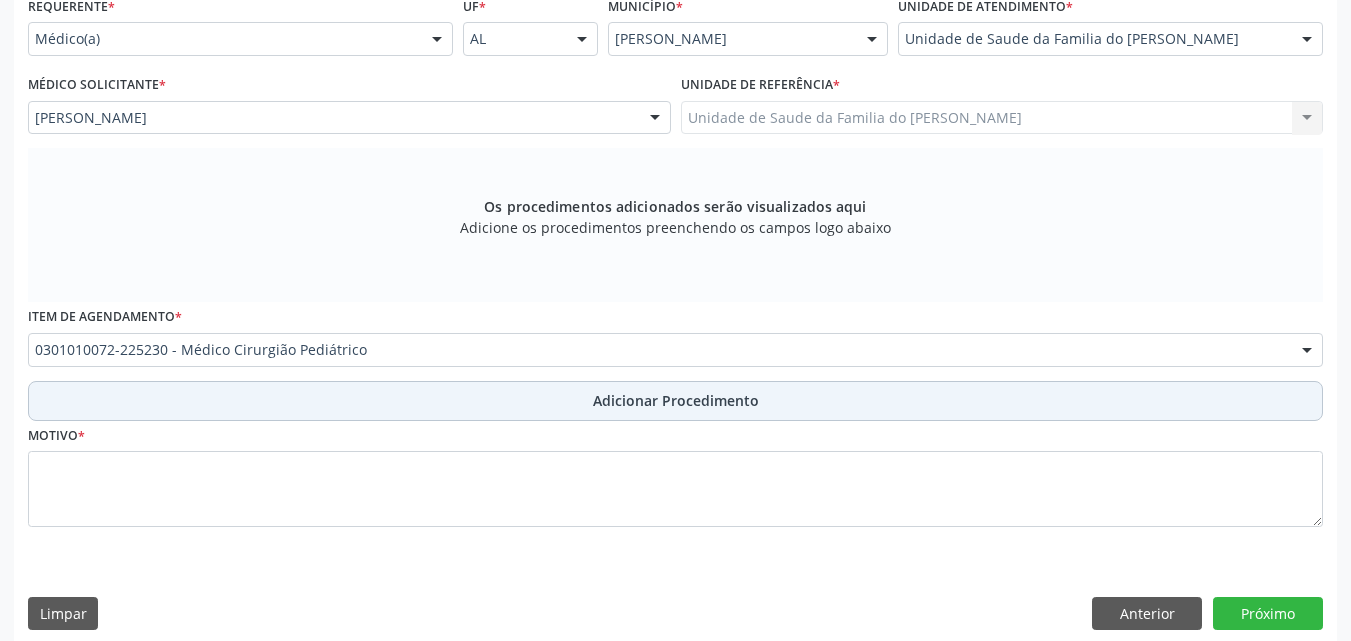 click on "Adicionar Procedimento" at bounding box center [675, 401] 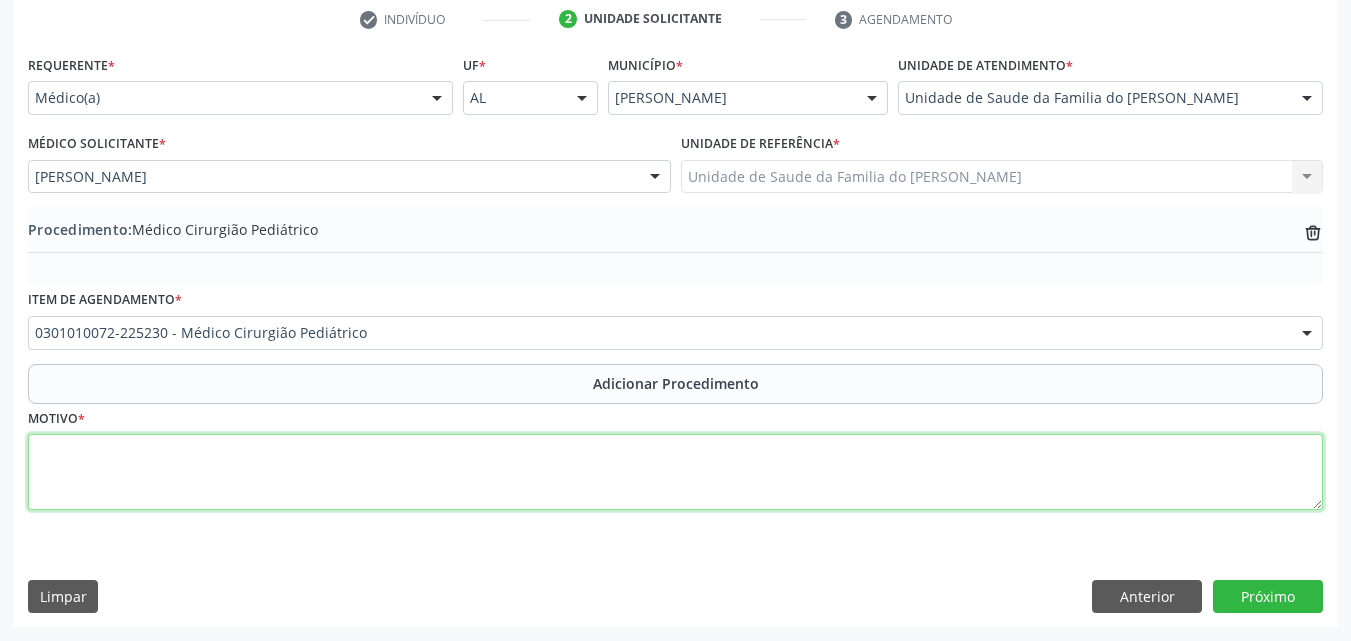 click at bounding box center [675, 472] 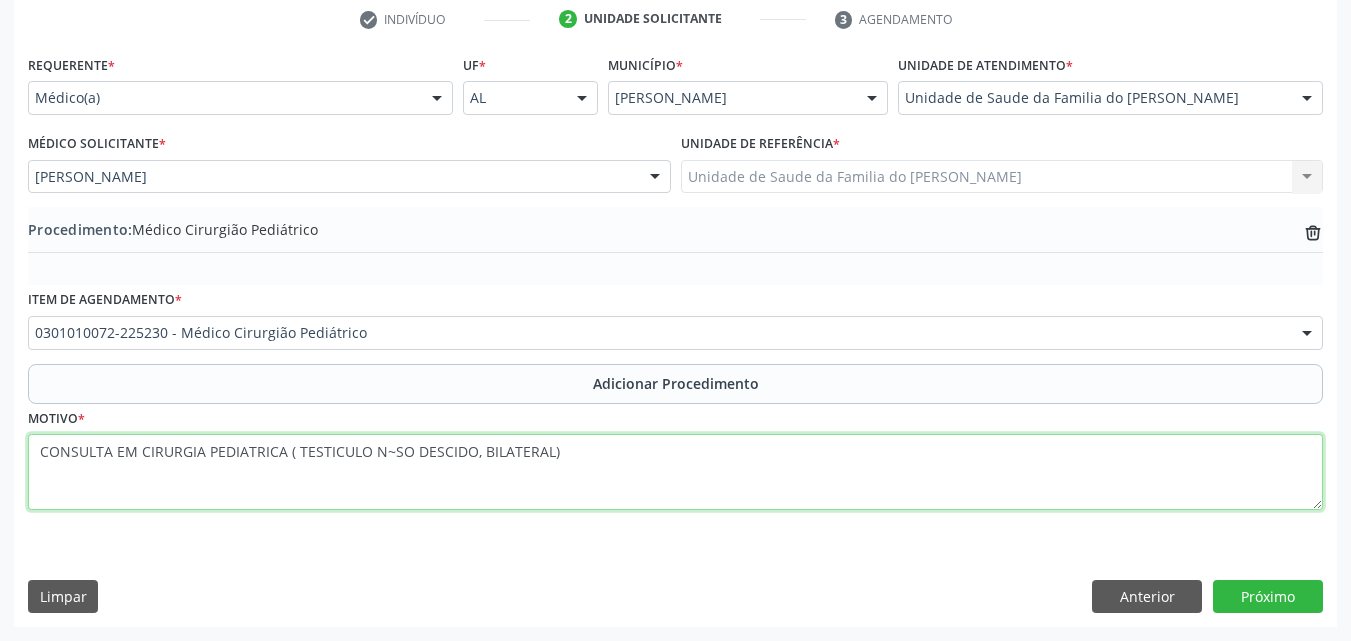 click on "CONSULTA EM CIRURGIA PEDIATRICA ( TESTICULO N~SO DESCIDO, BILATERAL)" at bounding box center (675, 472) 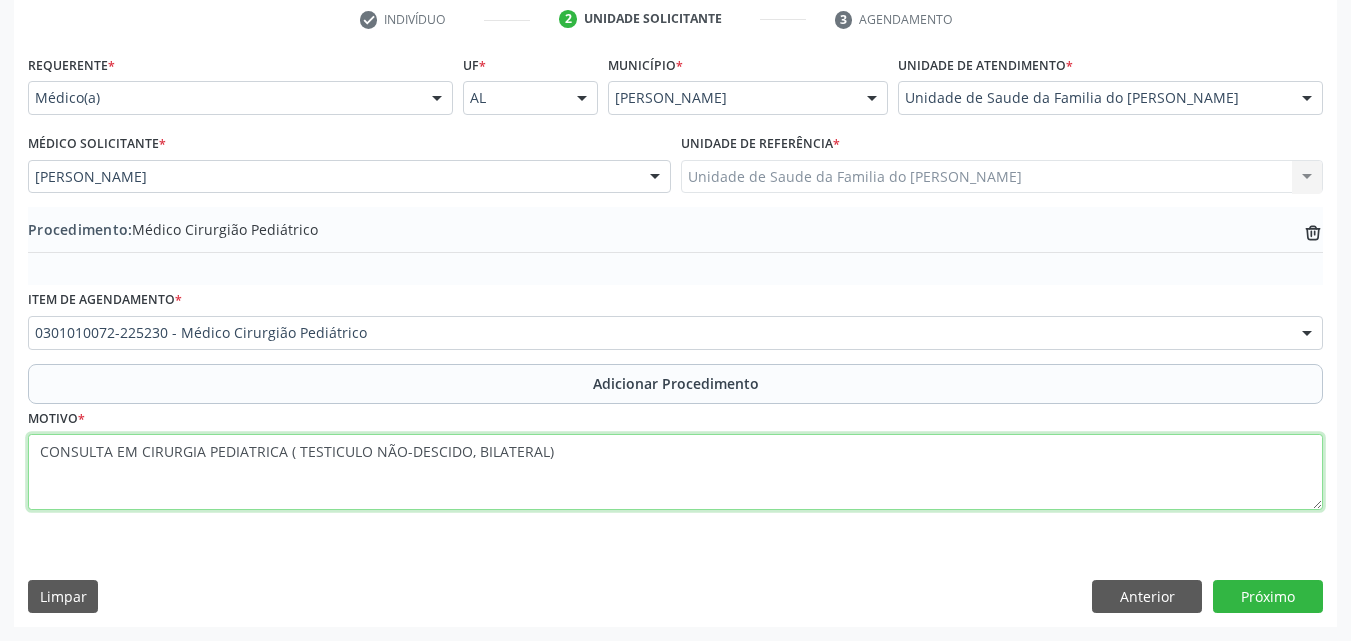 click on "CONSULTA EM CIRURGIA PEDIATRICA ( TESTICULO NÃO-DESCIDO, BILATERAL)" at bounding box center (675, 472) 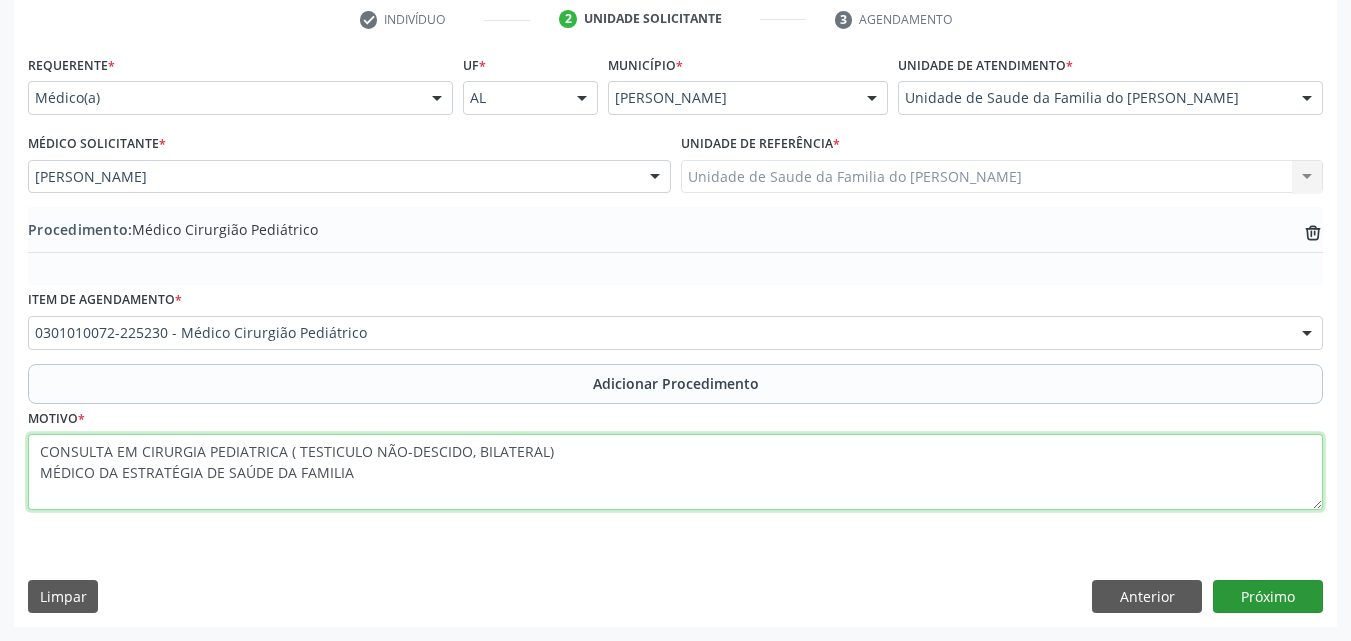 type on "CONSULTA EM CIRURGIA PEDIATRICA ( TESTICULO NÃO-DESCIDO, BILATERAL)
MÉDICO DA ESTRATÉGIA DE SAÚDE DA FAMILIA" 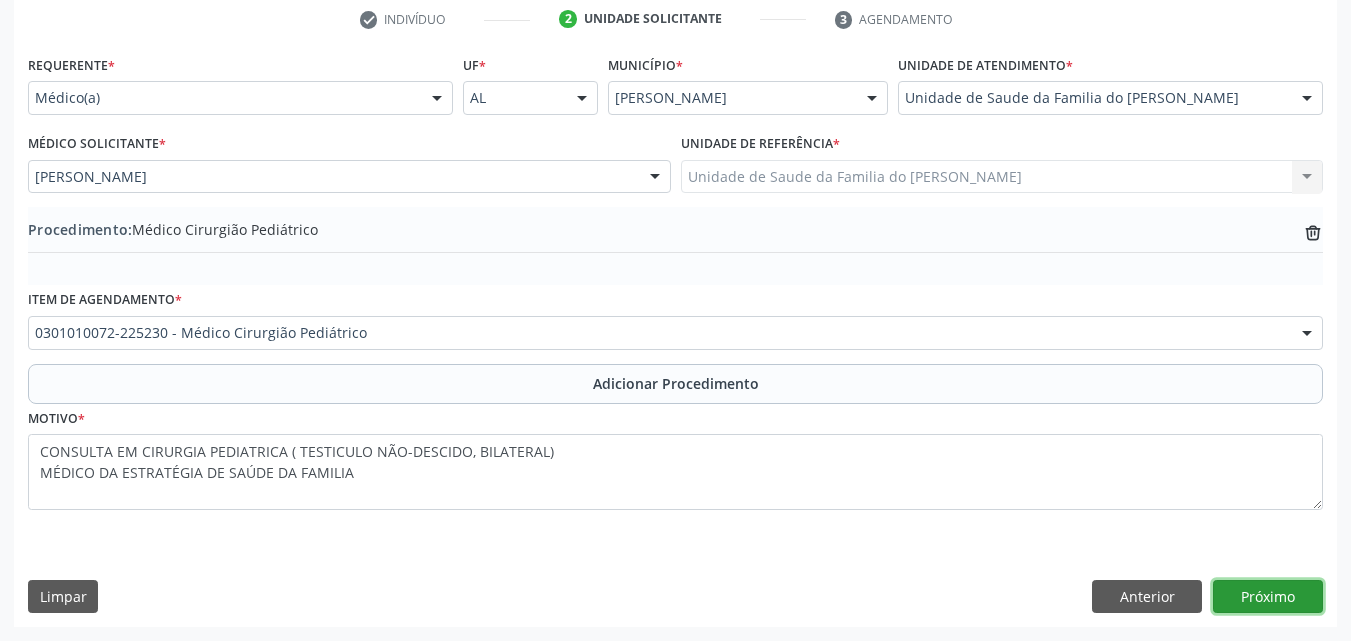 click on "Próximo" at bounding box center [1268, 597] 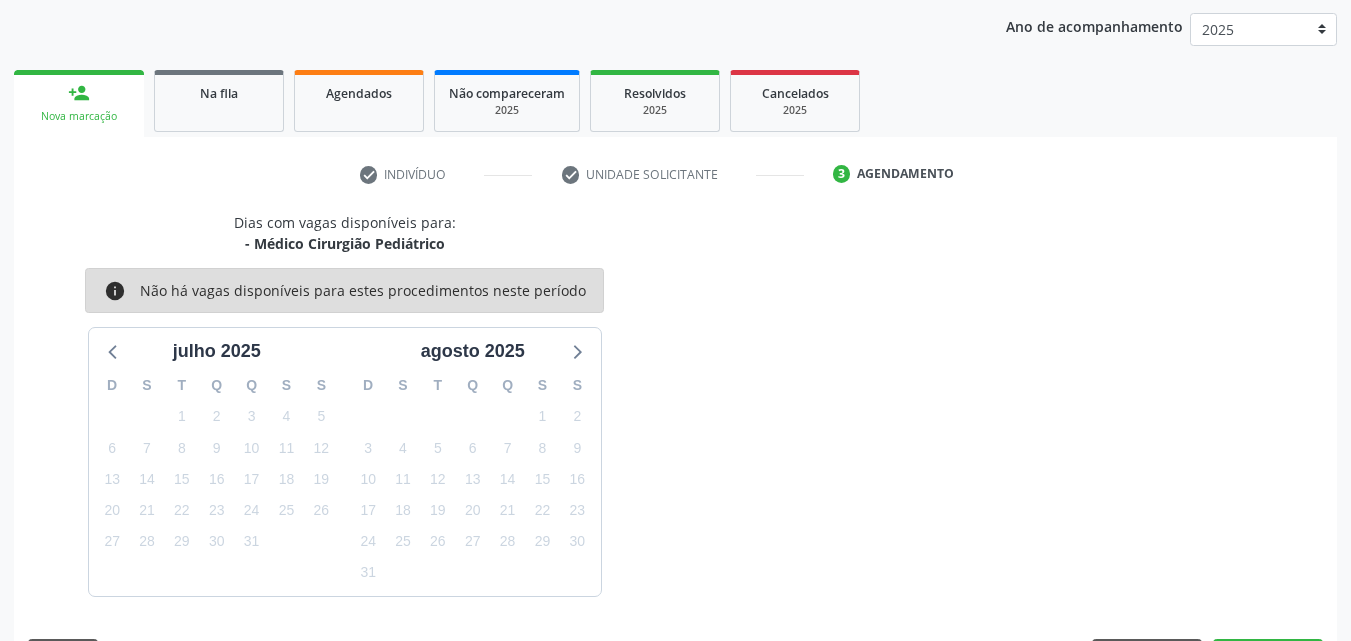scroll, scrollTop: 316, scrollLeft: 0, axis: vertical 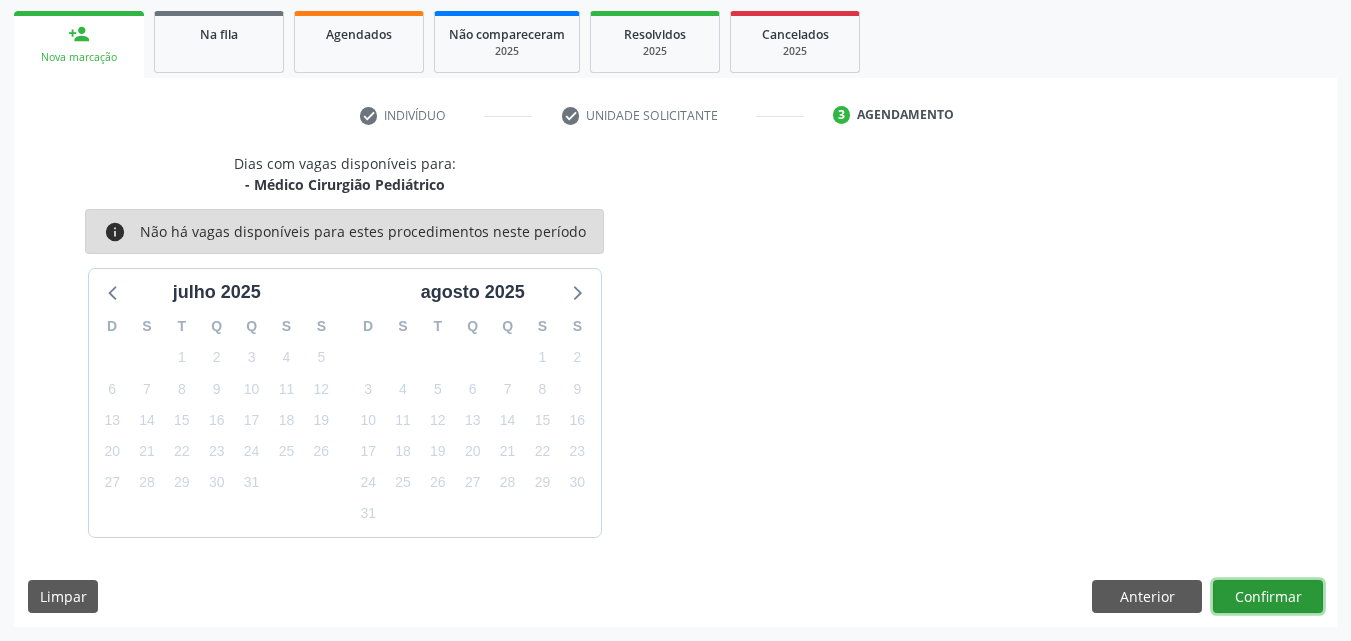 click on "Confirmar" at bounding box center (1268, 597) 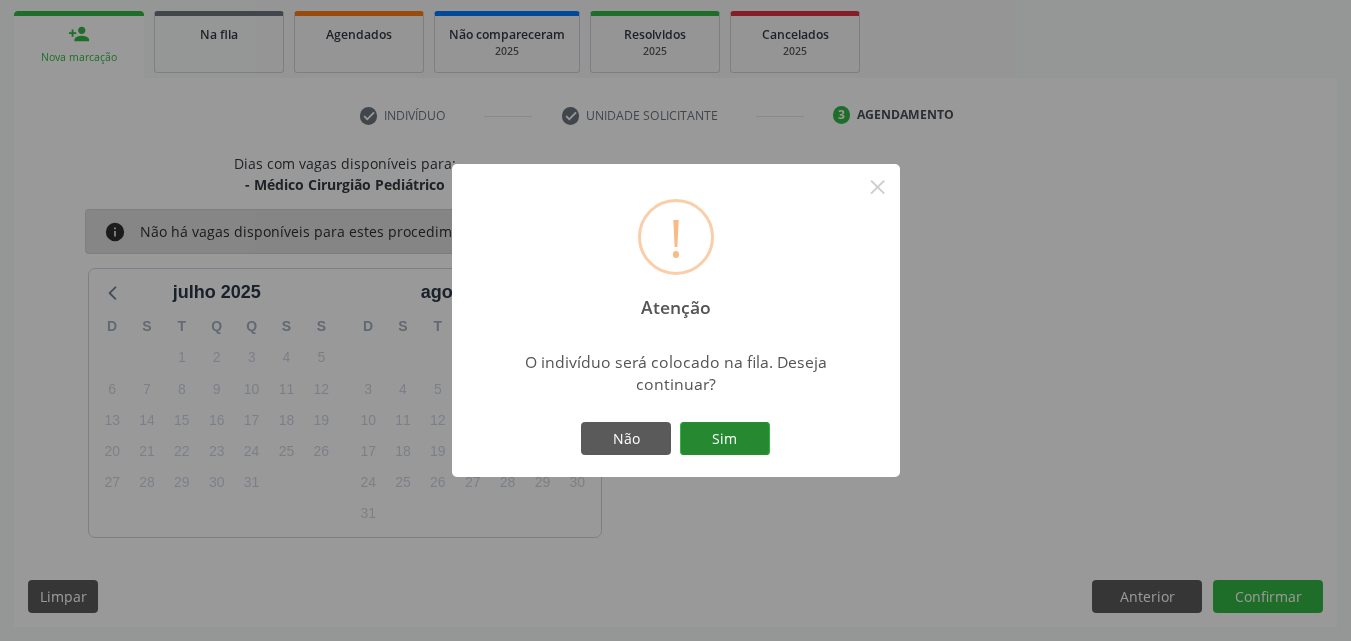 click on "Sim" at bounding box center (725, 439) 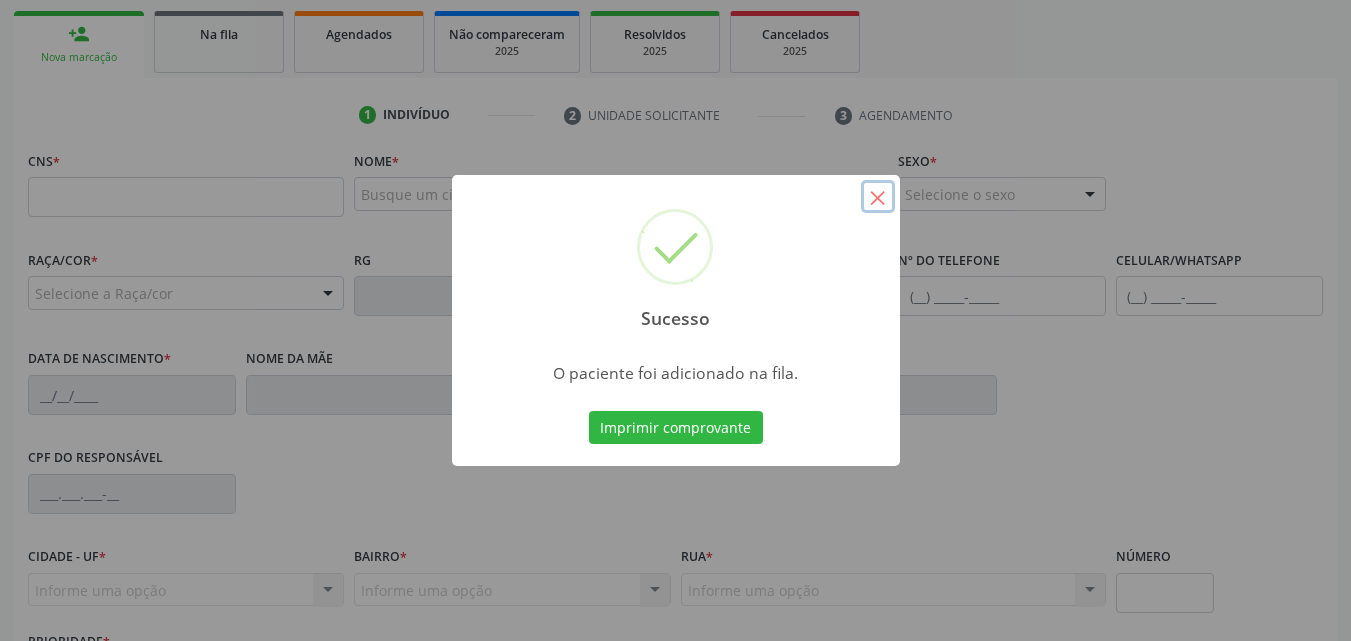 click on "×" at bounding box center [878, 197] 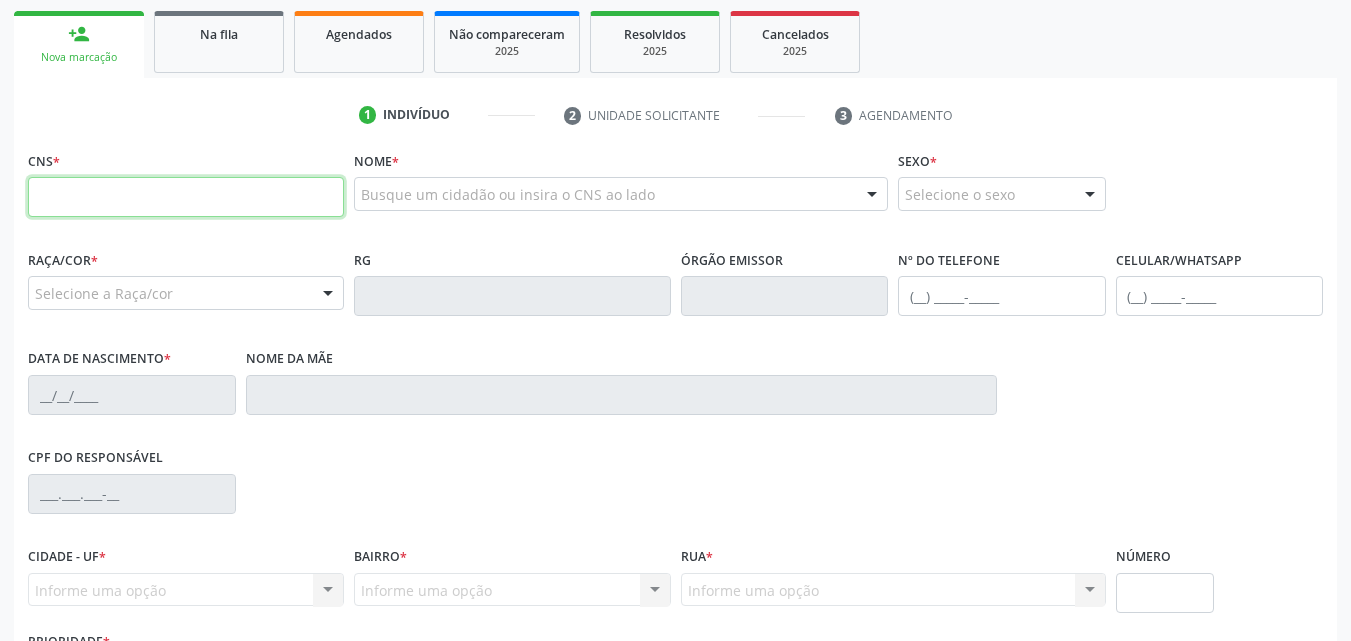 click at bounding box center [186, 197] 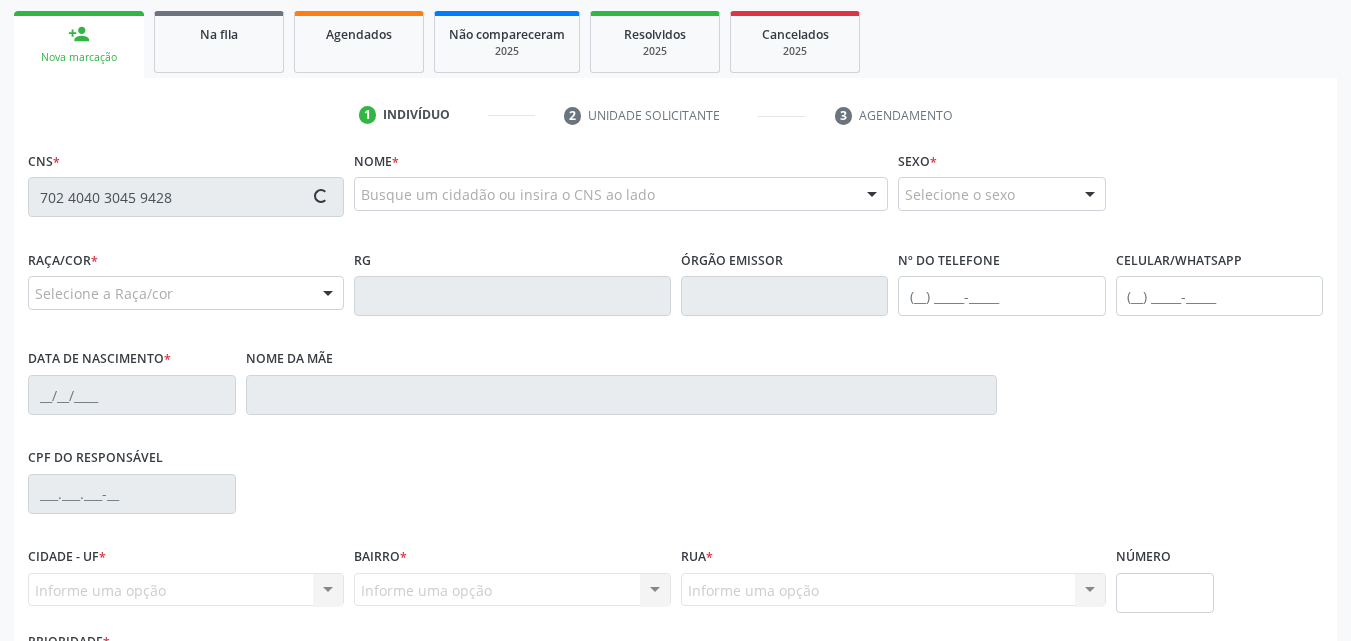type on "702 4040 3045 9428" 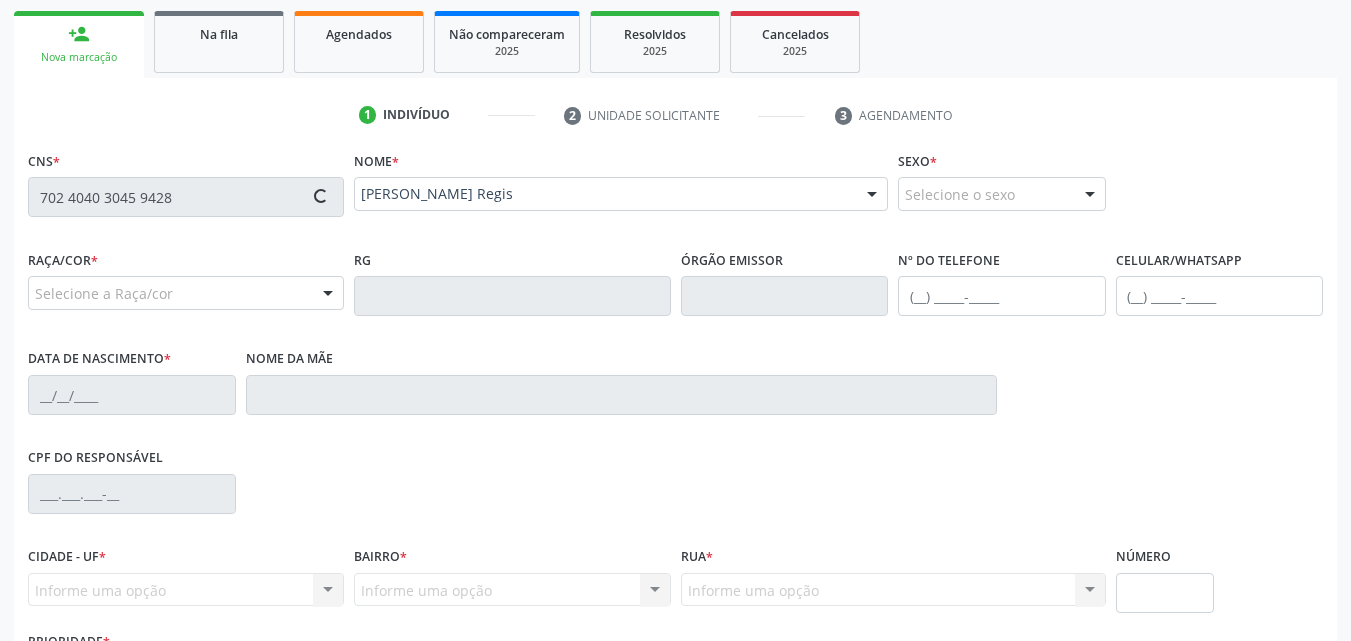 type on "[PHONE_NUMBER]" 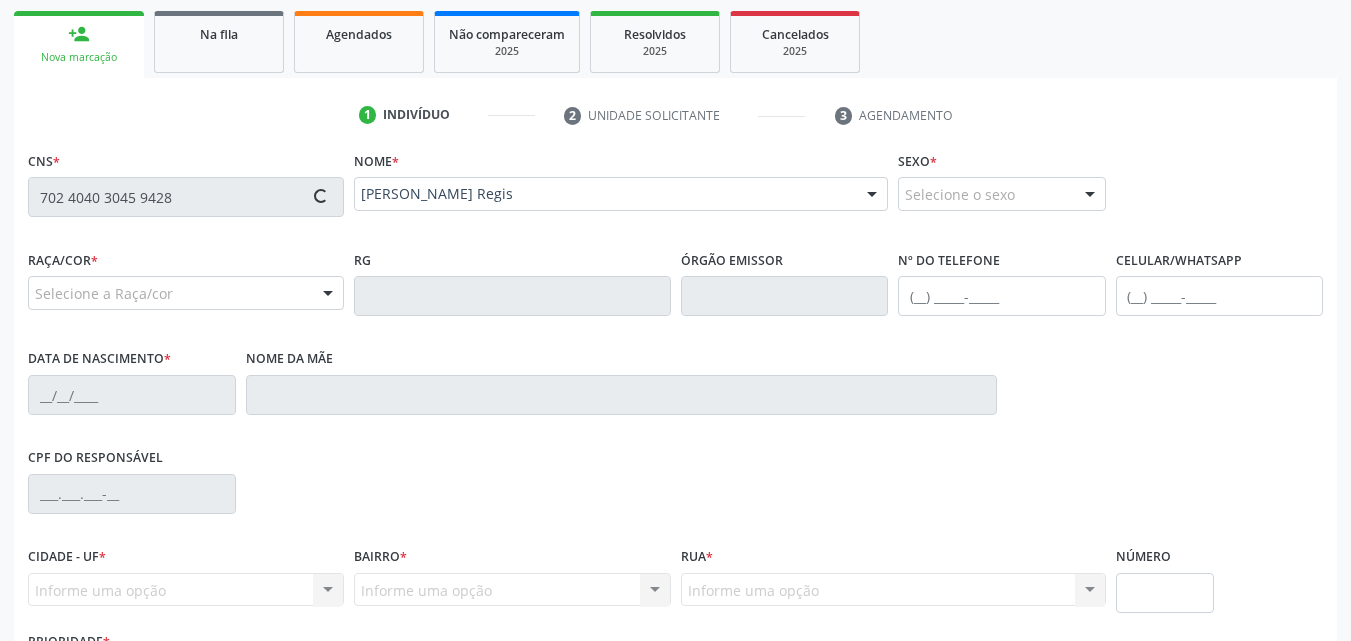 type on "16[DATE]" 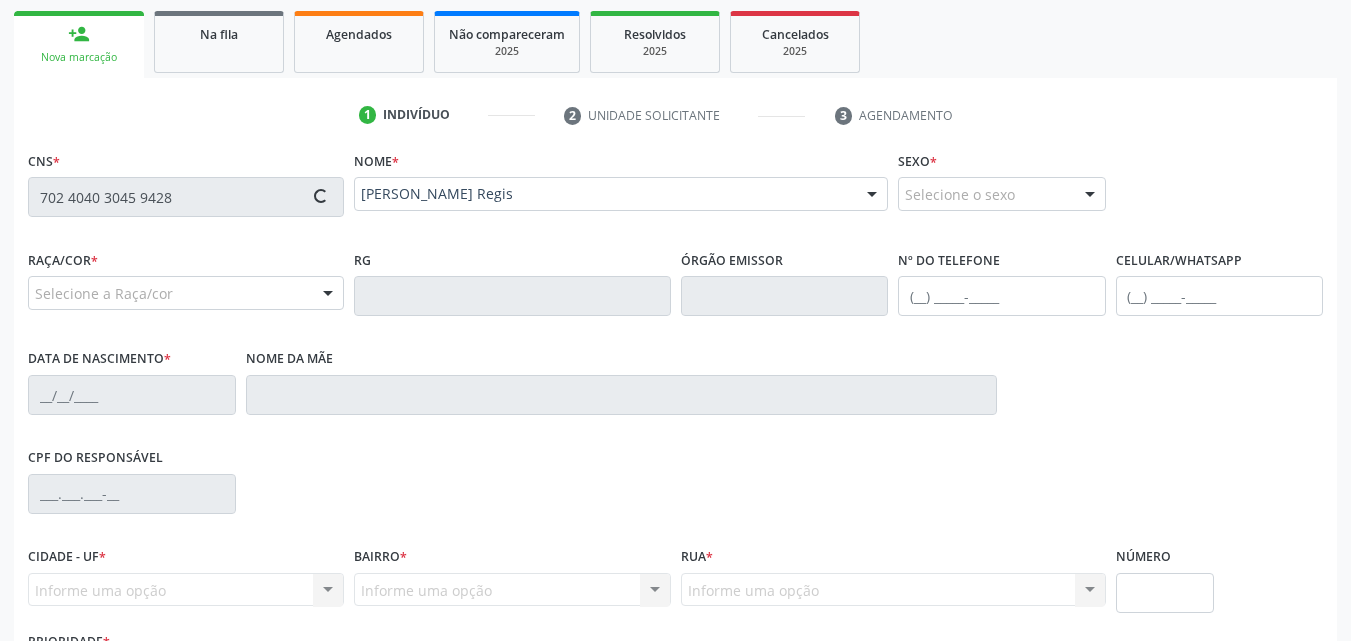 type on "S/N" 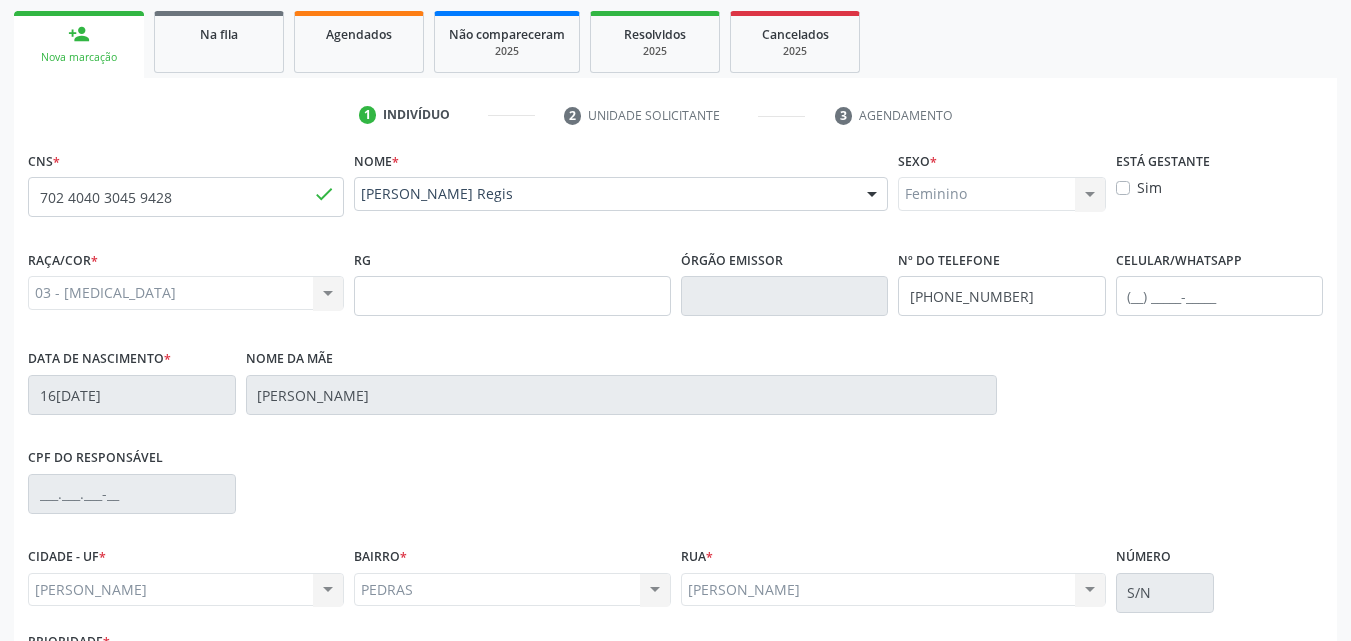 scroll, scrollTop: 471, scrollLeft: 0, axis: vertical 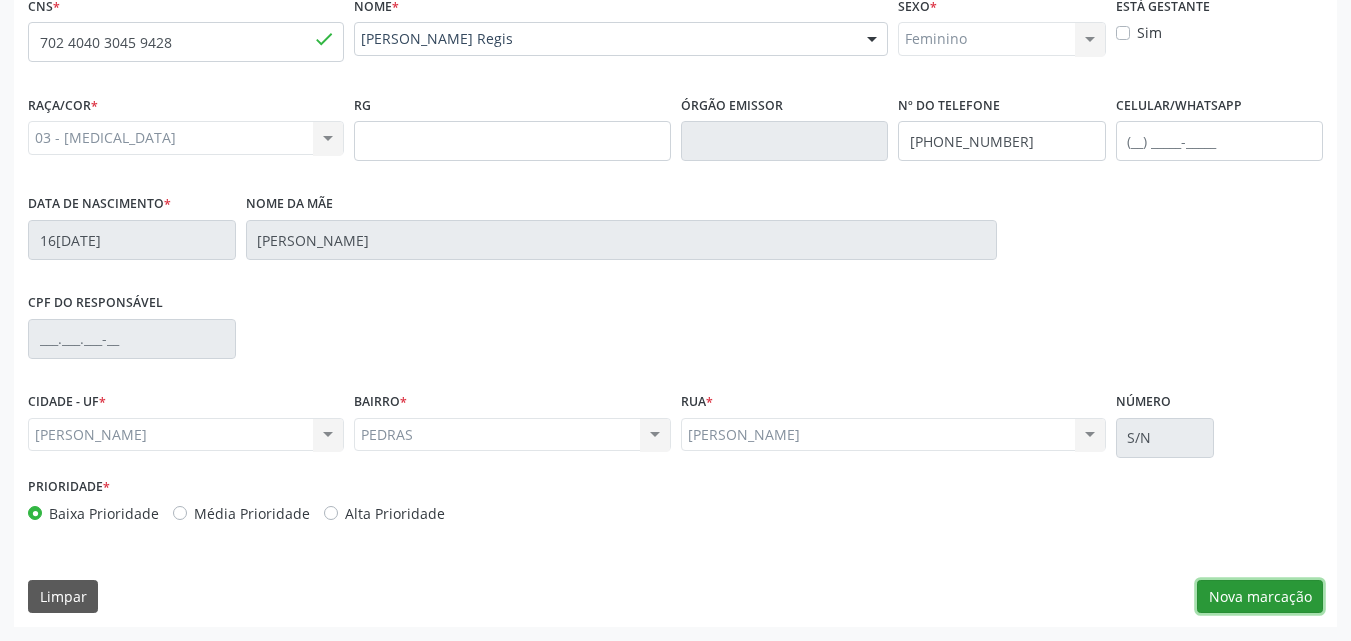 click on "Nova marcação" at bounding box center (1260, 597) 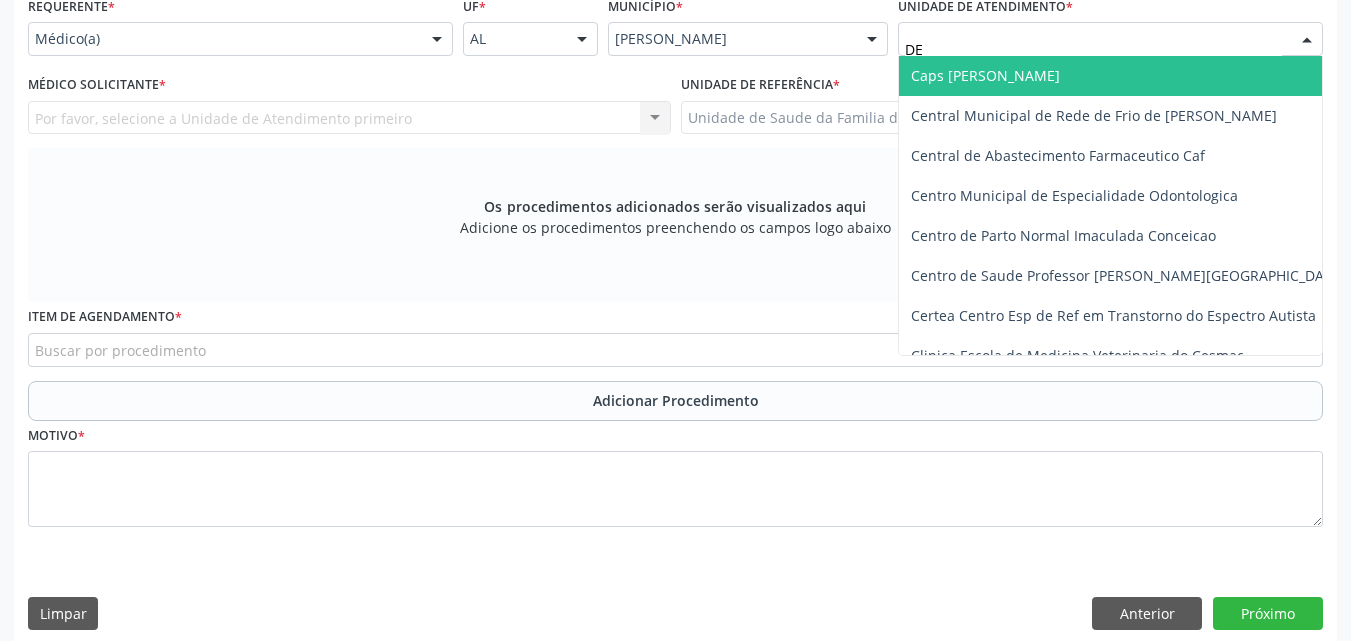 type on "DEN" 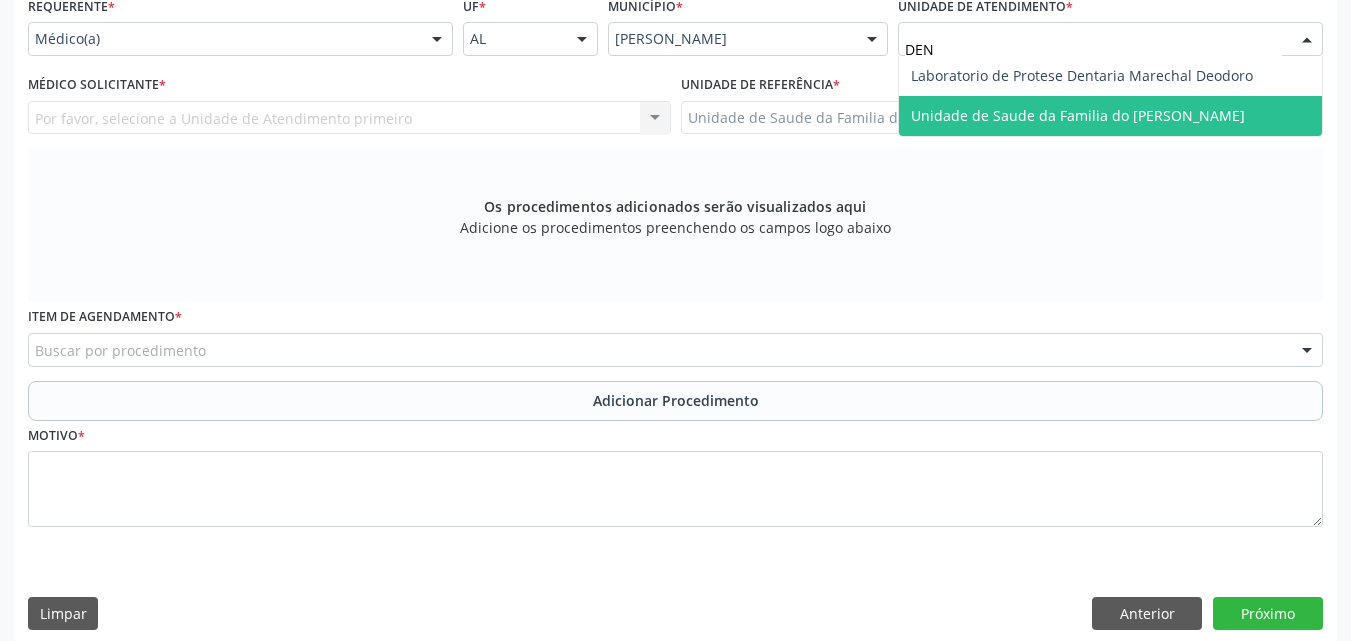 click on "Unidade de Saude da Familia do [PERSON_NAME]" at bounding box center [1110, 116] 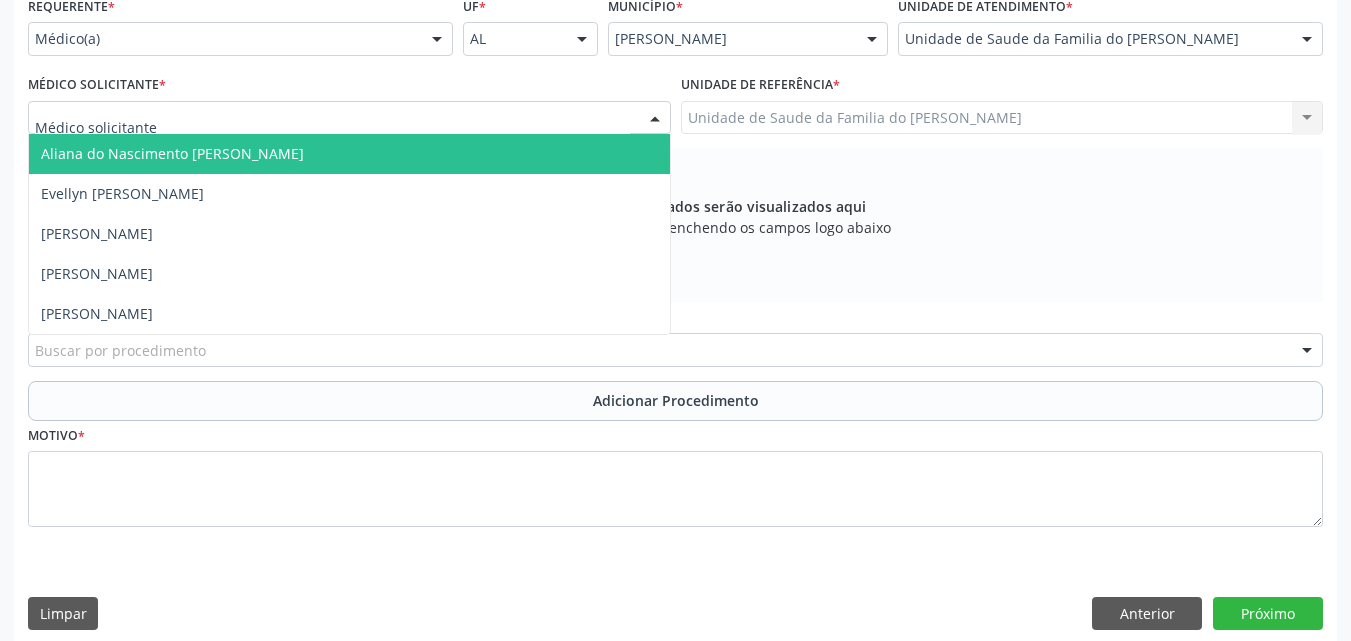 click at bounding box center (349, 118) 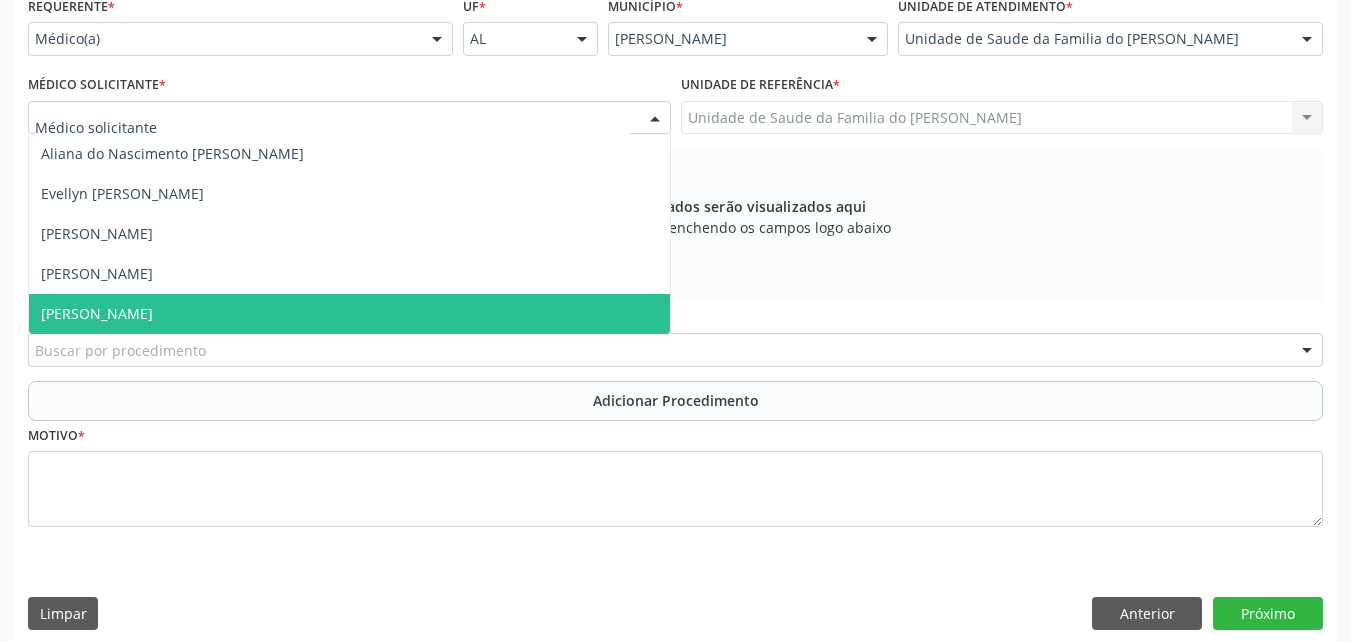 click on "[PERSON_NAME]" at bounding box center (349, 314) 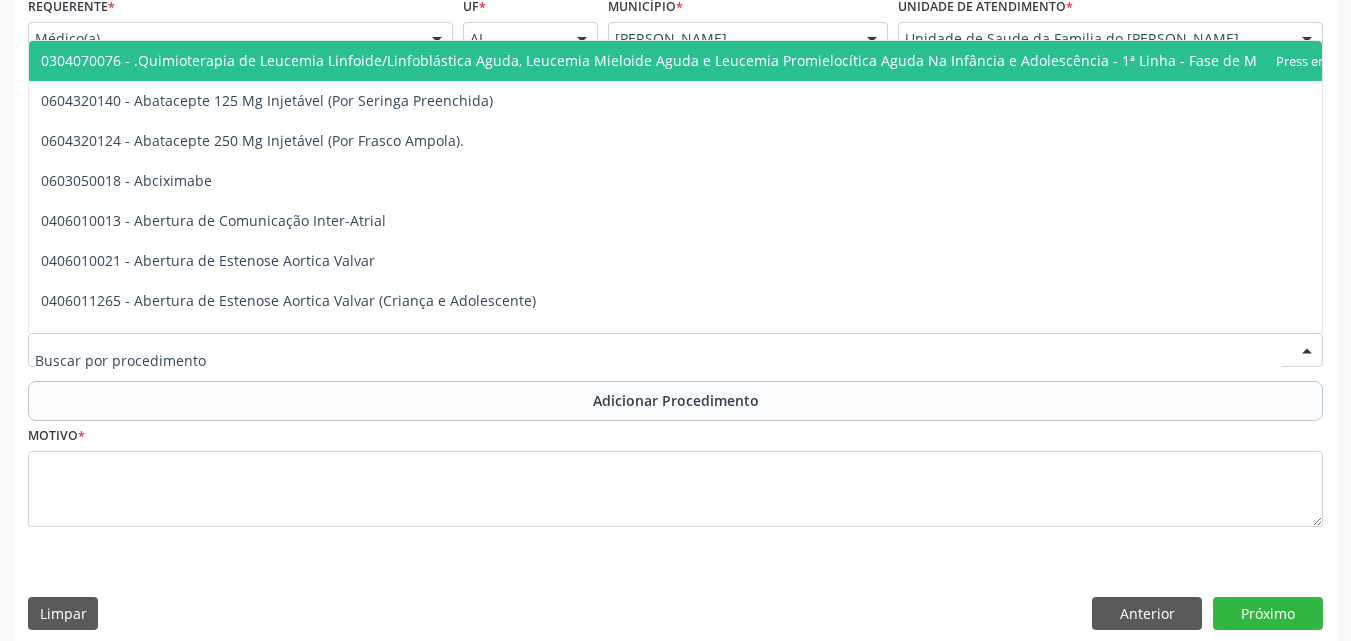 click at bounding box center (675, 350) 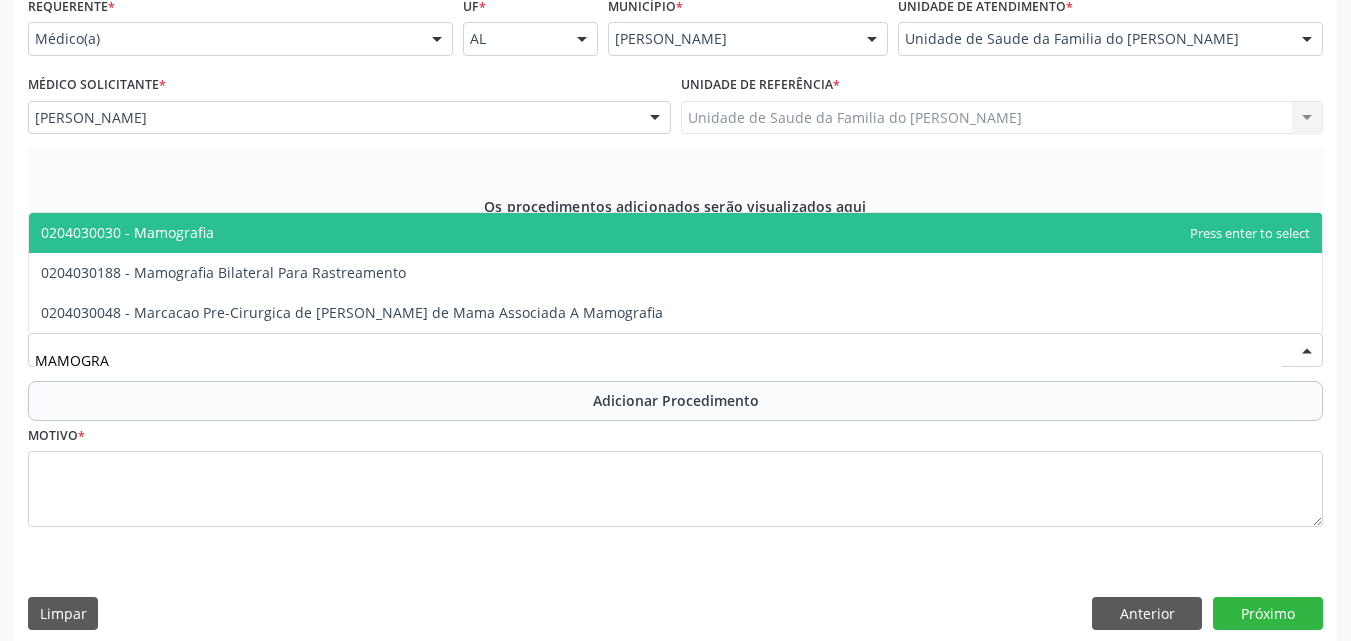 type on "MAMOGRAF" 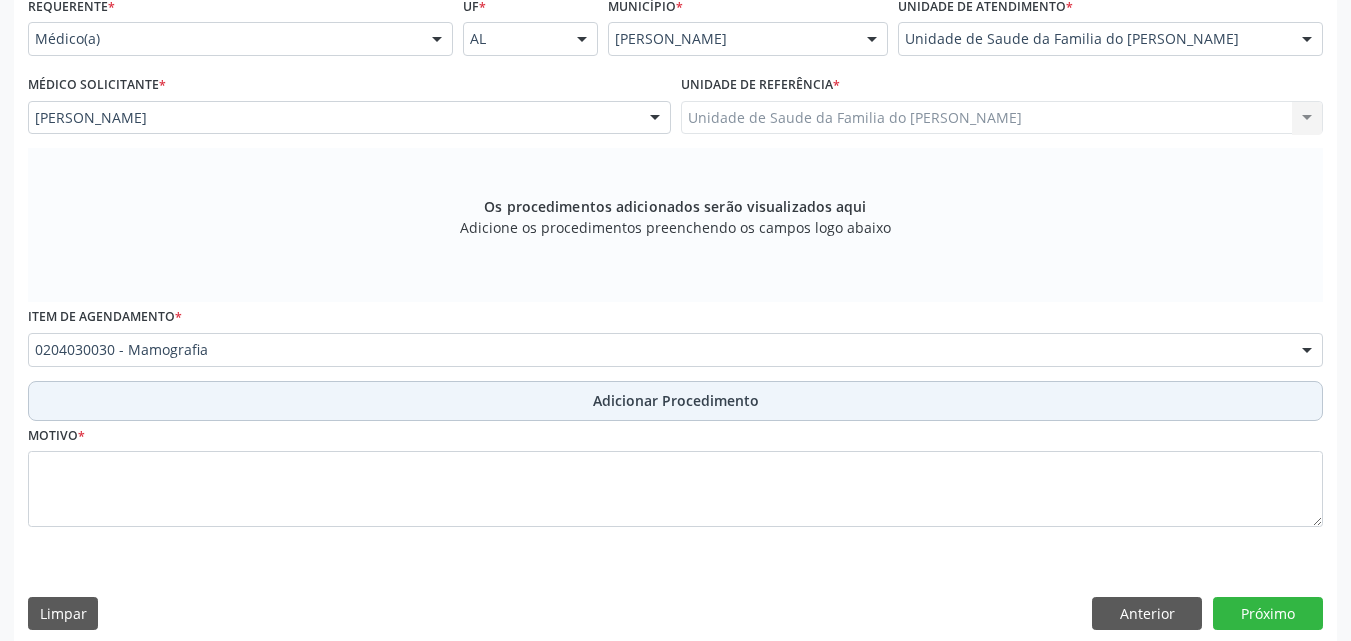 click on "Adicionar Procedimento" at bounding box center (675, 401) 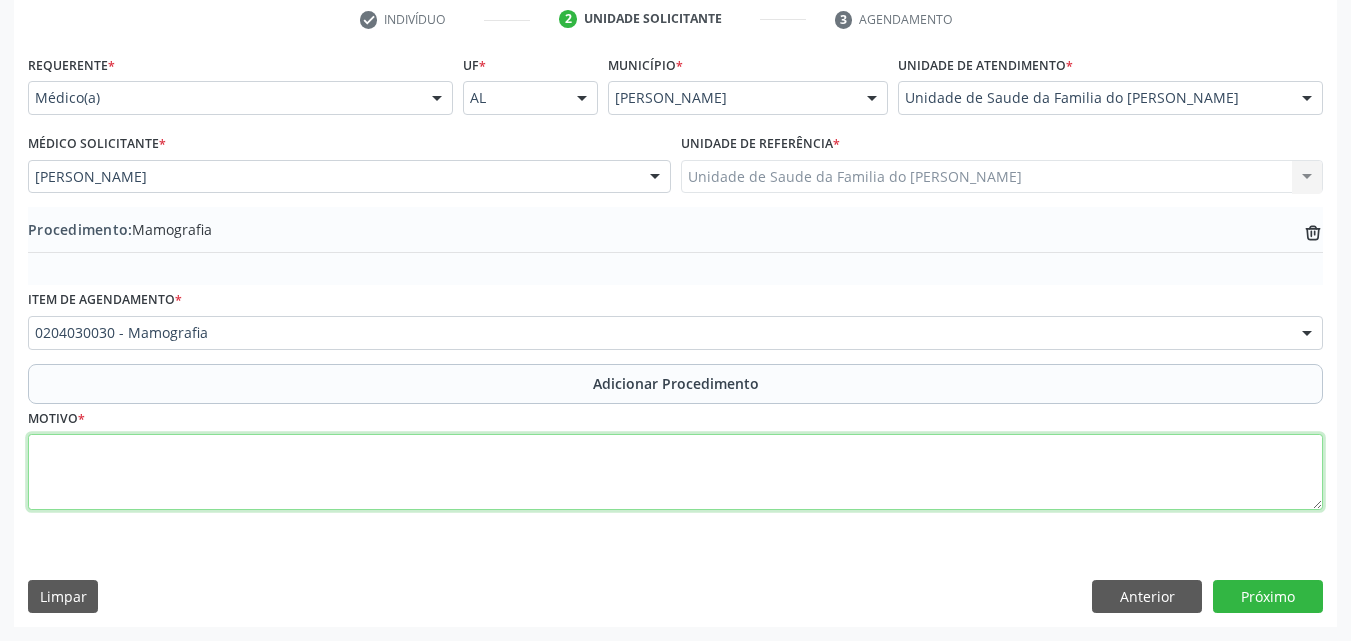 click at bounding box center [675, 472] 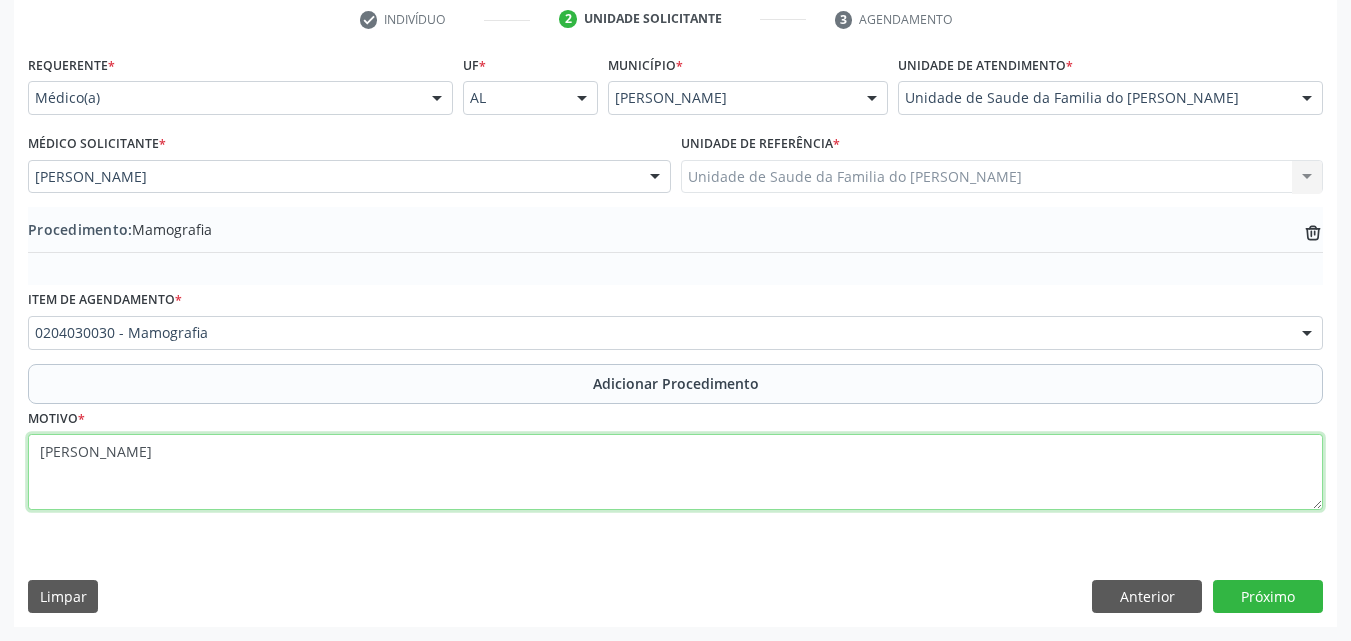 type on "[PERSON_NAME]" 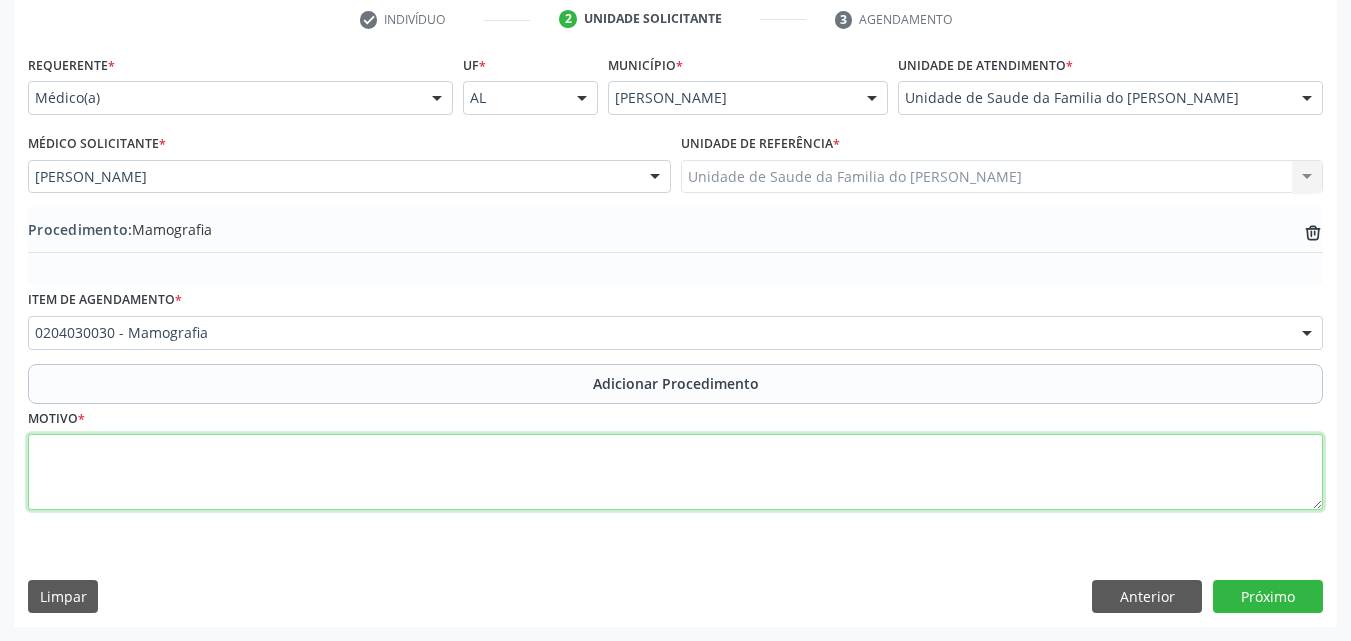 paste on "MÉDICO DA ESTRATÉGIA DE SAÚDE DA FAMILIA" 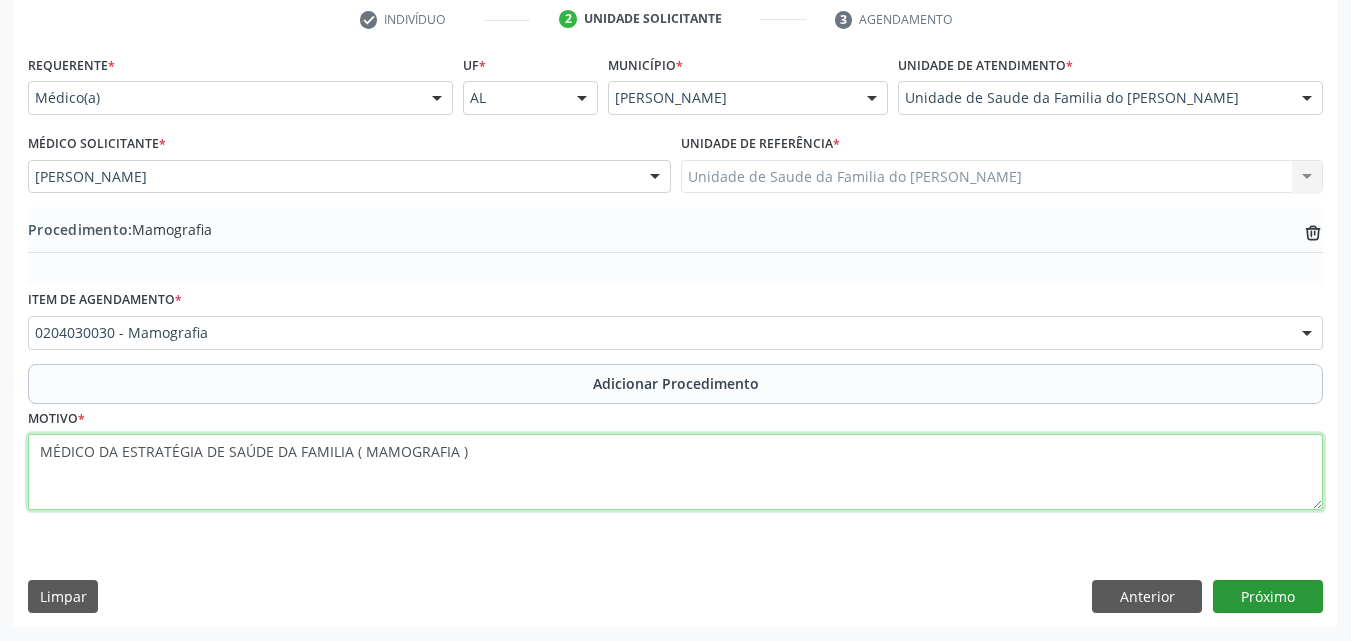 type on "MÉDICO DA ESTRATÉGIA DE SAÚDE DA FAMILIA ( MAMOGRAFIA )" 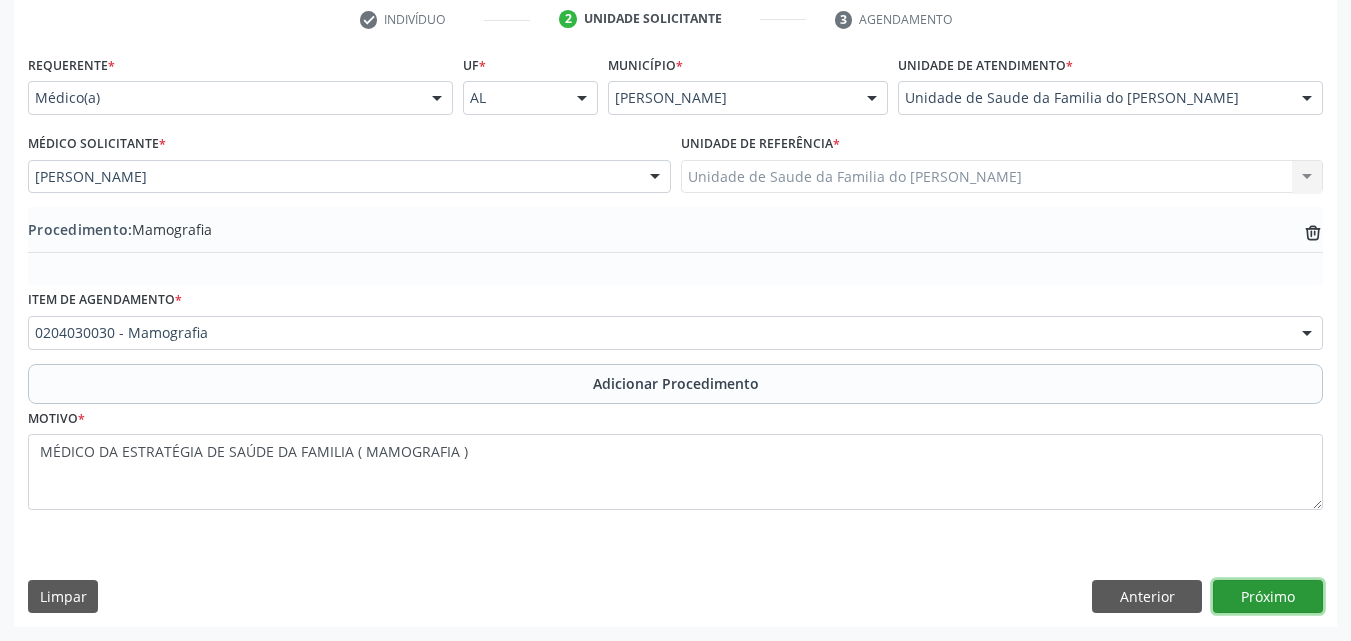 click on "Próximo" at bounding box center [1268, 597] 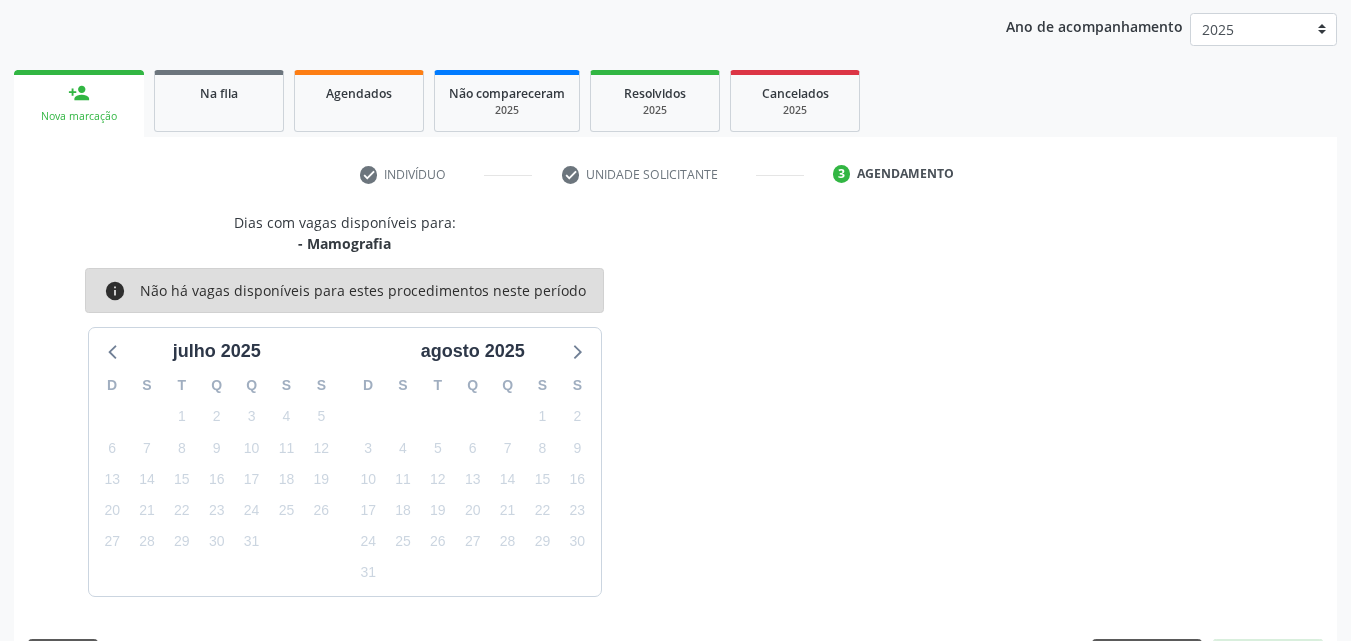 scroll, scrollTop: 316, scrollLeft: 0, axis: vertical 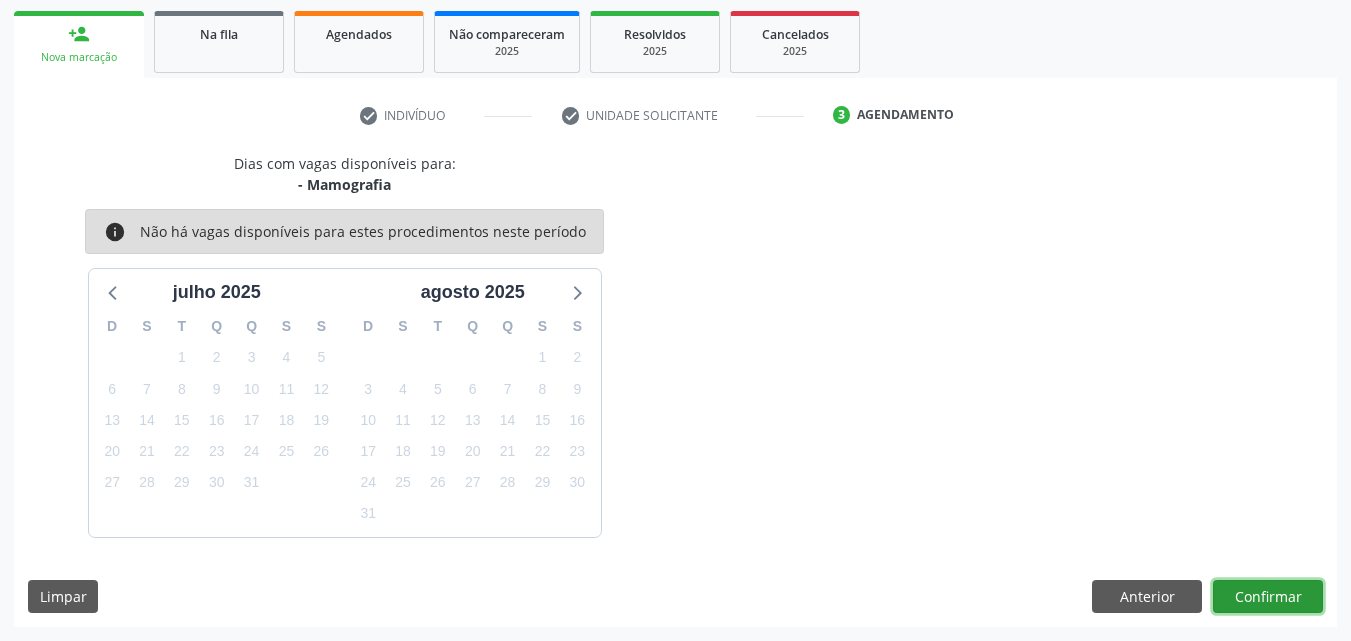 click on "Confirmar" at bounding box center [1268, 597] 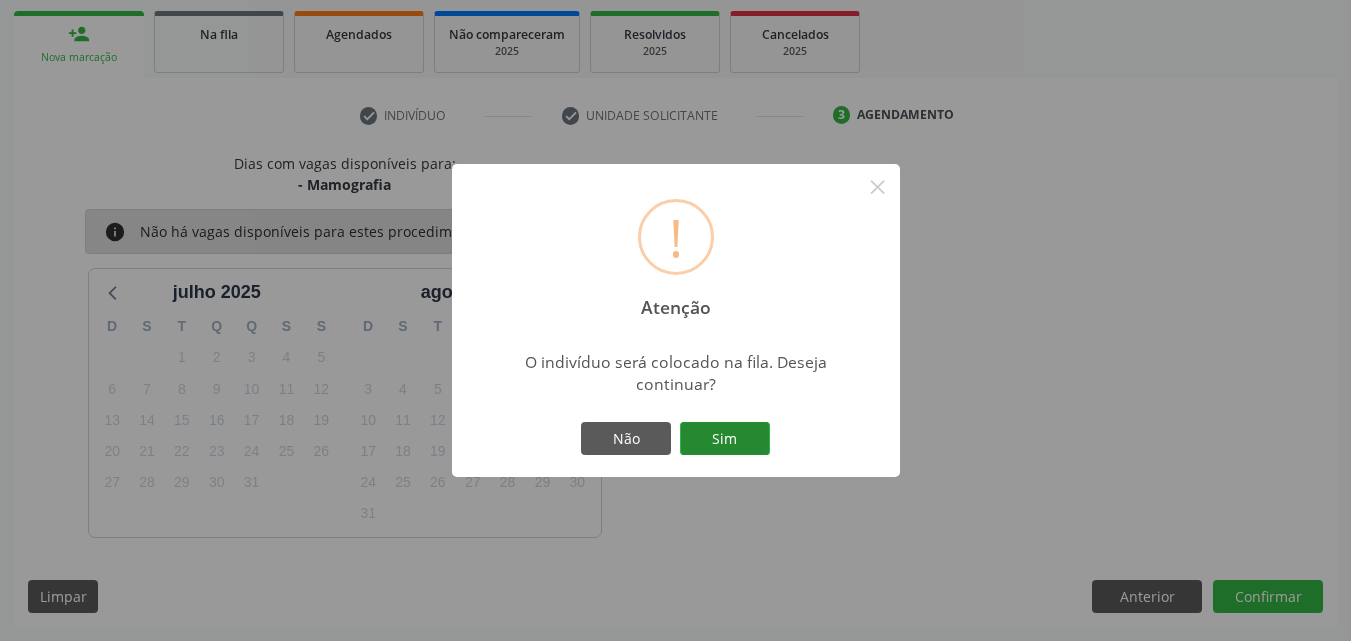 click on "Sim" at bounding box center (725, 439) 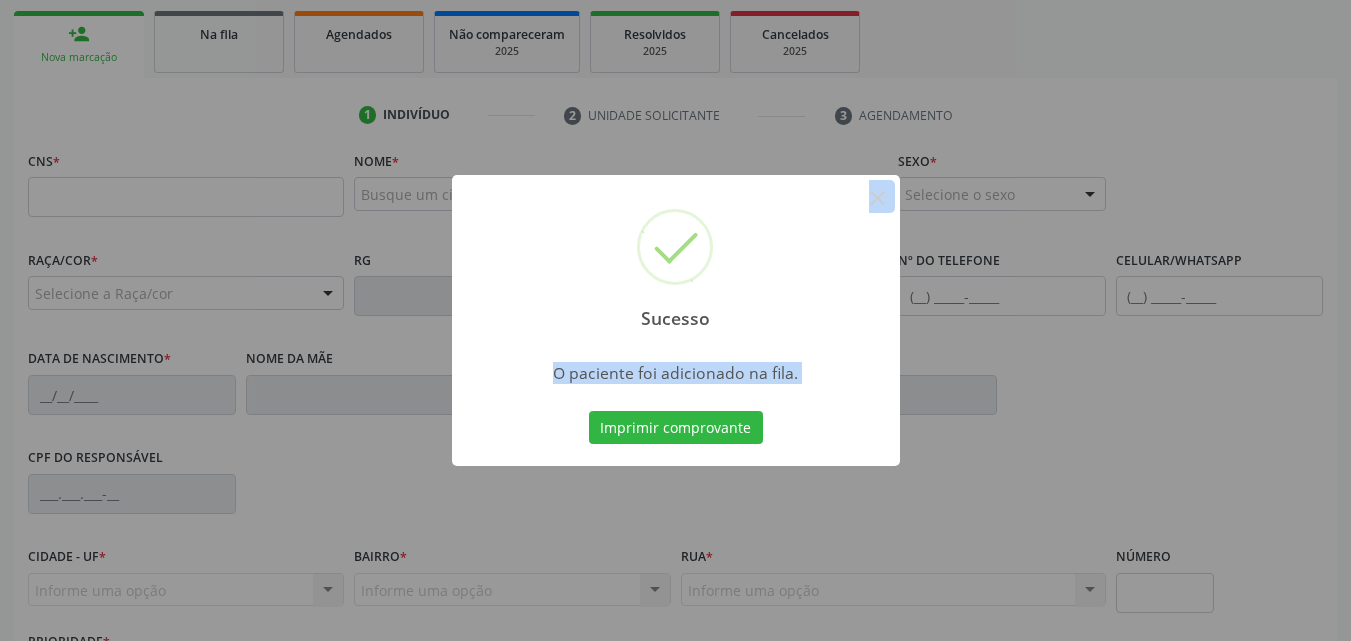 drag, startPoint x: 716, startPoint y: 448, endPoint x: 766, endPoint y: 342, distance: 117.20068 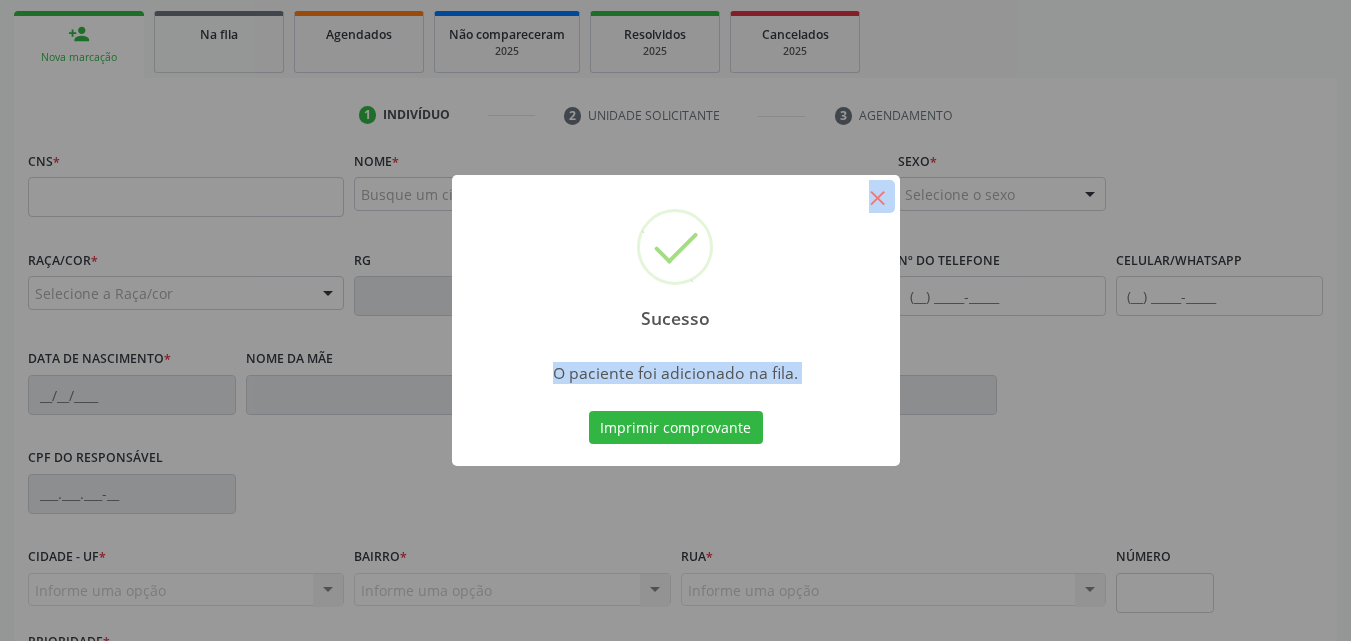 click on "×" at bounding box center [878, 197] 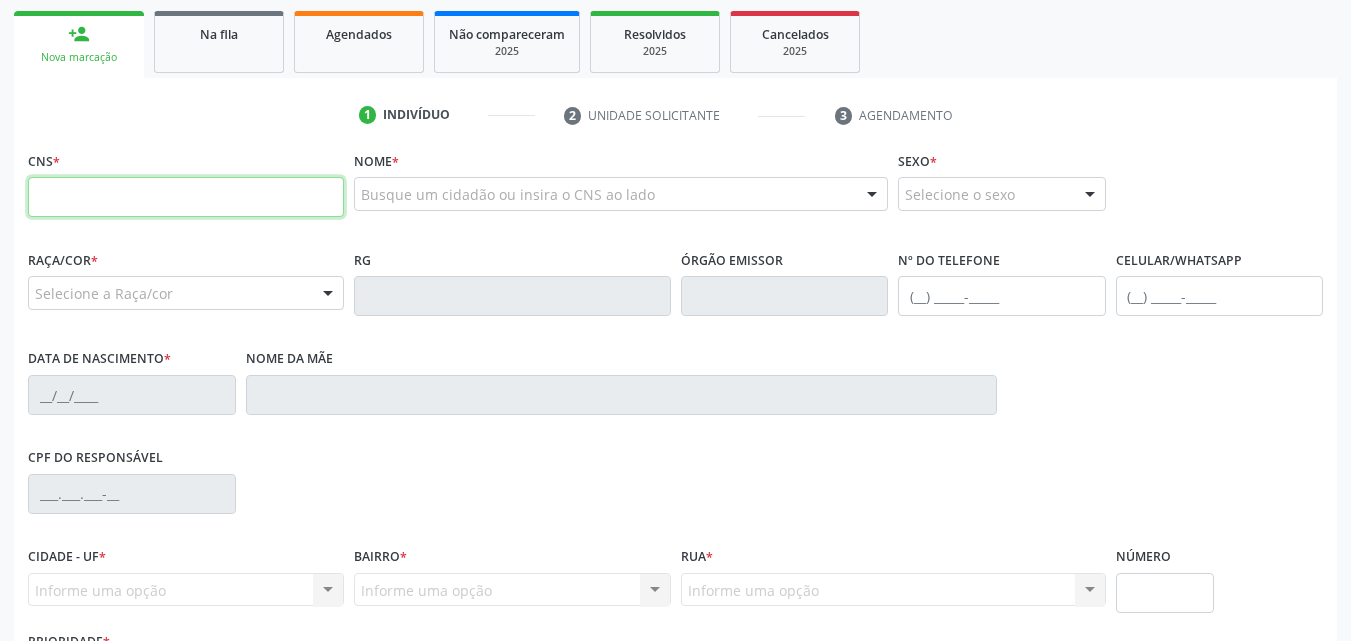 drag, startPoint x: 290, startPoint y: 205, endPoint x: 380, endPoint y: 97, distance: 140.58449 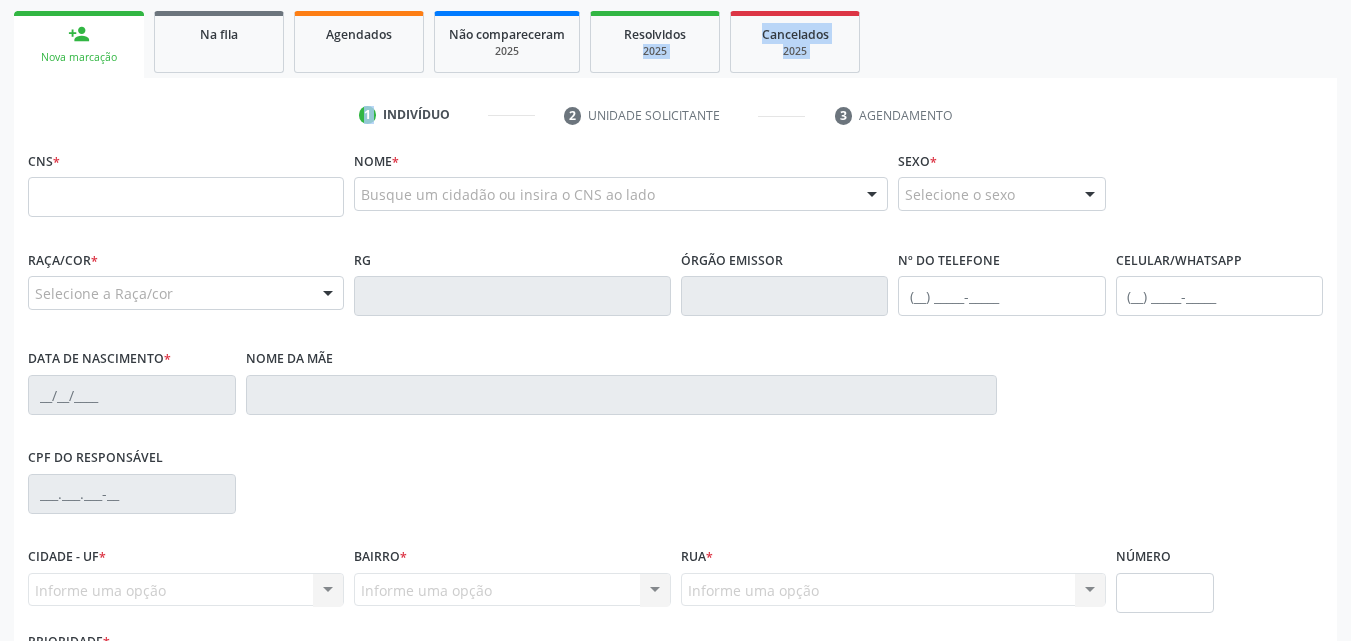 drag, startPoint x: 380, startPoint y: 97, endPoint x: 678, endPoint y: -9, distance: 316.29102 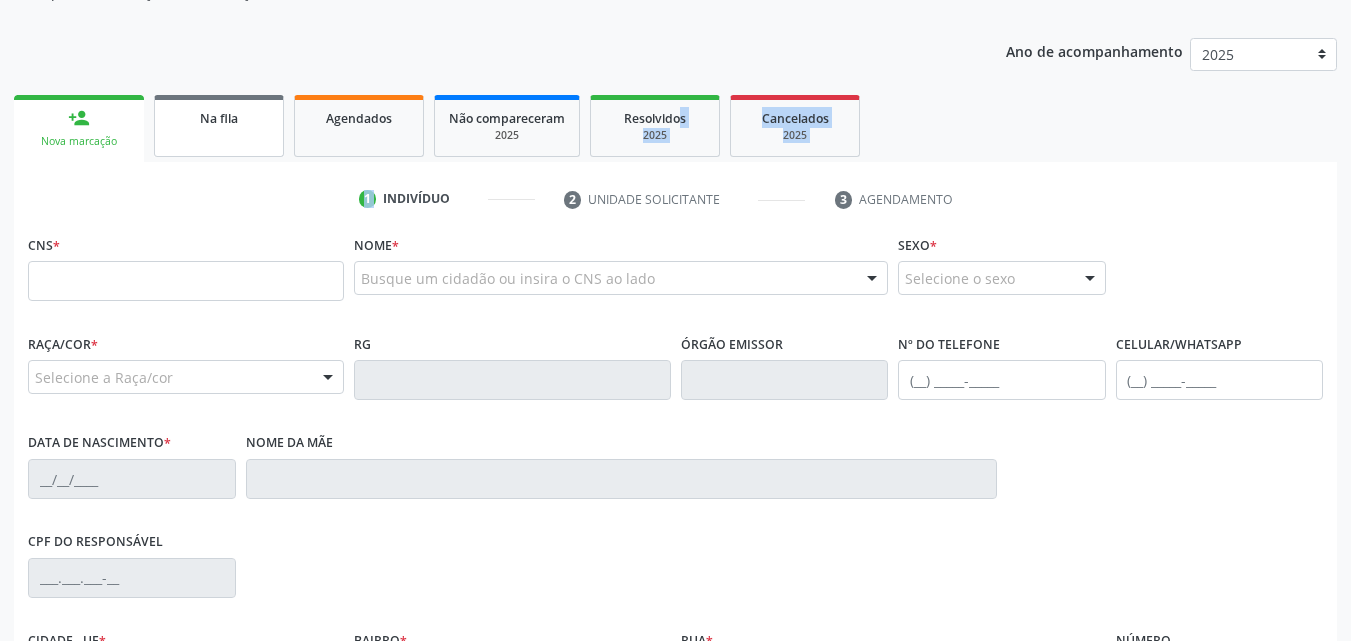 click on "Na fila" at bounding box center [219, 117] 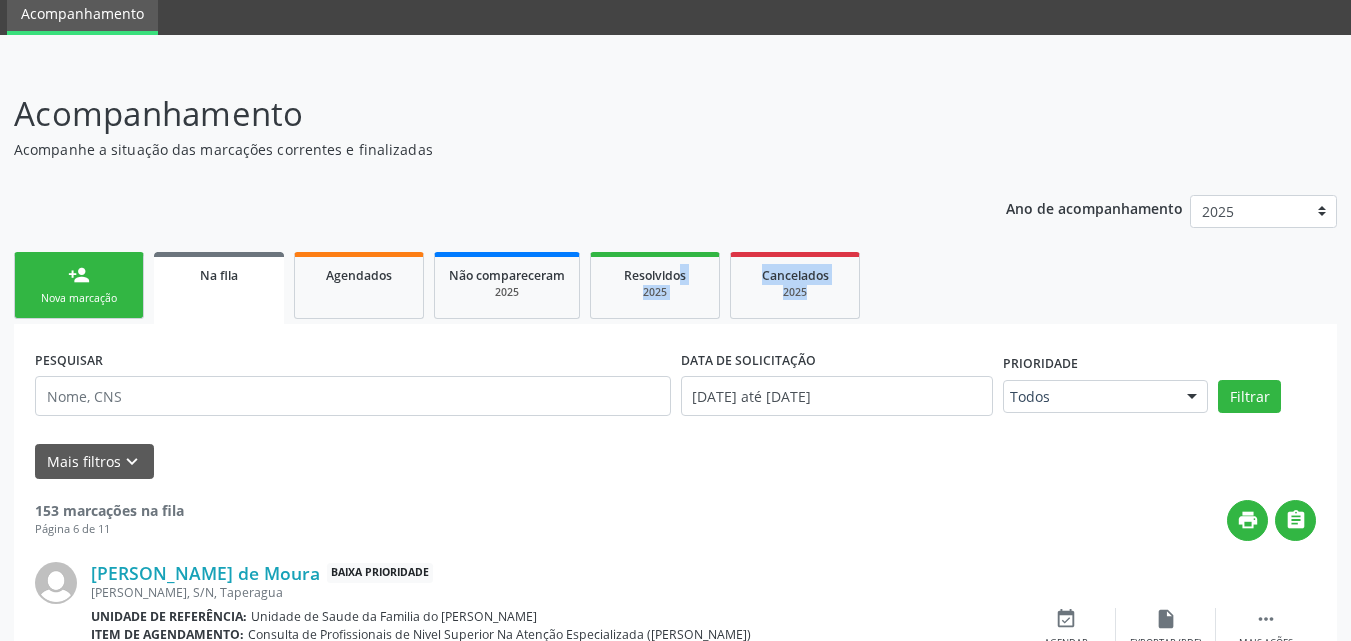 scroll, scrollTop: 232, scrollLeft: 0, axis: vertical 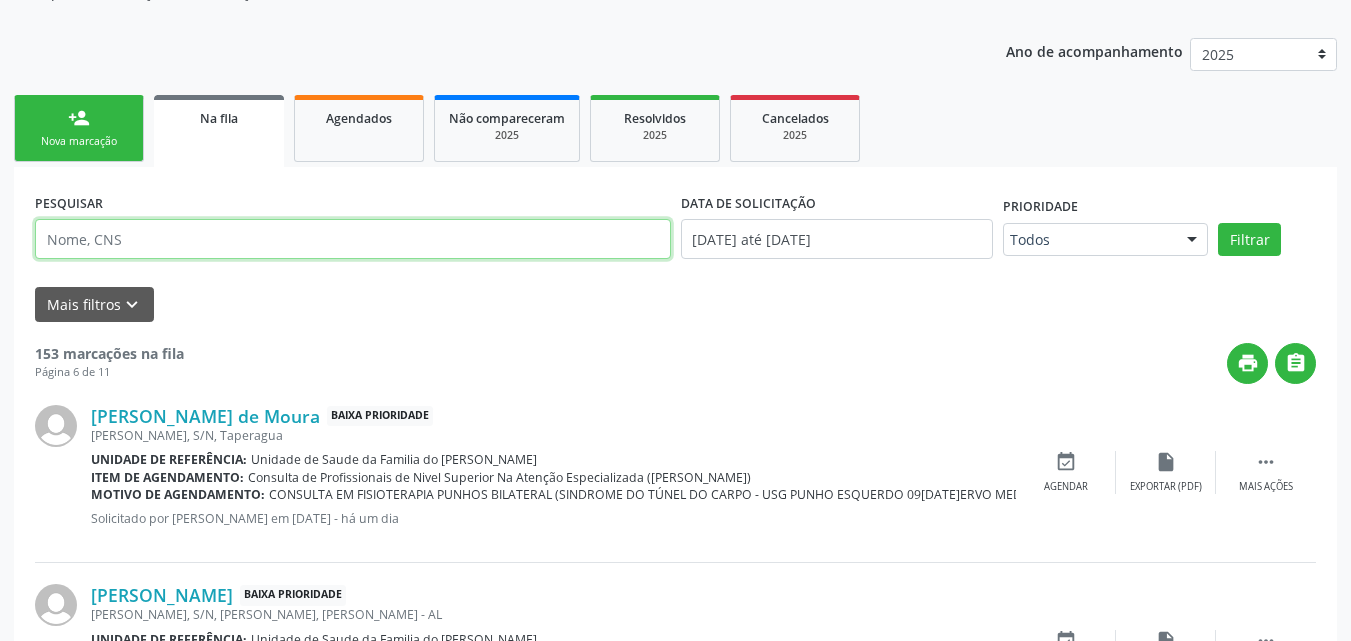 click at bounding box center (353, 239) 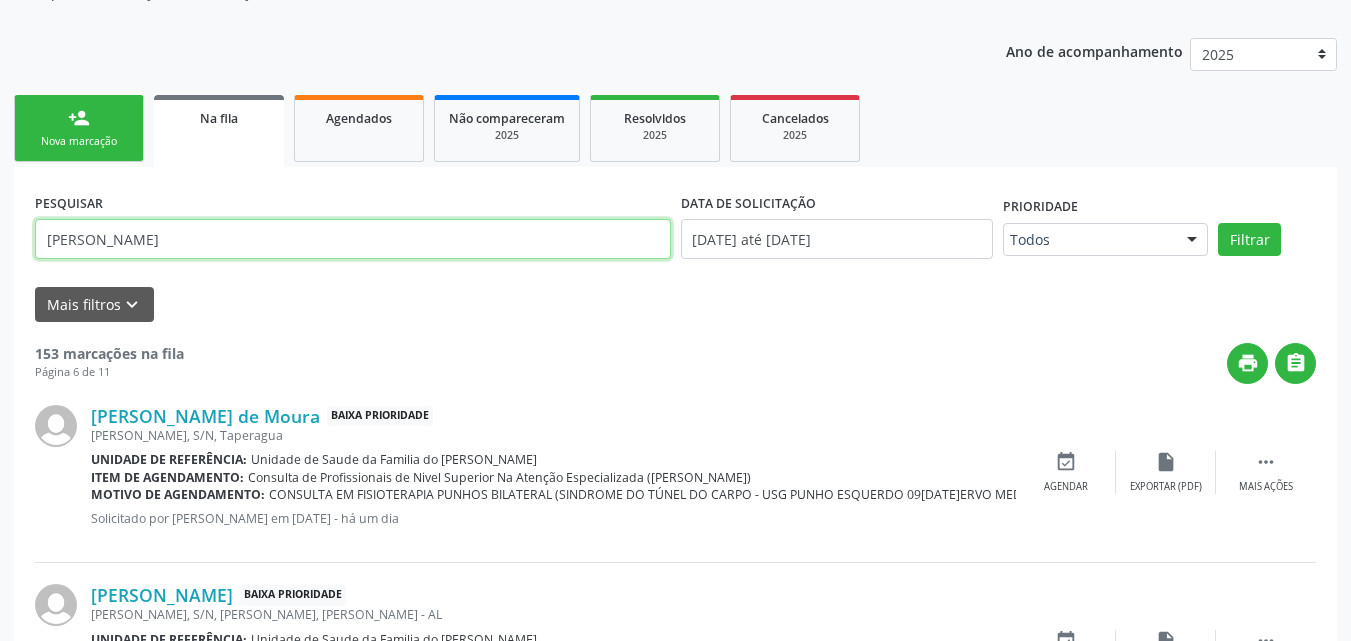 click on "Filtrar" at bounding box center (1249, 240) 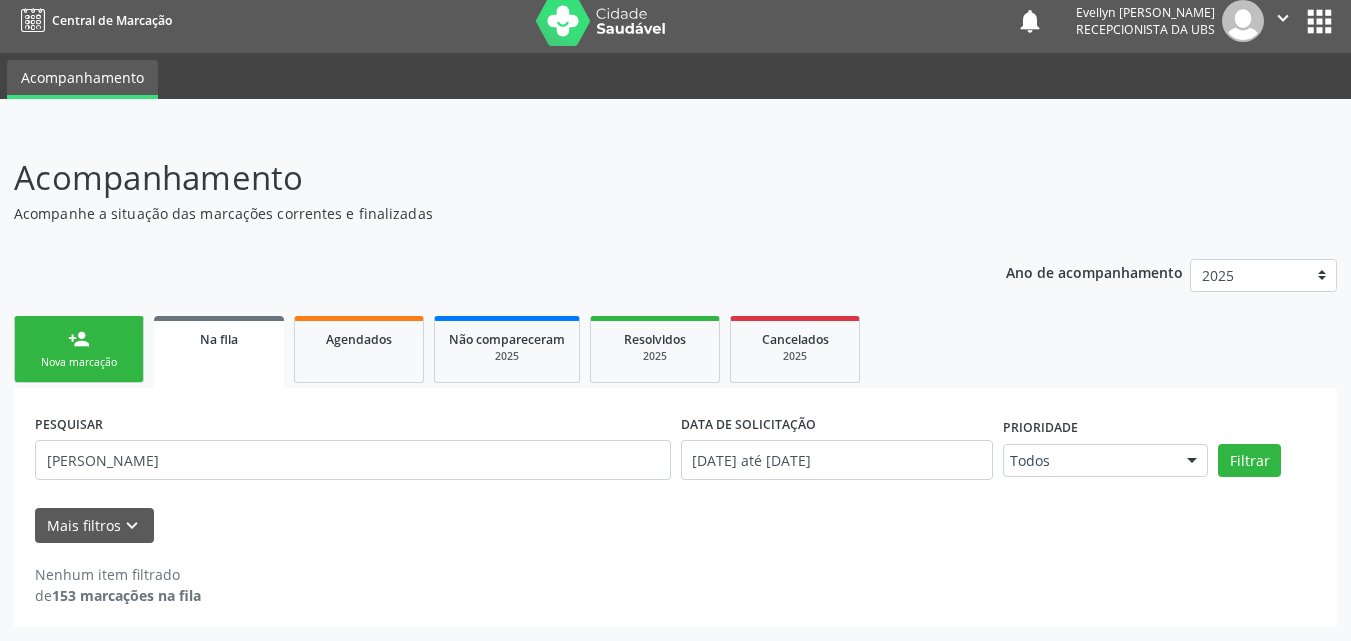 scroll, scrollTop: 11, scrollLeft: 0, axis: vertical 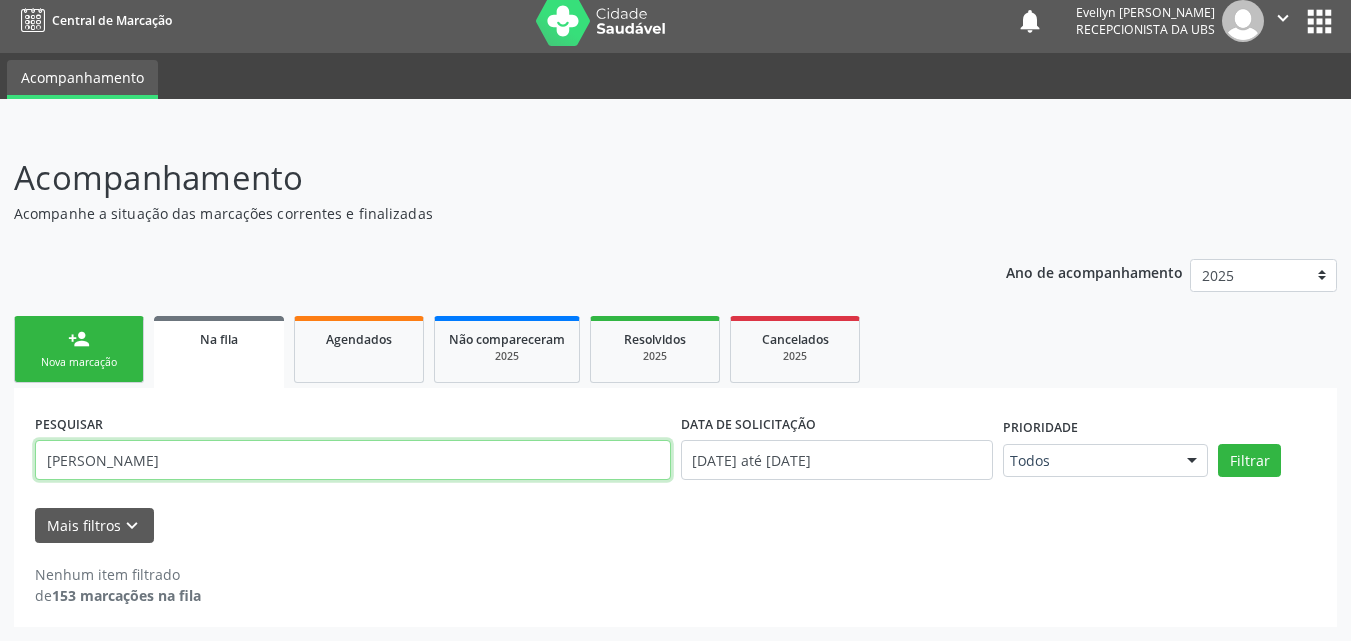 drag, startPoint x: 255, startPoint y: 457, endPoint x: 120, endPoint y: 454, distance: 135.03333 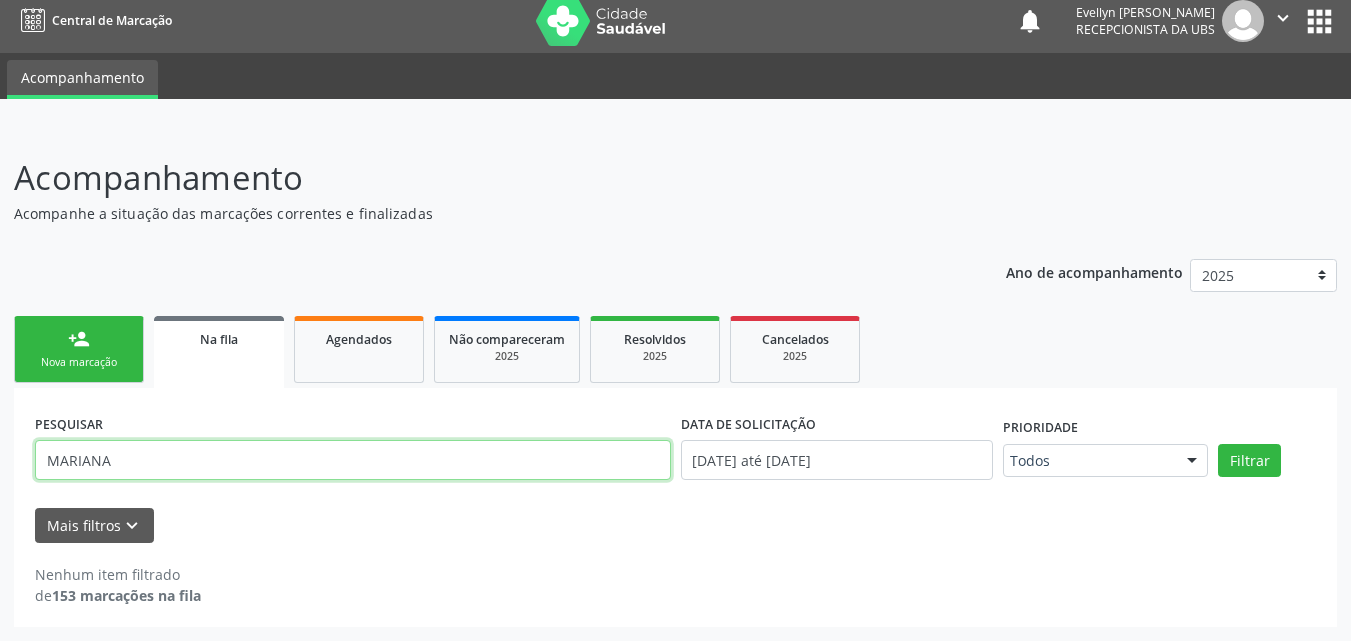 click on "Filtrar" at bounding box center (1249, 461) 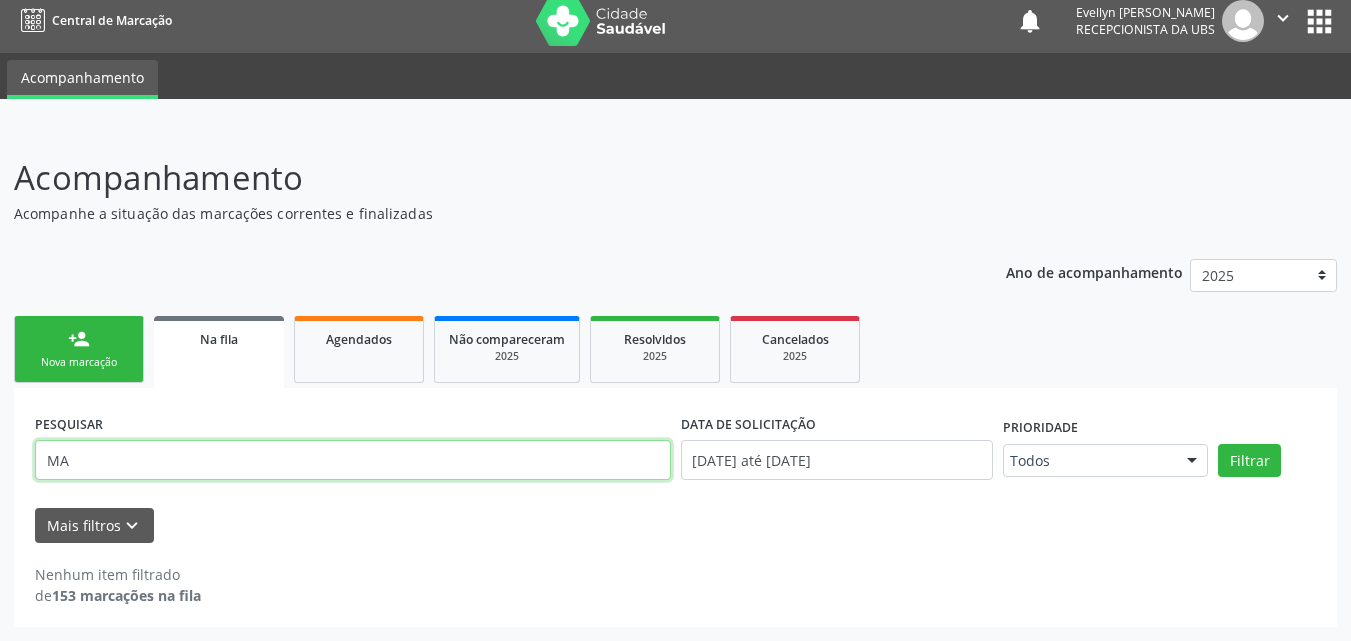 type on "M" 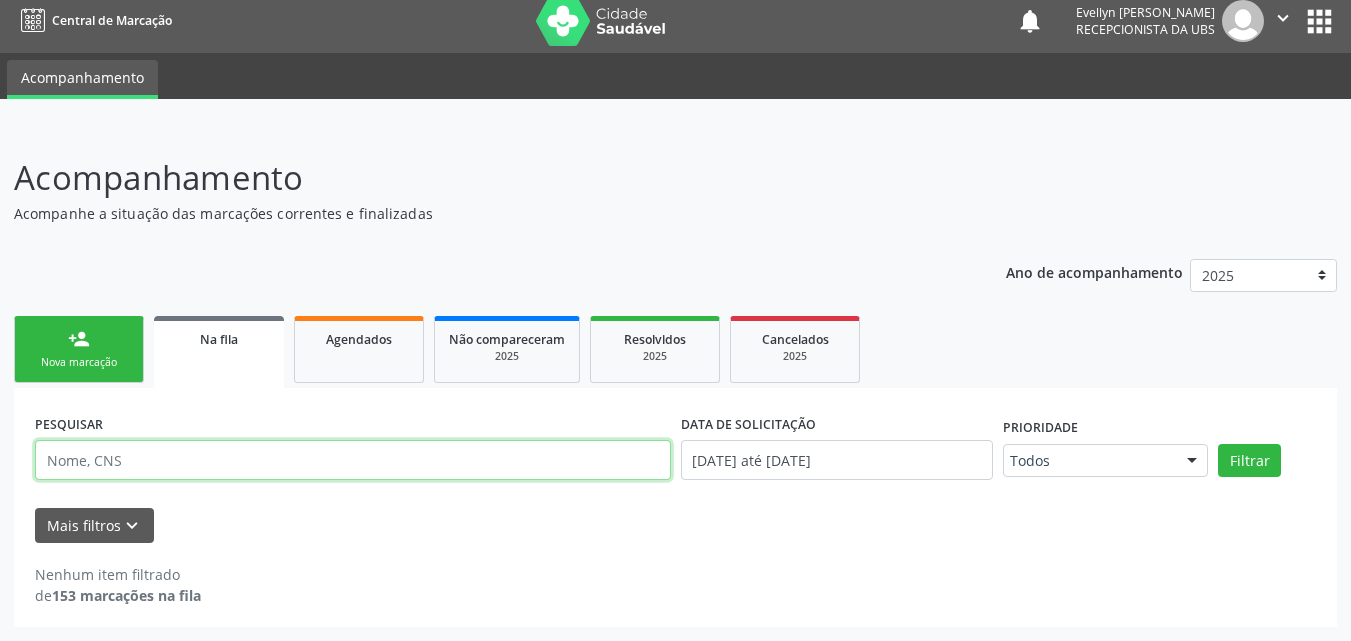 drag, startPoint x: 415, startPoint y: 460, endPoint x: 875, endPoint y: 401, distance: 463.76825 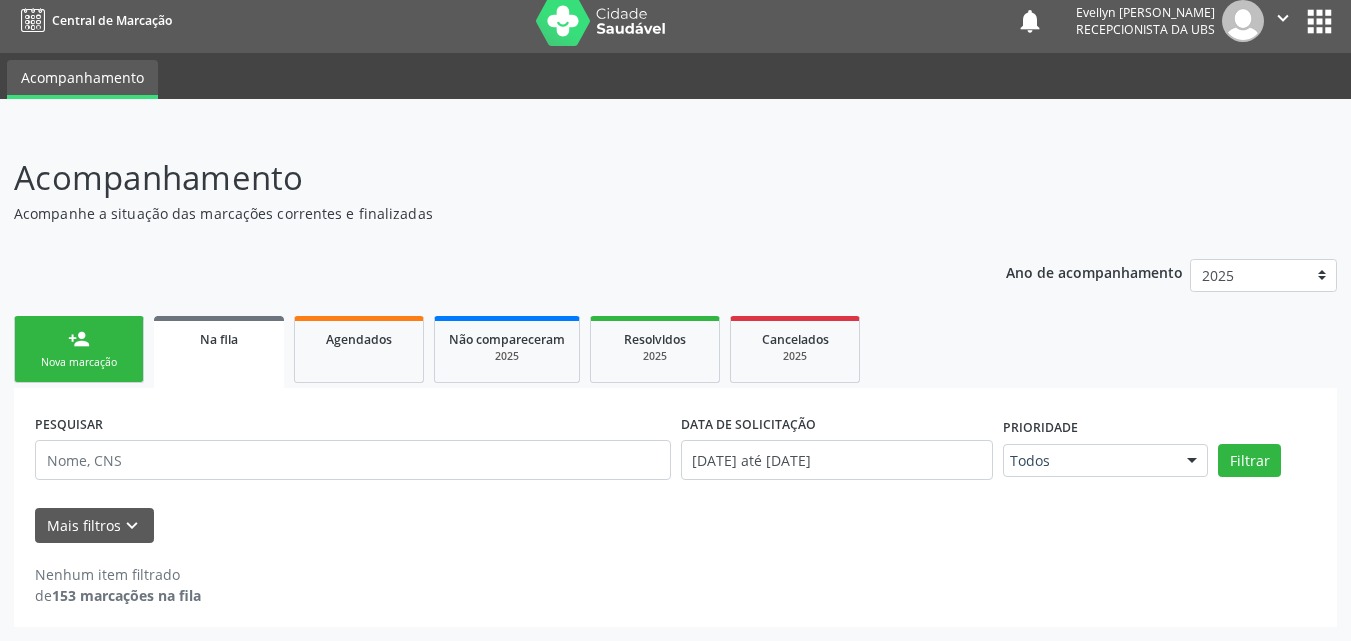 click on "PESQUISAR
DATA DE SOLICITAÇÃO
[DATE] até [DATE]
Prioridade
Todos         Todos   Baixa Prioridade   Média Prioridade   Alta Prioridade
Nenhum resultado encontrado para: "   "
Não há nenhuma opção para ser exibida.
Filtrar
Grupo/Subgrupo
Selecione um grupo ou subgrupo
Todos os grupos e subgrupos
01 - Ações de promoção e prevenção em saúde
01.01 - Ações coletivas/individuais em saúde
01.02 - Vigilância em saúde
01.03 - Medicamentos de âmbito hospitalar e urgência
02 - Procedimentos com finalidade diagnóstica
02.01 - Coleta de material
02.02 - Diagnóstico em laboratório clínico
02.03 - Diagnóstico por anatomia patológica e citopatologia" at bounding box center (675, 507) 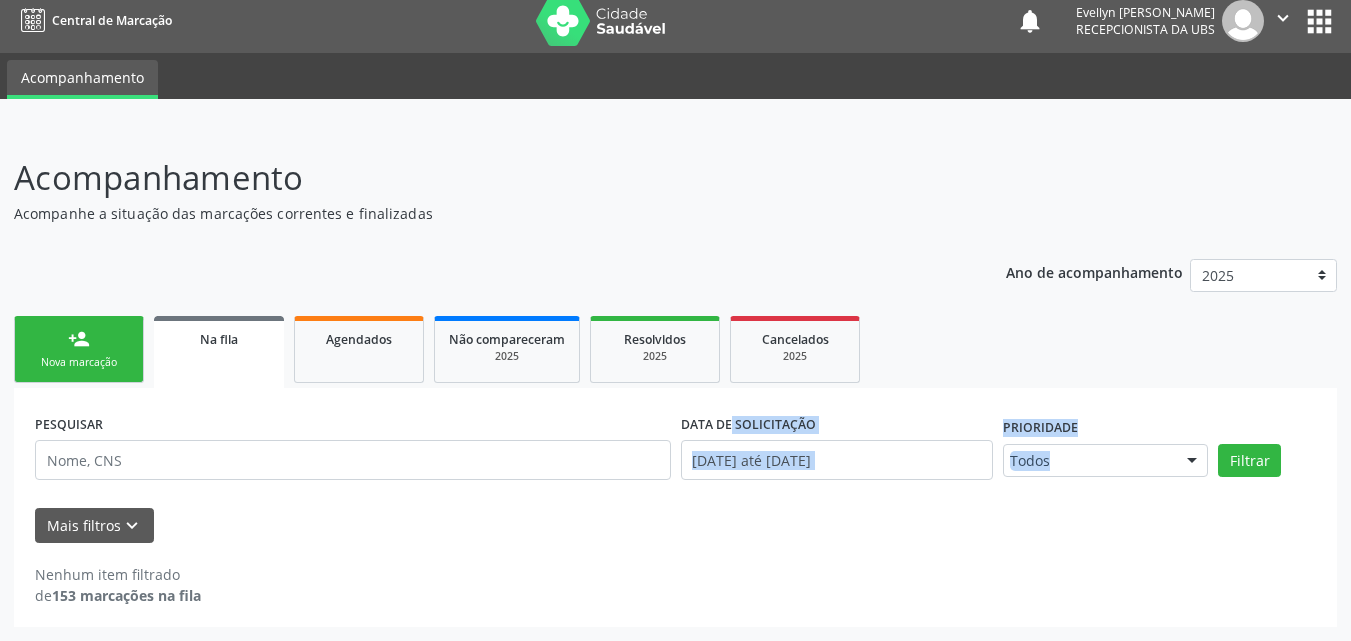 drag, startPoint x: 581, startPoint y: 500, endPoint x: 768, endPoint y: 450, distance: 193.5691 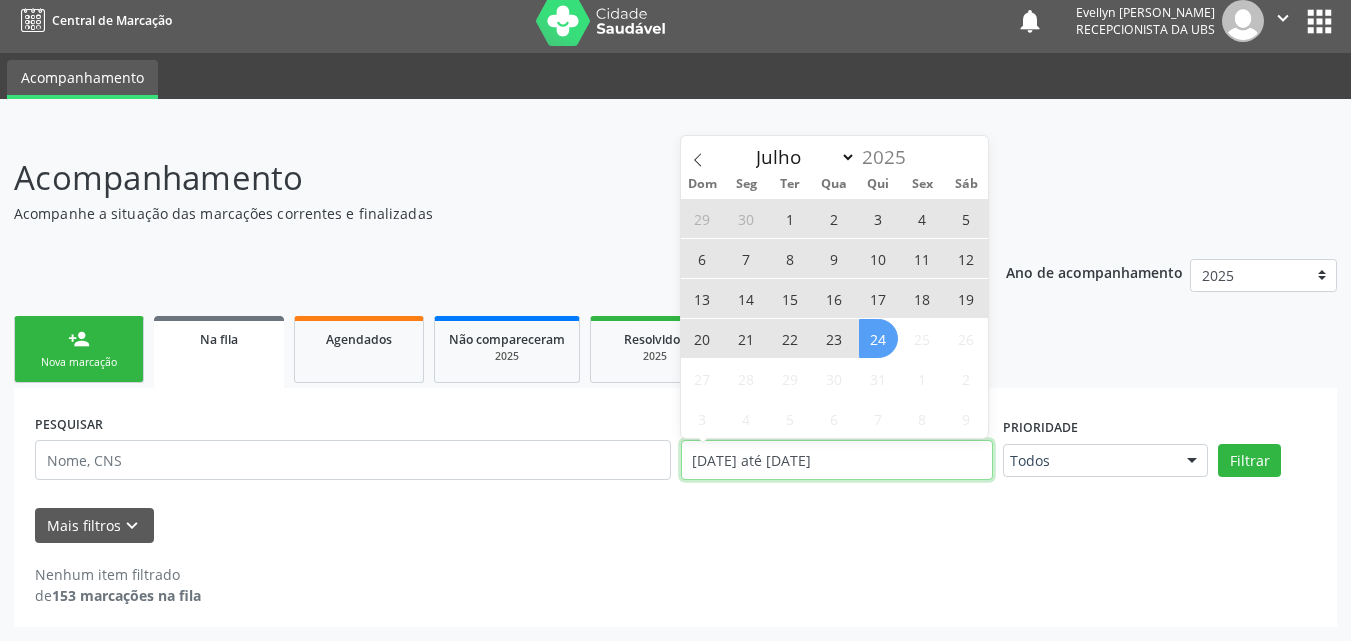 click on "[DATE] até [DATE]" at bounding box center (837, 460) 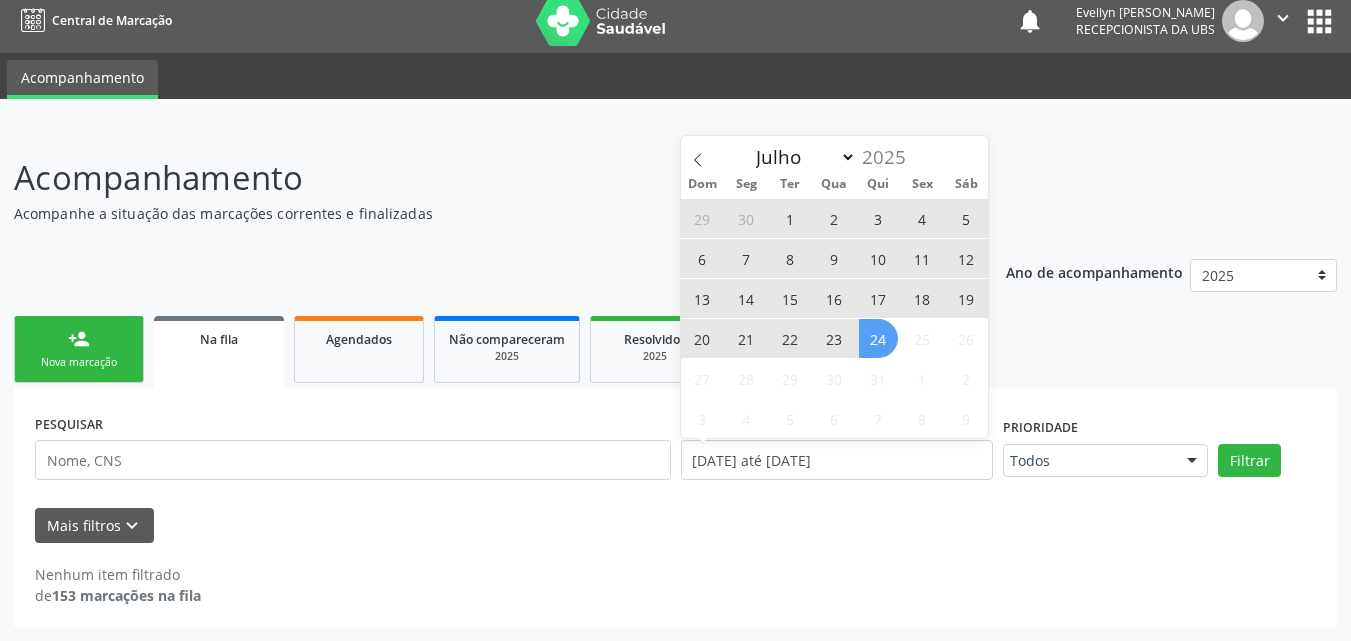 click on "1" at bounding box center (790, 218) 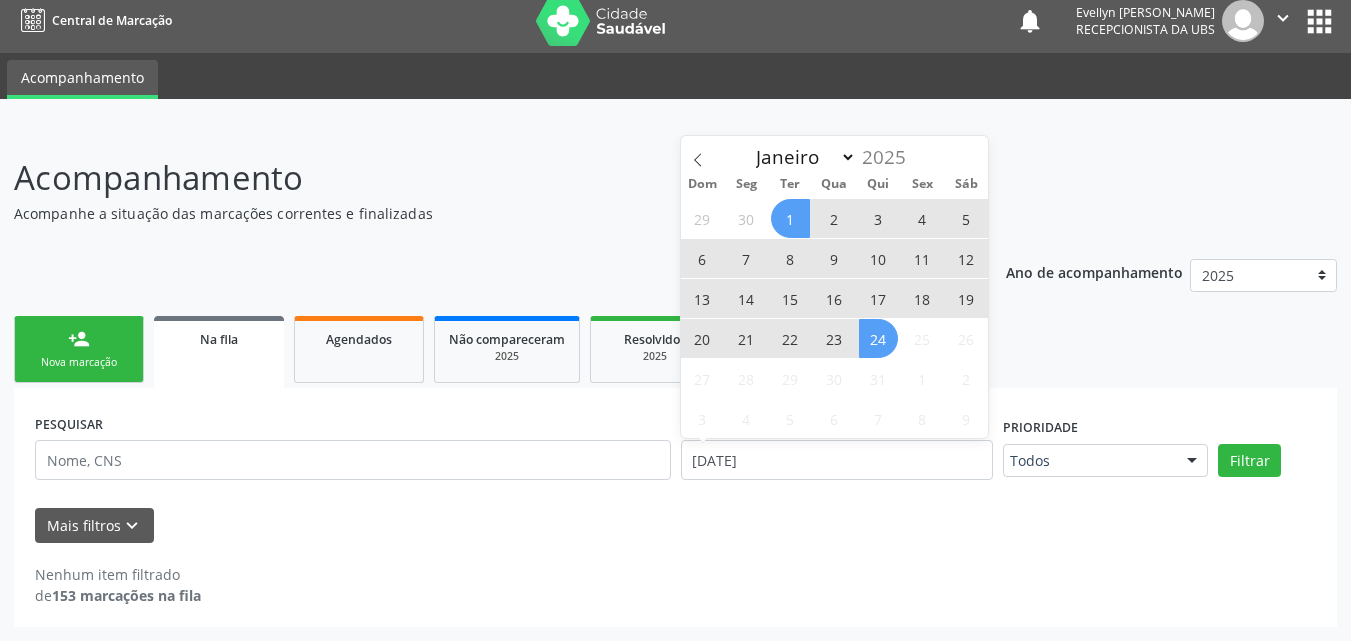 click on "24" at bounding box center (878, 338) 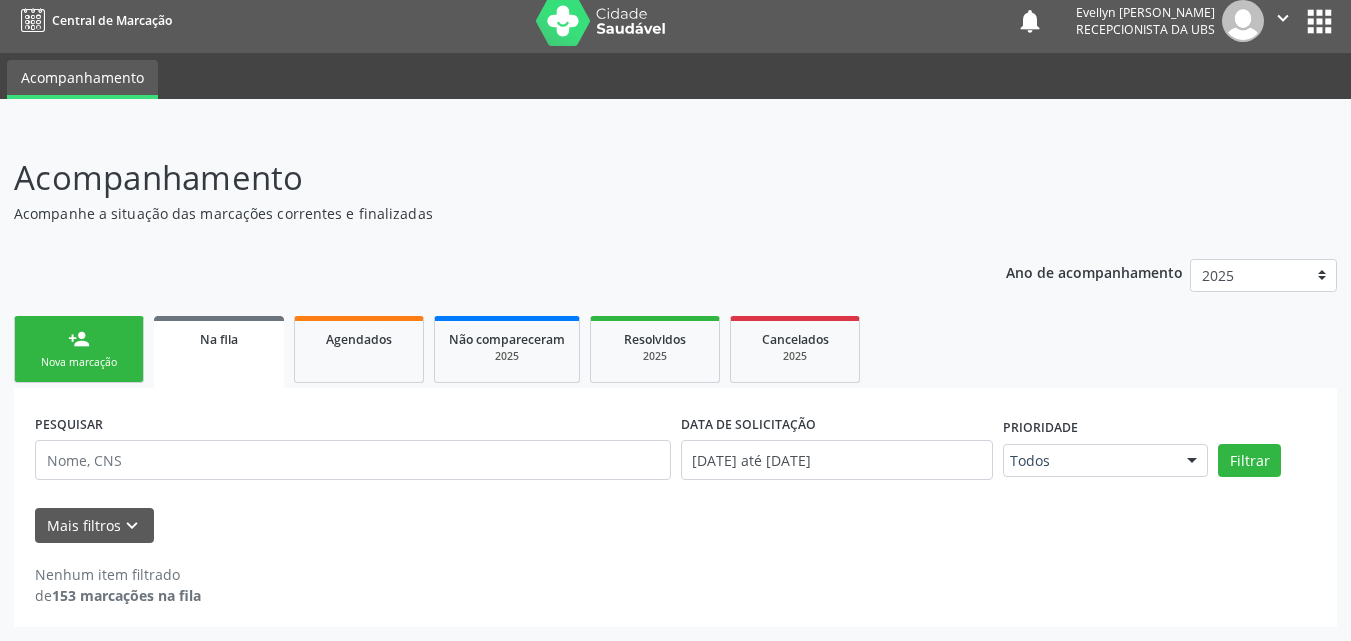 click on "Prioridade
Todos         Todos   Baixa Prioridade   Média Prioridade   Alta Prioridade
Nenhum resultado encontrado para: "   "
Não há nenhuma opção para ser exibida." at bounding box center (1105, 452) 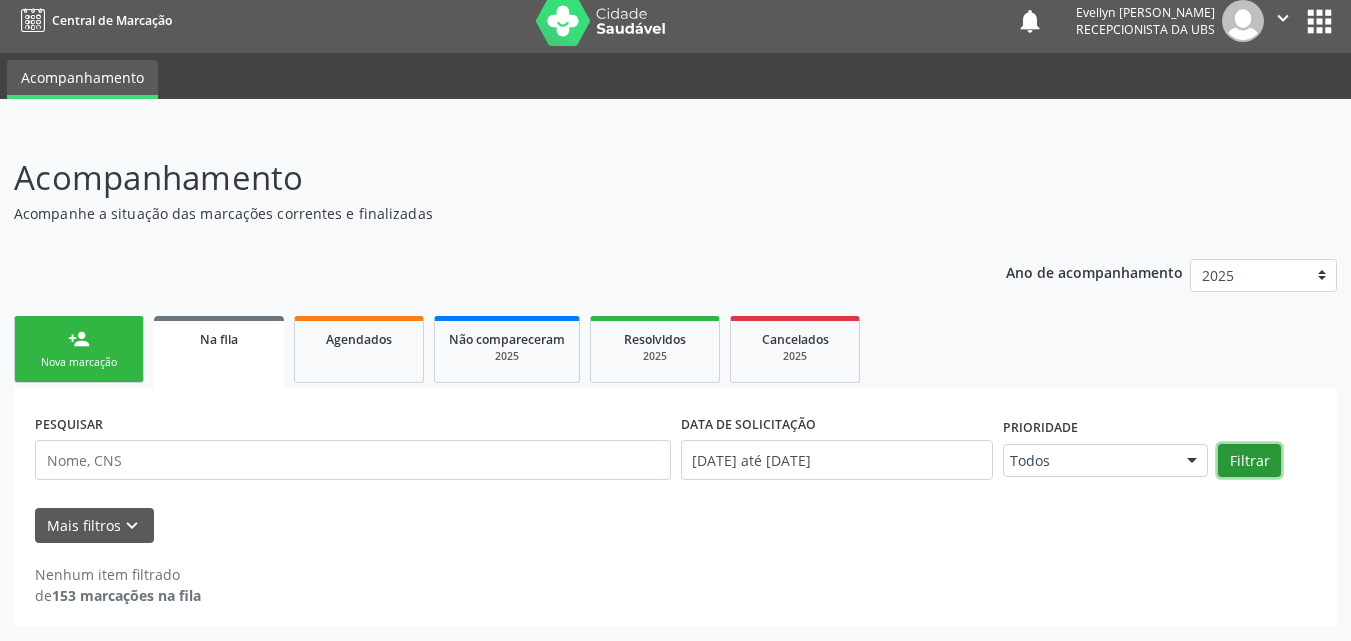 click on "Filtrar" at bounding box center (1249, 461) 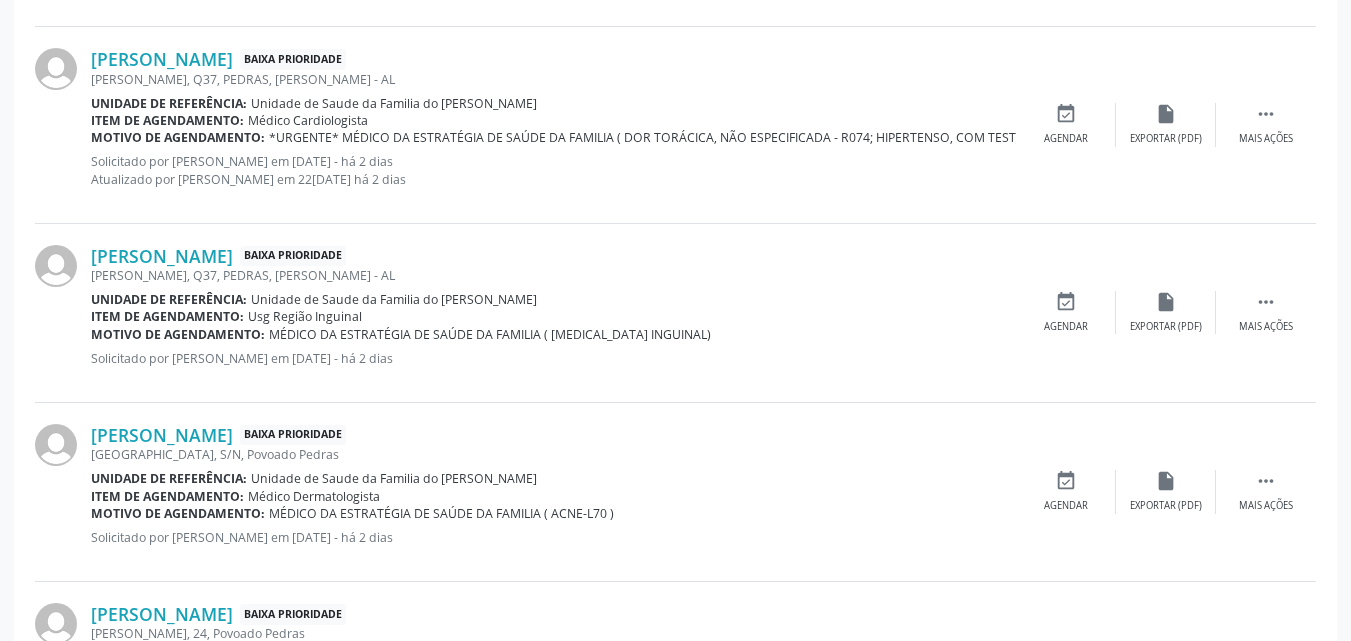 scroll, scrollTop: 2823, scrollLeft: 0, axis: vertical 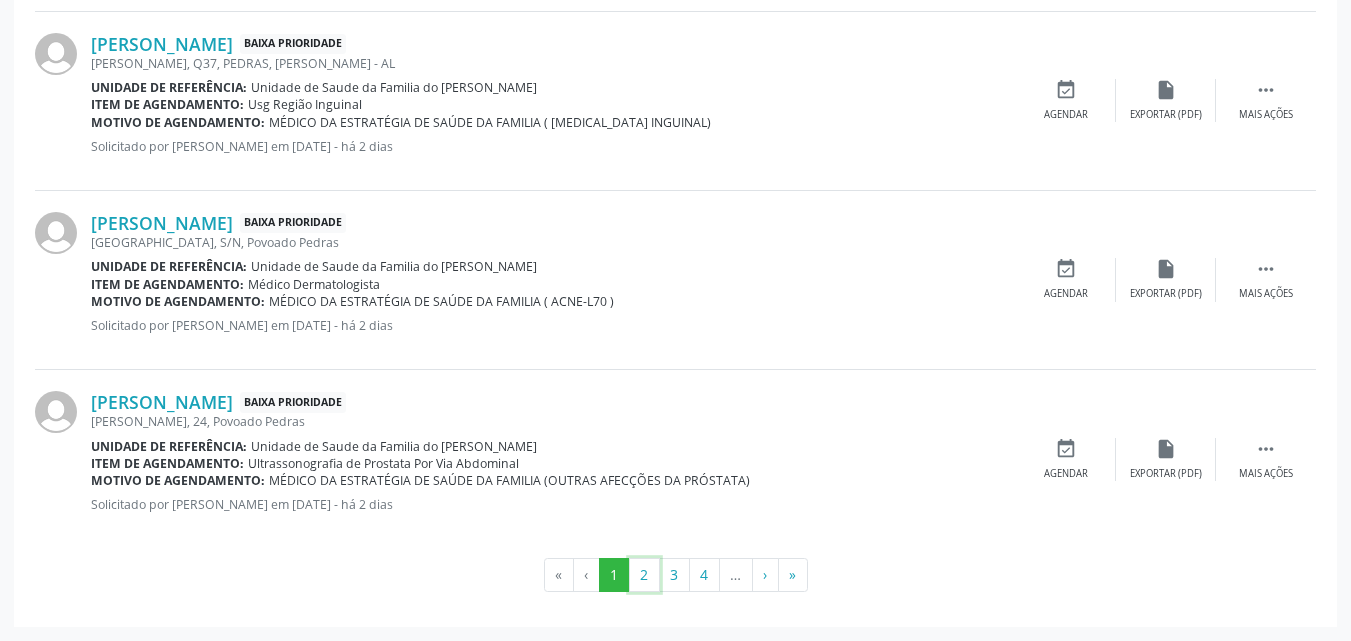 drag, startPoint x: 656, startPoint y: 590, endPoint x: 731, endPoint y: 576, distance: 76.29548 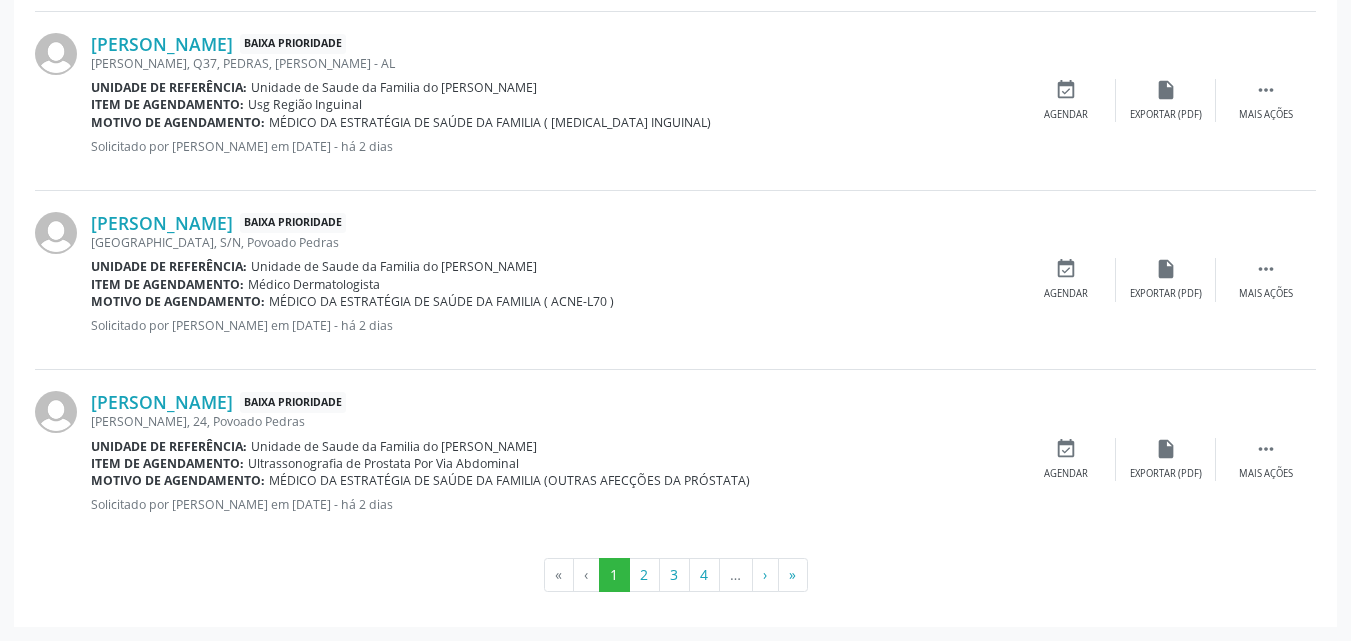 click on "…" at bounding box center [736, 575] 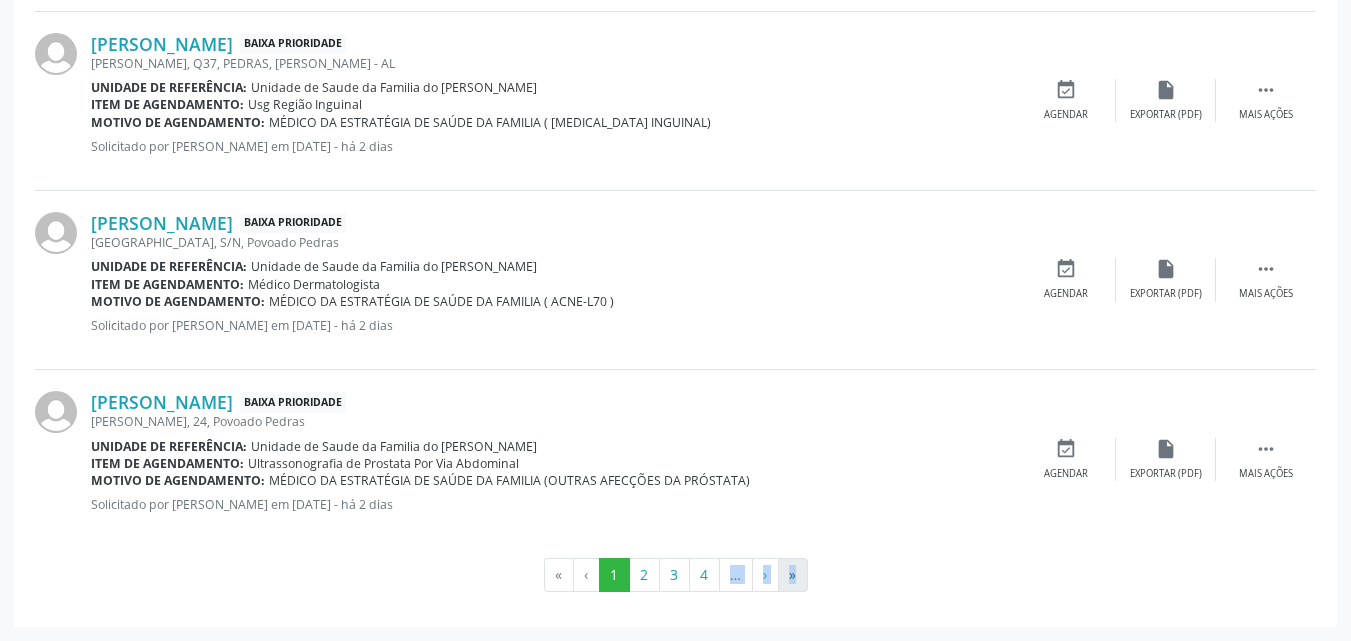 drag, startPoint x: 731, startPoint y: 576, endPoint x: 799, endPoint y: 576, distance: 68 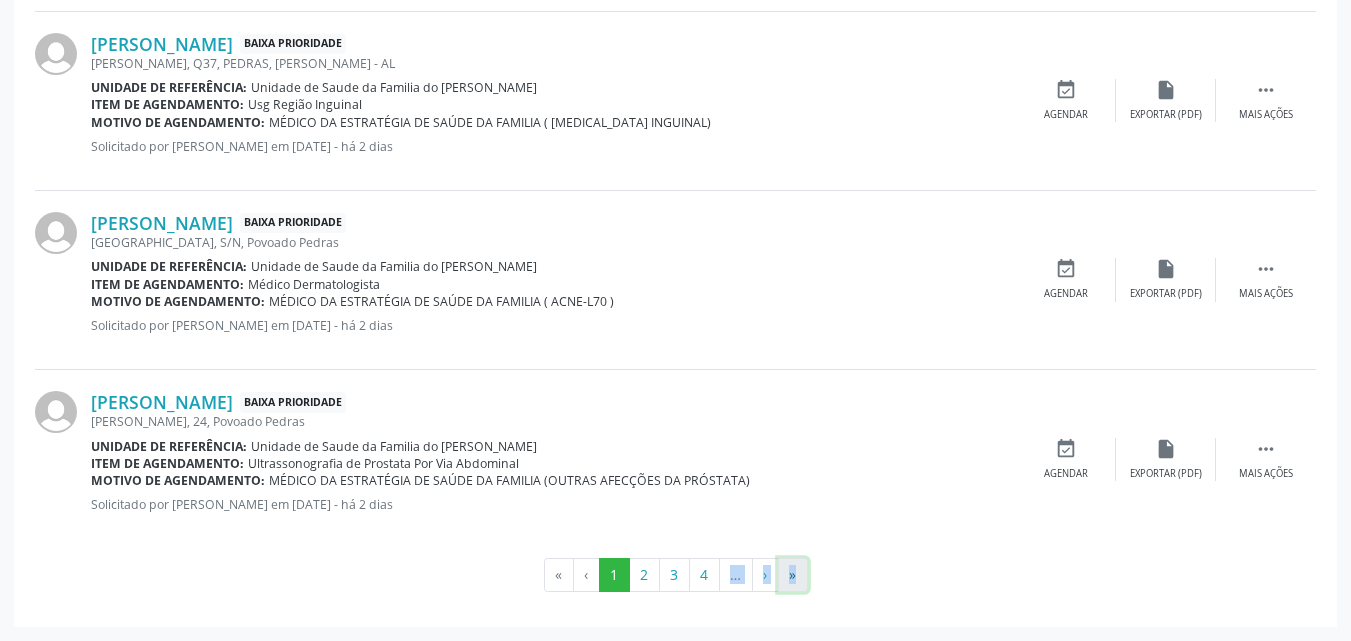 click on "»" at bounding box center (793, 575) 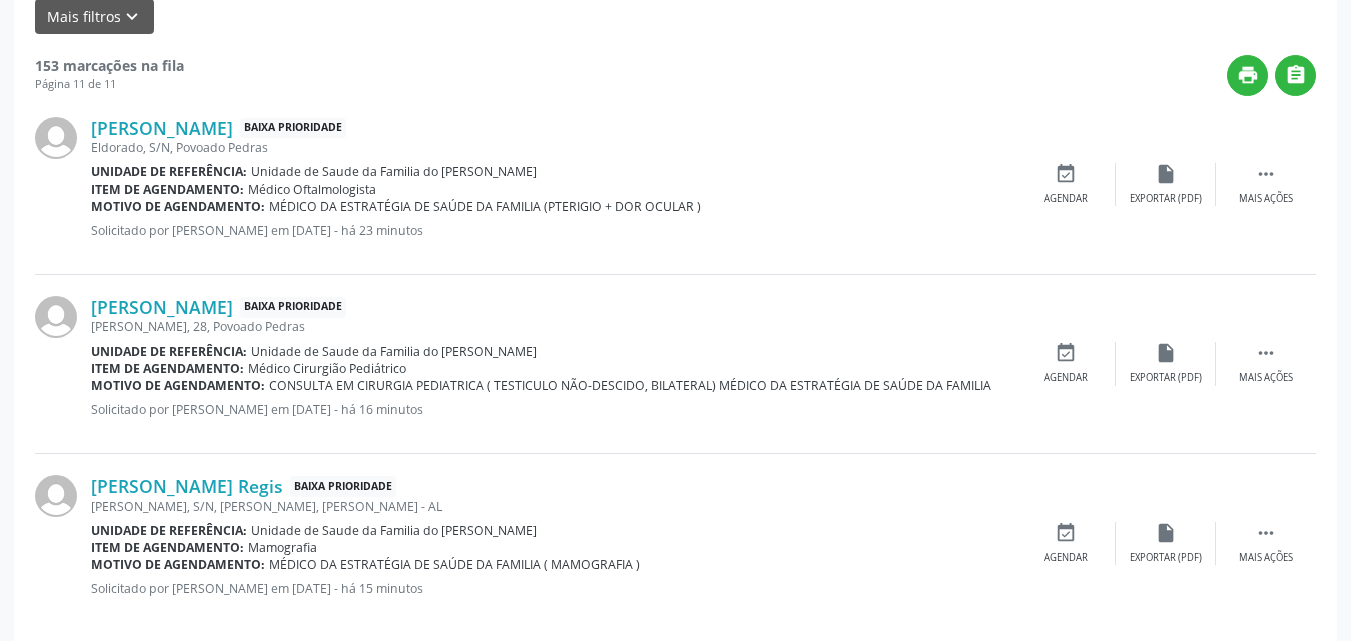 scroll, scrollTop: 604, scrollLeft: 0, axis: vertical 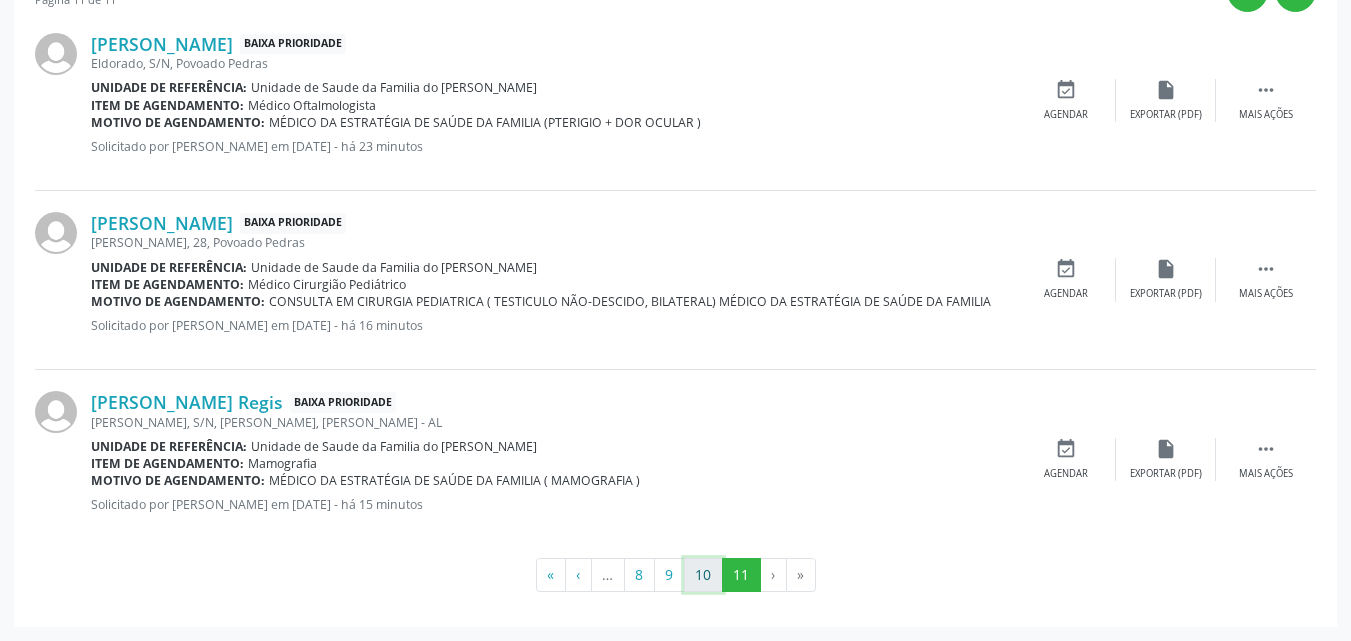 click on "10" at bounding box center [703, 575] 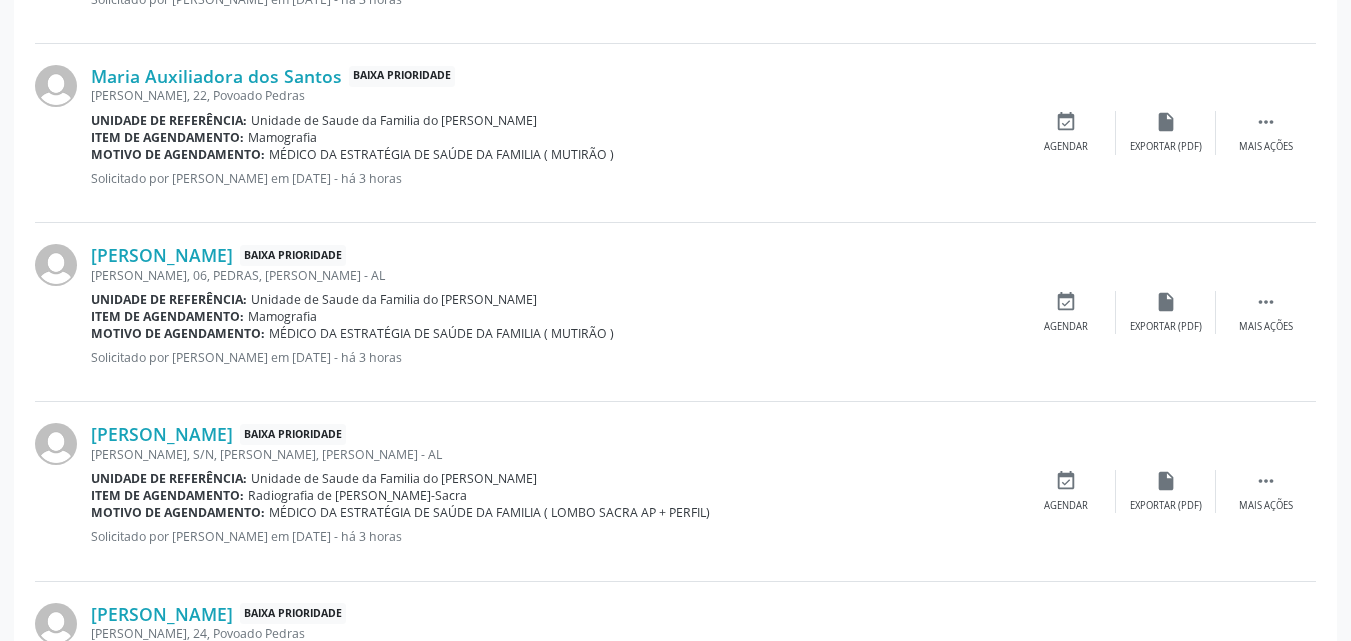 scroll, scrollTop: 2771, scrollLeft: 0, axis: vertical 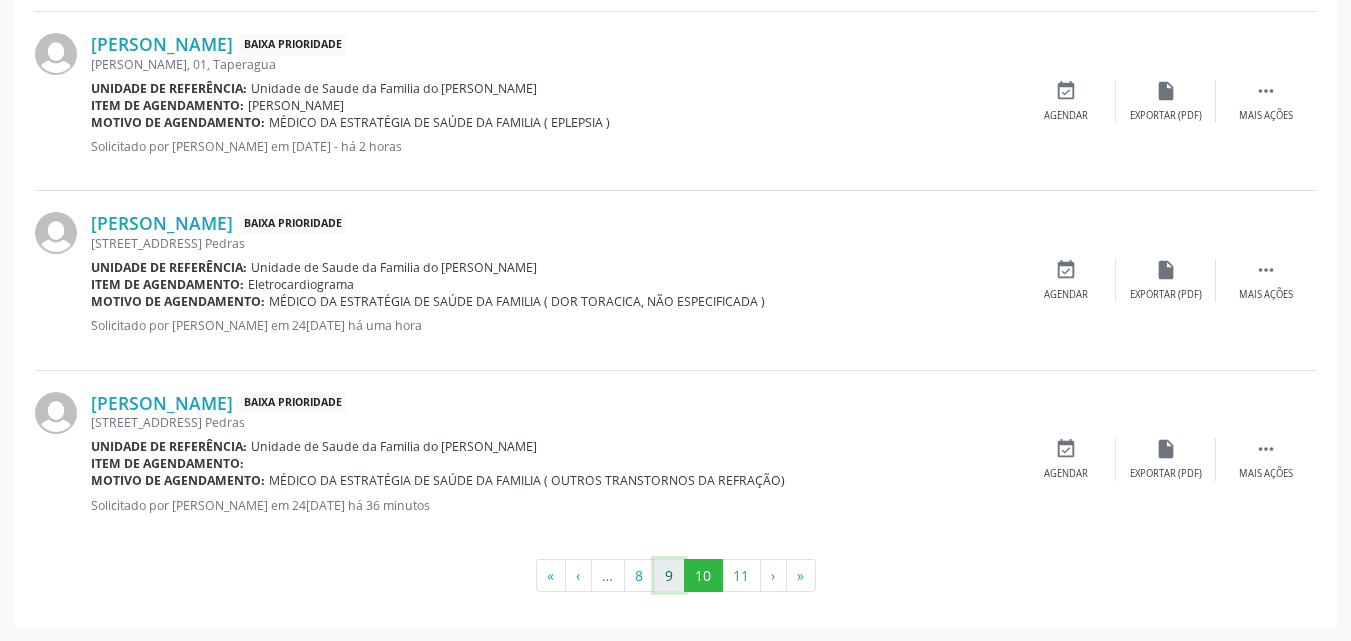 click on "9" at bounding box center [669, 576] 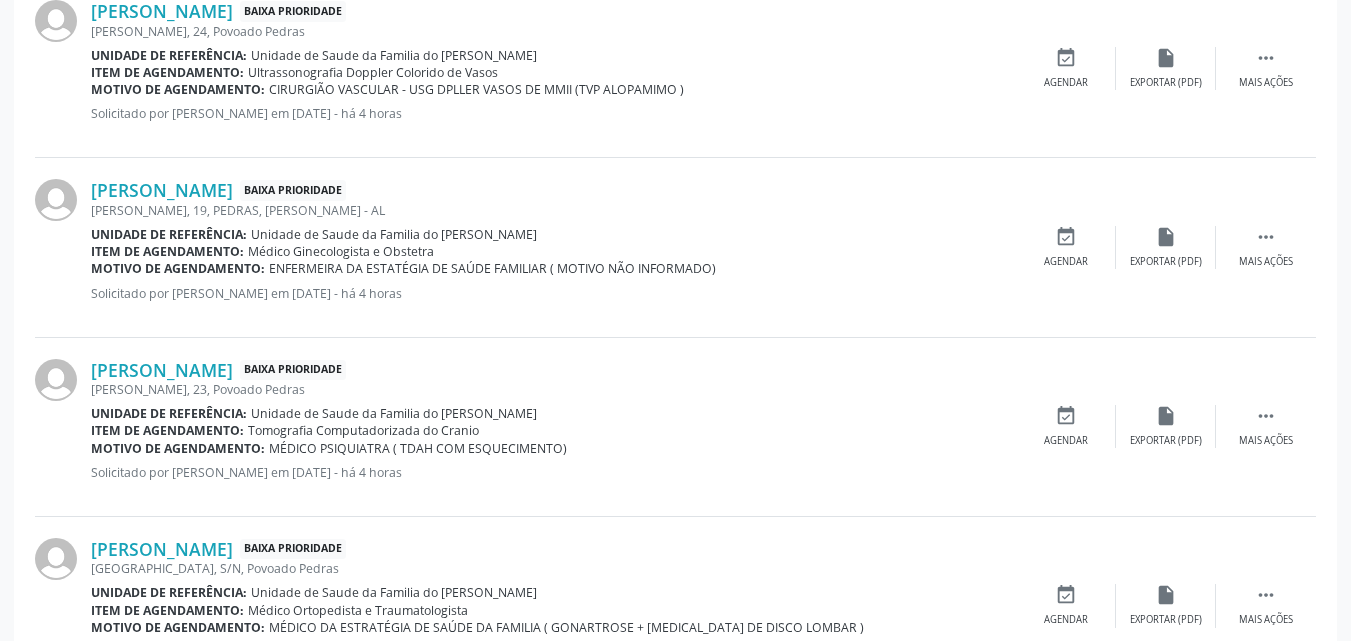 scroll, scrollTop: 2754, scrollLeft: 0, axis: vertical 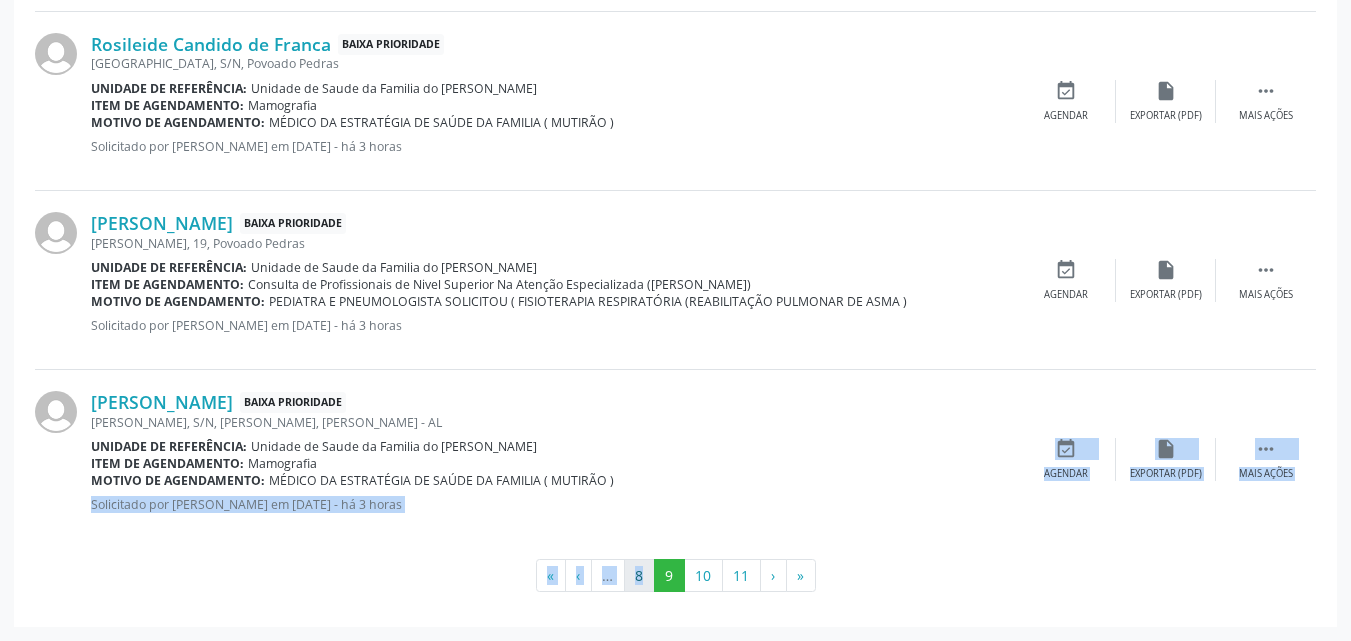 drag, startPoint x: 689, startPoint y: 518, endPoint x: 639, endPoint y: 578, distance: 78.10249 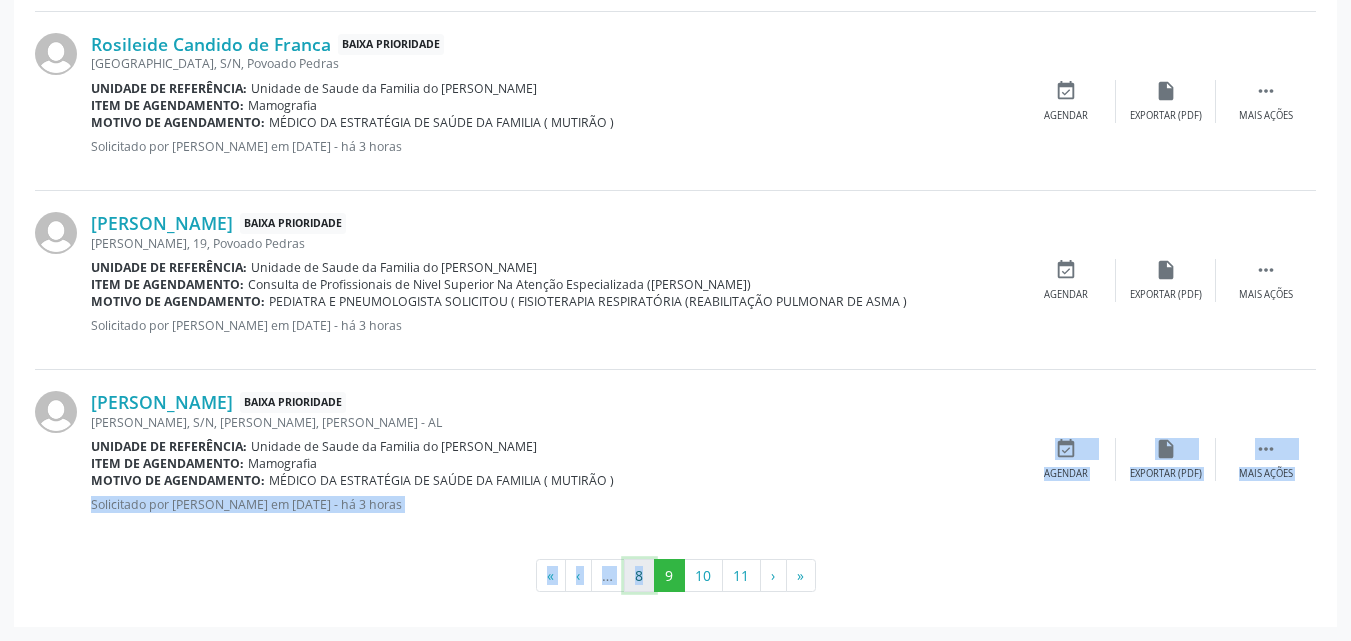 click on "8" at bounding box center [639, 576] 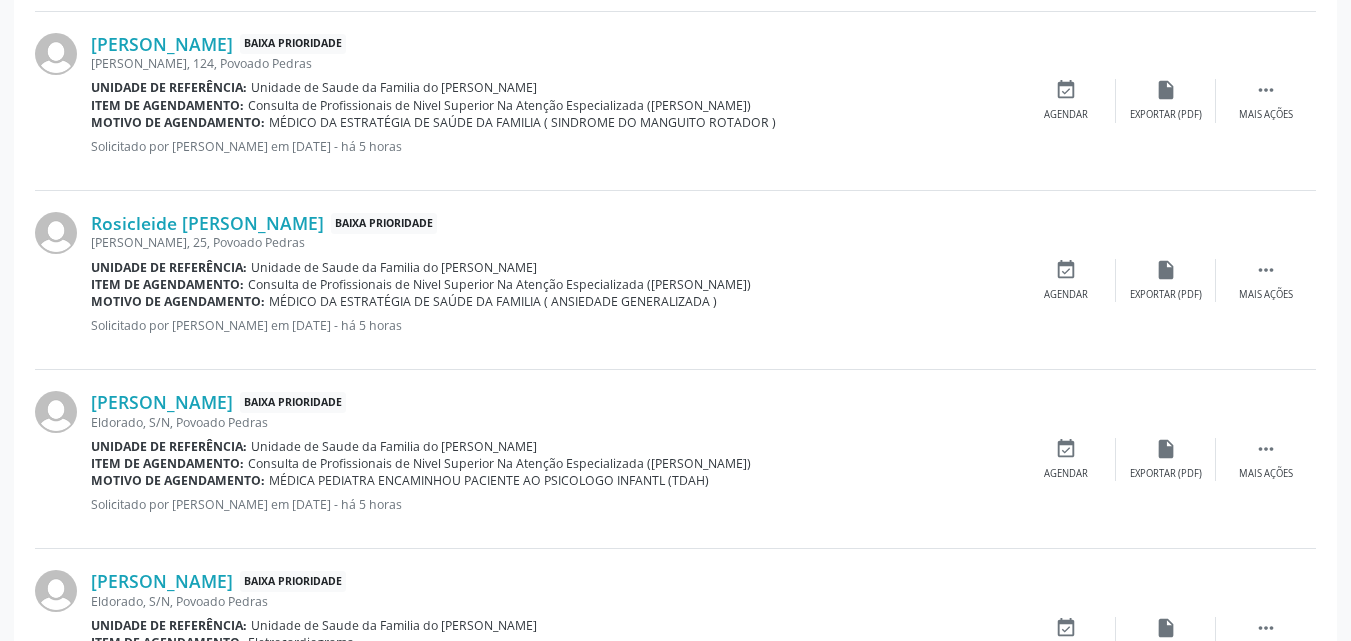 scroll, scrollTop: 2754, scrollLeft: 0, axis: vertical 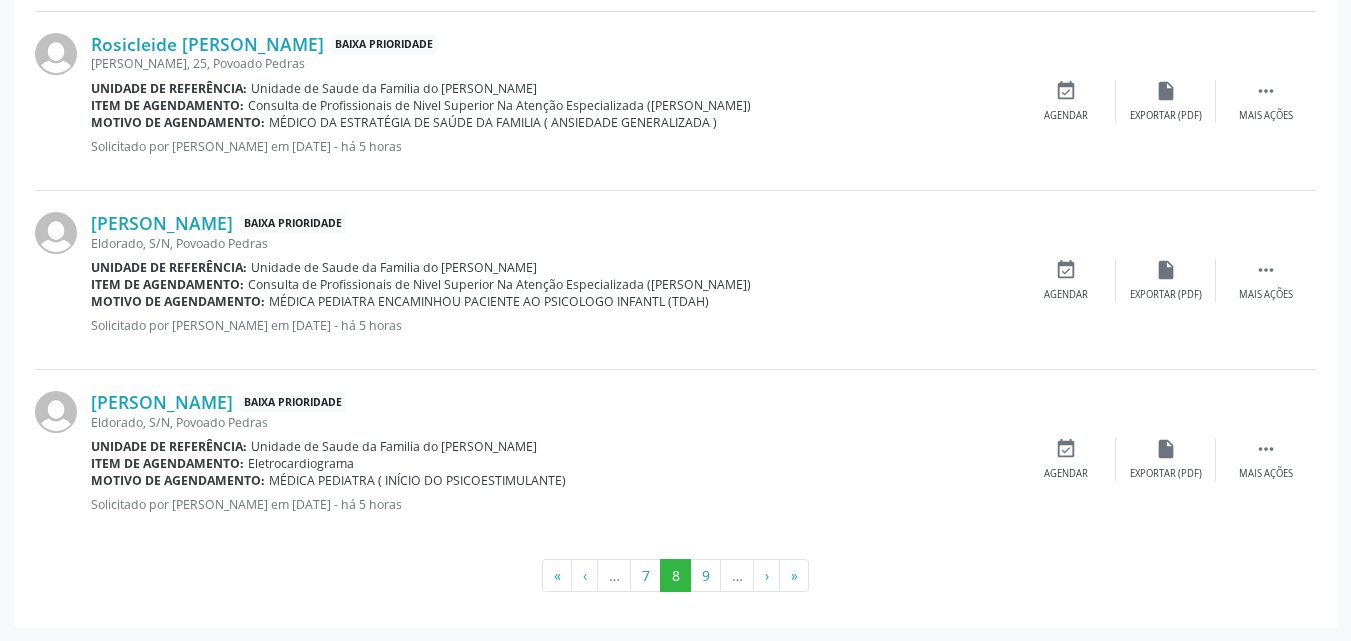 click on "PESQUISAR
DATA DE SOLICITAÇÃO
01/[DATE]é 24/[DATE]
Prioridade
Todos         Todos   Baixa Prioridade   Média Prioridade   Alta Prioridade
Nenhum resultado encontrado para: "   "
Não há nenhuma opção para ser exibida.
Filtrar
Grupo/Subgrupo
Selecione um grupo ou subgrupo
Todos os grupos e subgrupos
01 - Ações de promoção e prevenção em saúde
01.01 - Ações coletivas/individuais em saúde
01.02 - Vigilância em saúde
01.03 - Medicamentos de âmbito hospitalar e urgência
02 - Procedimentos com finalidade diagnóstica
02.01 - Coleta de material
02.02 - Diagnóstico em laboratório clínico
02.03 - Diagnóstico por anatomia patológica e citopatologia" at bounding box center (675, -864) 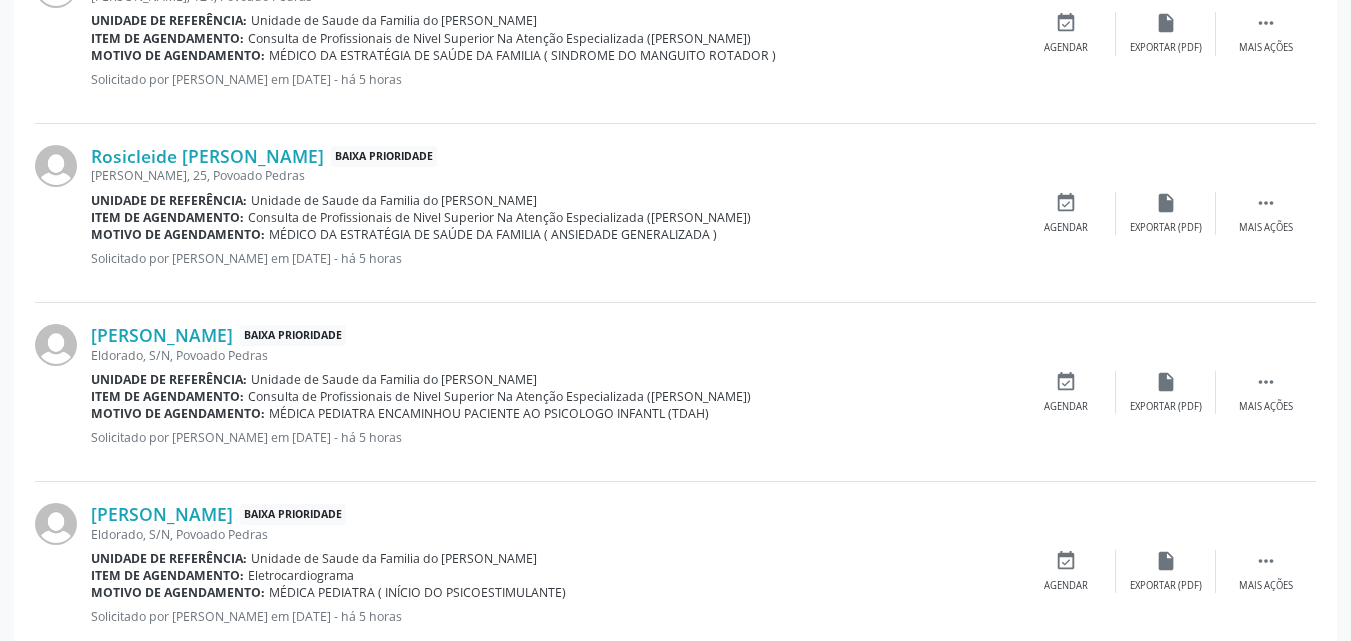 scroll, scrollTop: 2754, scrollLeft: 0, axis: vertical 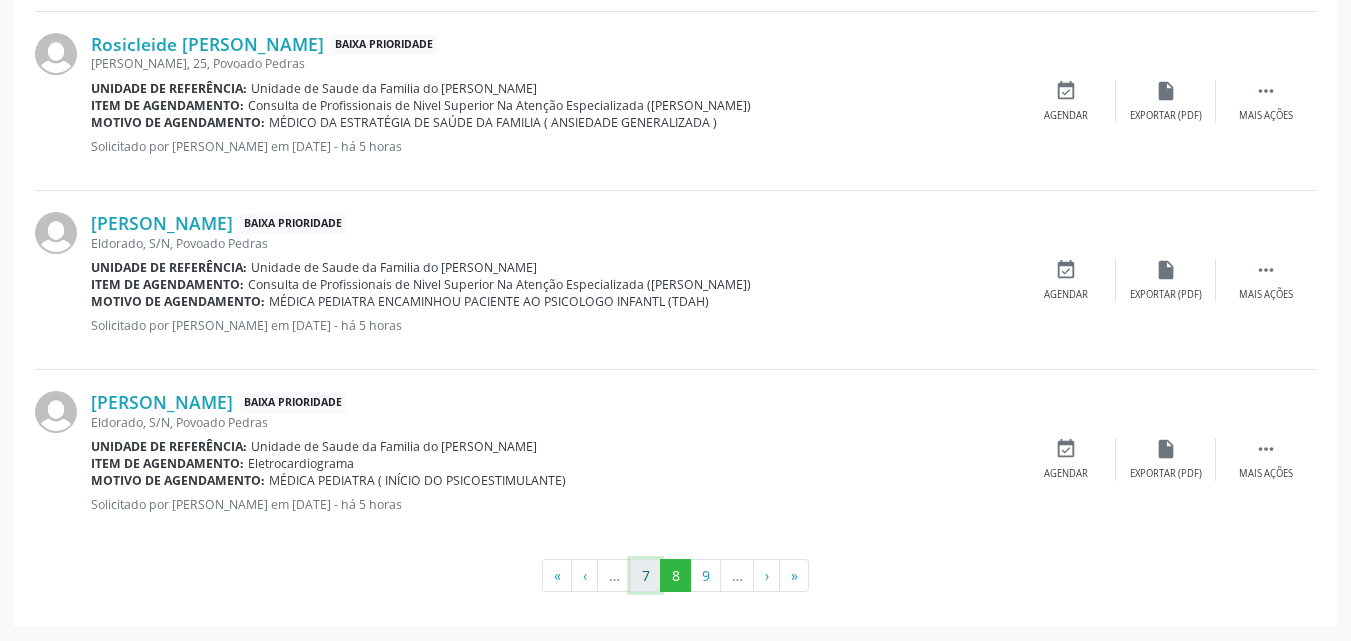 click on "7" at bounding box center [645, 576] 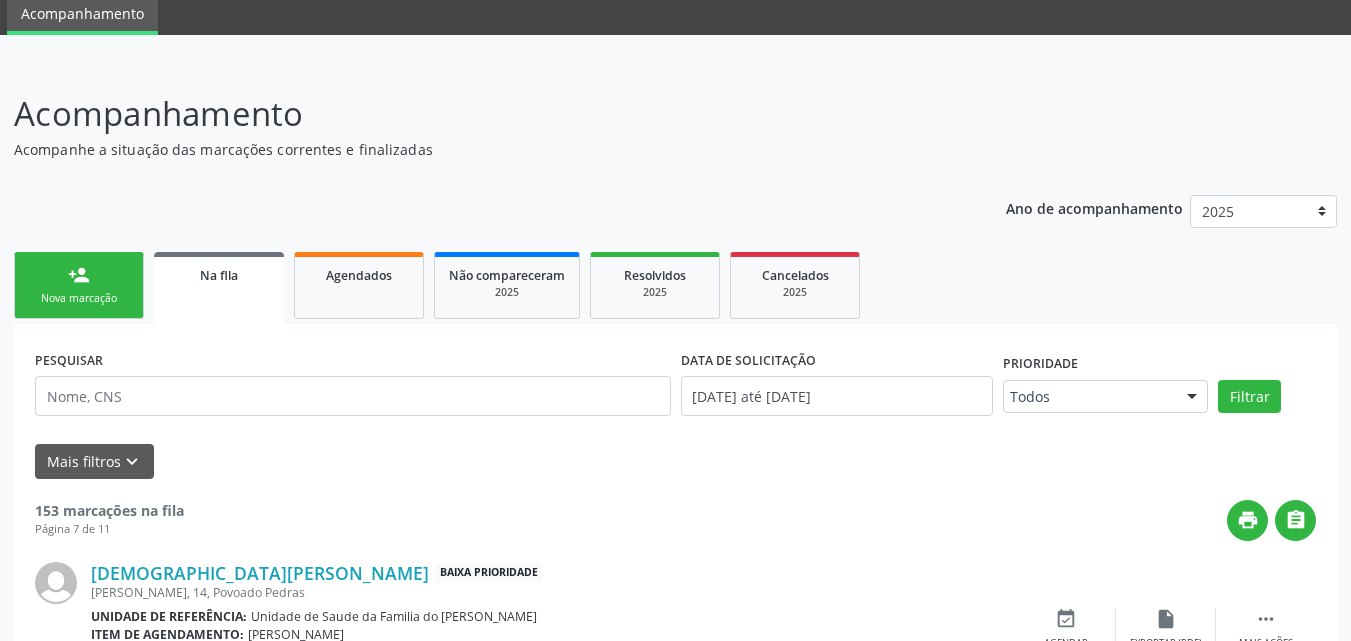 scroll, scrollTop: 2754, scrollLeft: 0, axis: vertical 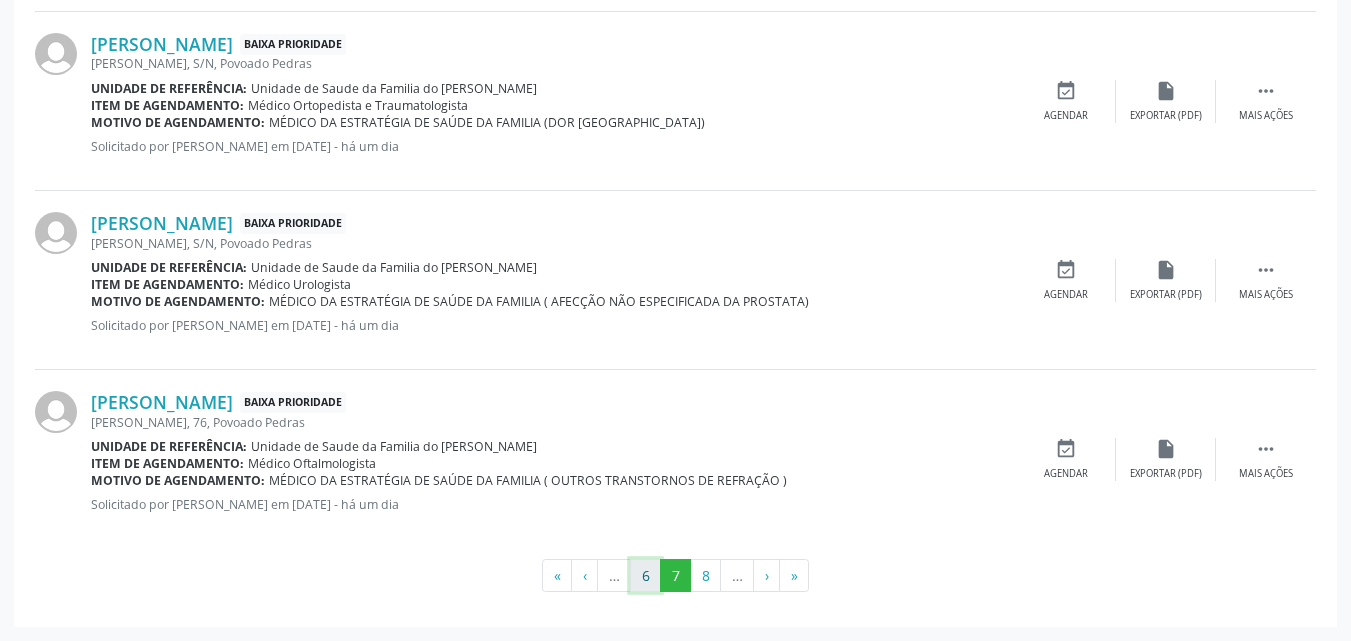 click on "6" at bounding box center [645, 576] 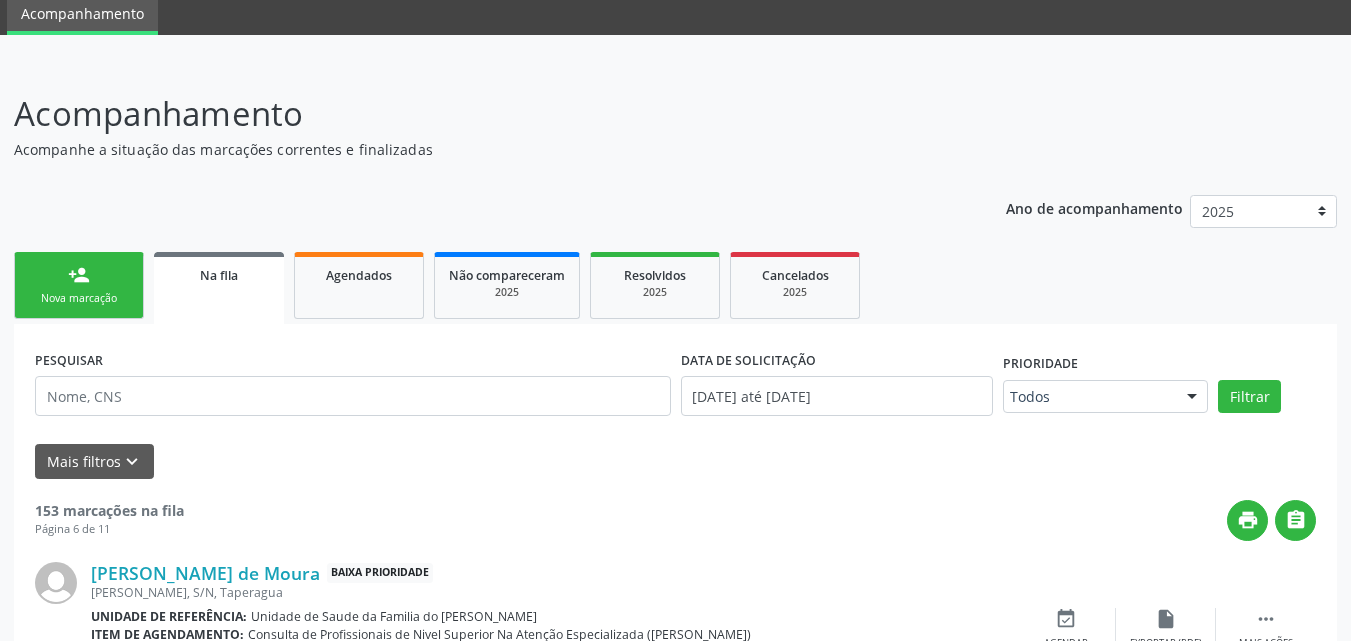 scroll, scrollTop: 2771, scrollLeft: 0, axis: vertical 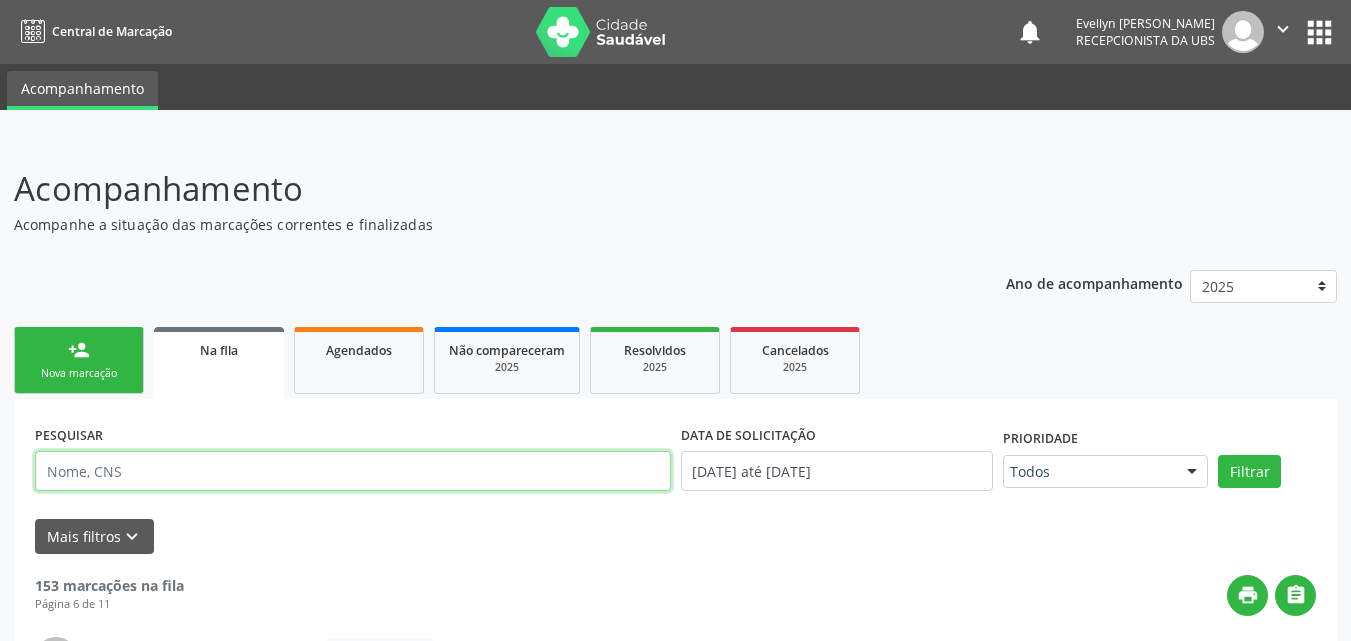 click at bounding box center [353, 471] 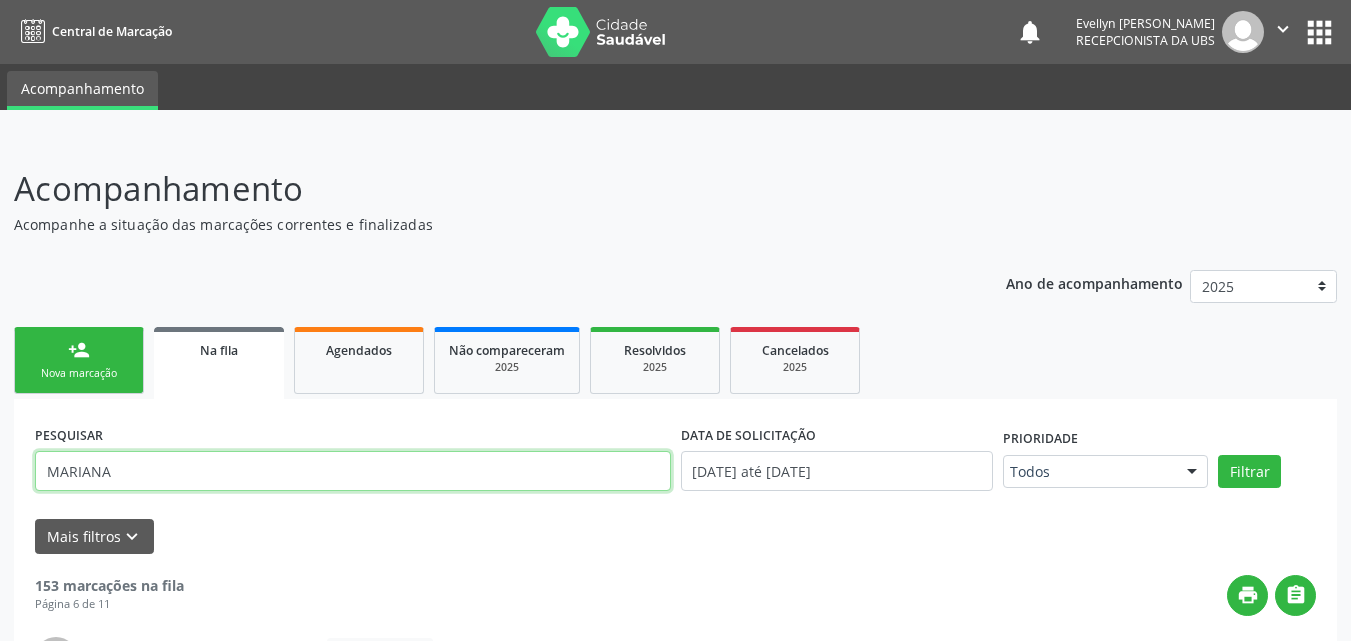 click on "Filtrar" at bounding box center (1249, 472) 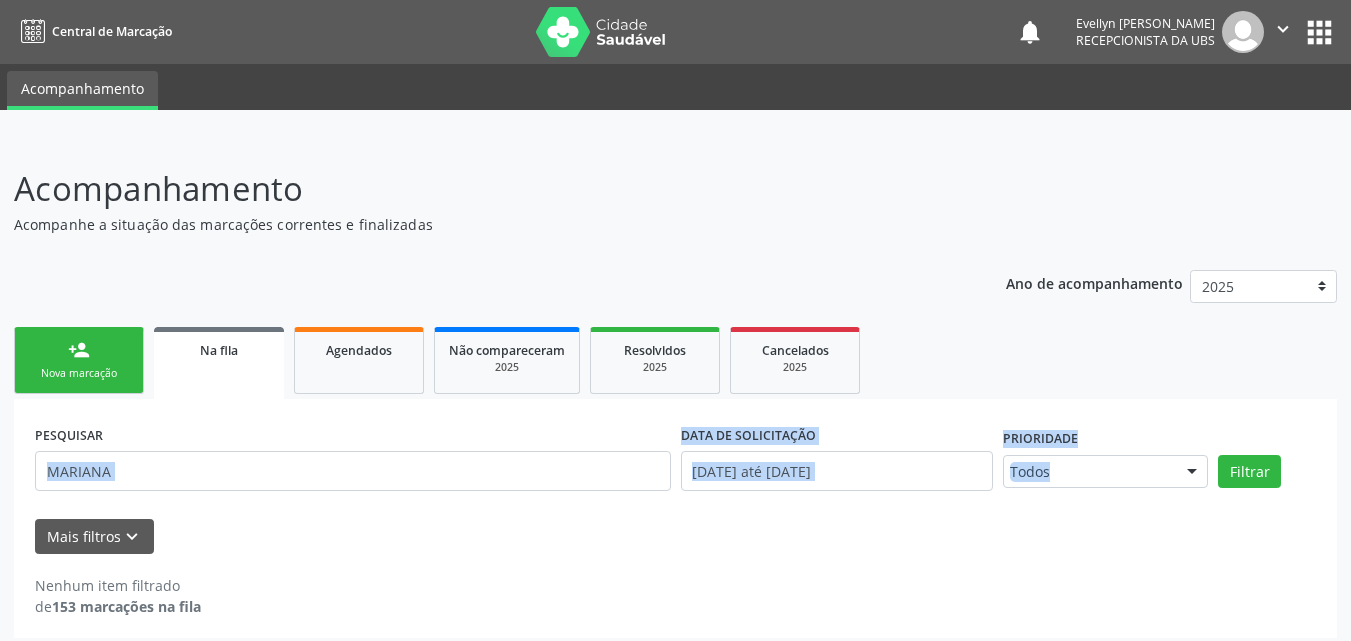 drag, startPoint x: 692, startPoint y: 509, endPoint x: 412, endPoint y: 471, distance: 282.5668 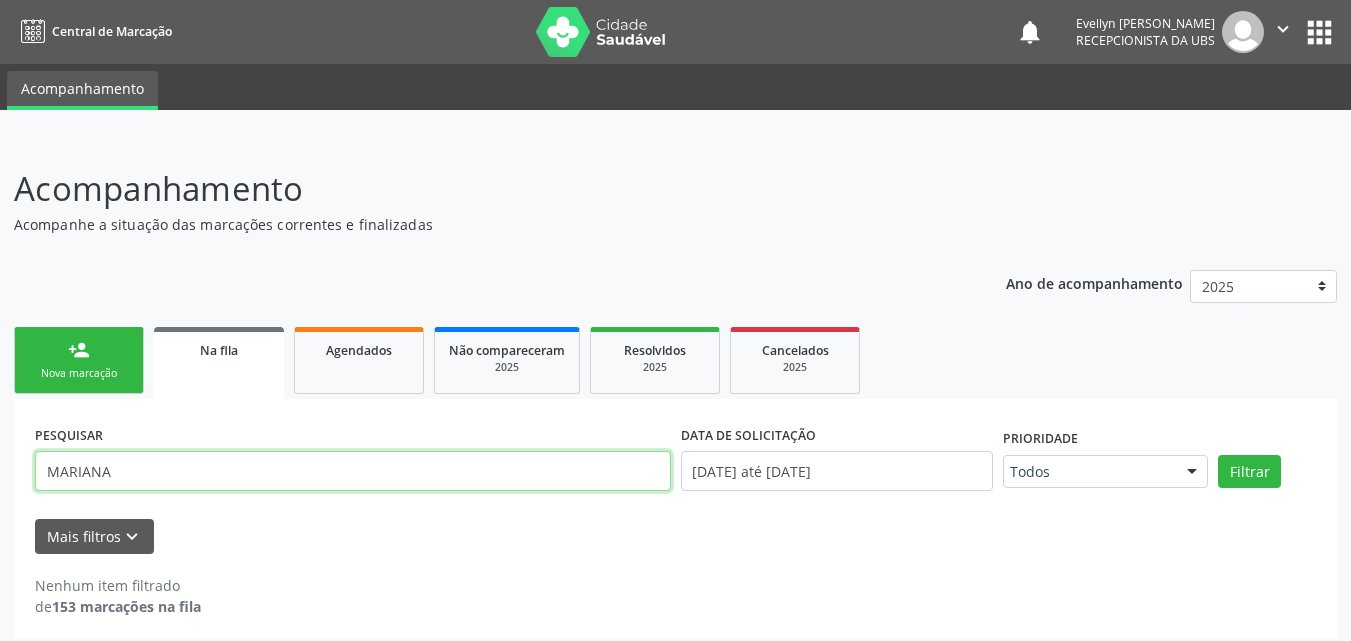 drag, startPoint x: 412, startPoint y: 471, endPoint x: 268, endPoint y: 441, distance: 147.09181 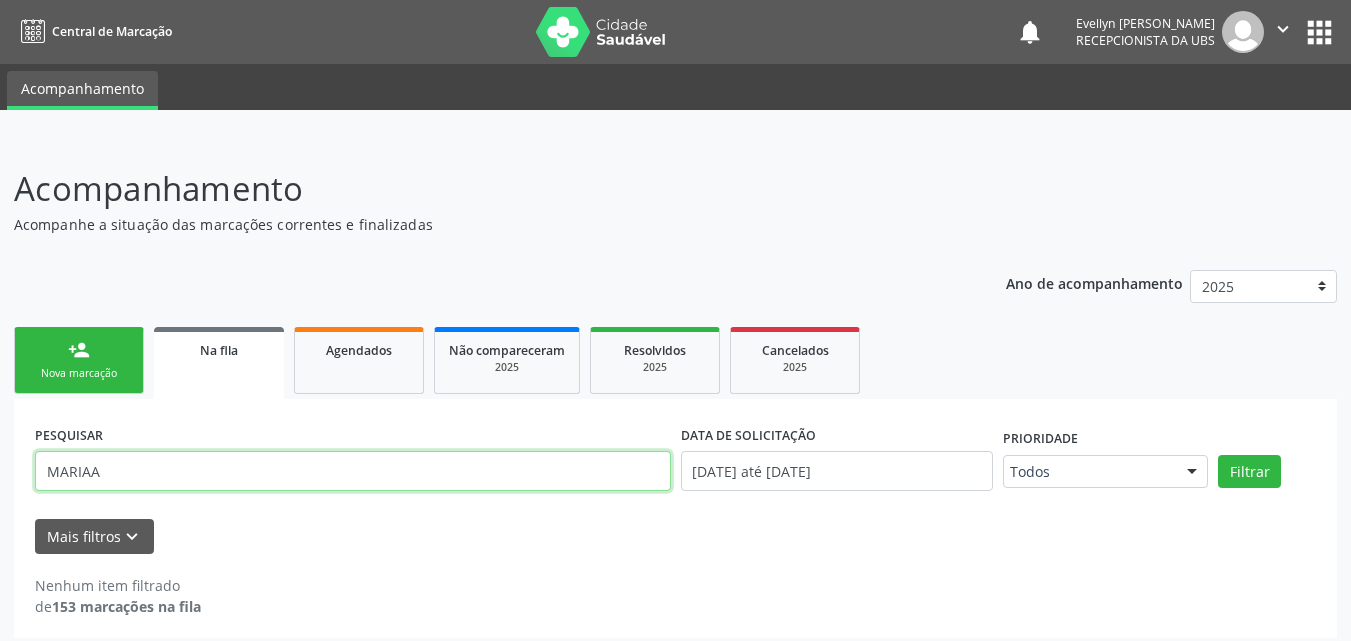 click on "Filtrar" at bounding box center [1249, 472] 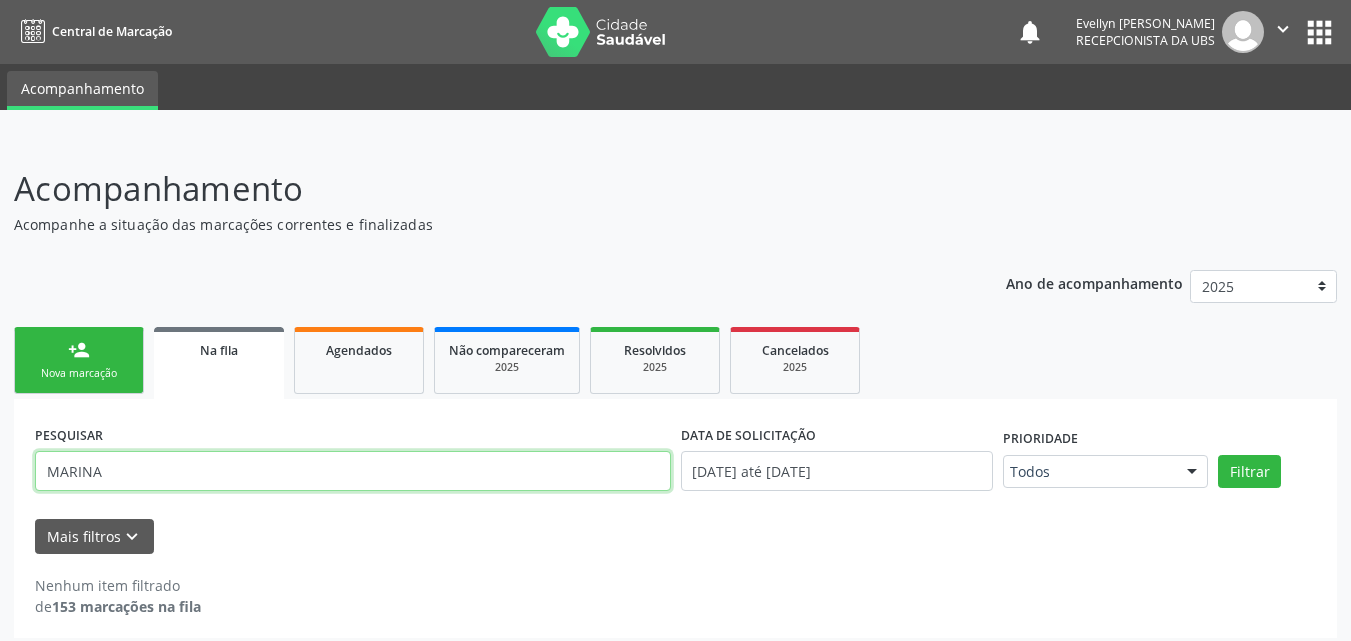 click on "Filtrar" at bounding box center (1249, 472) 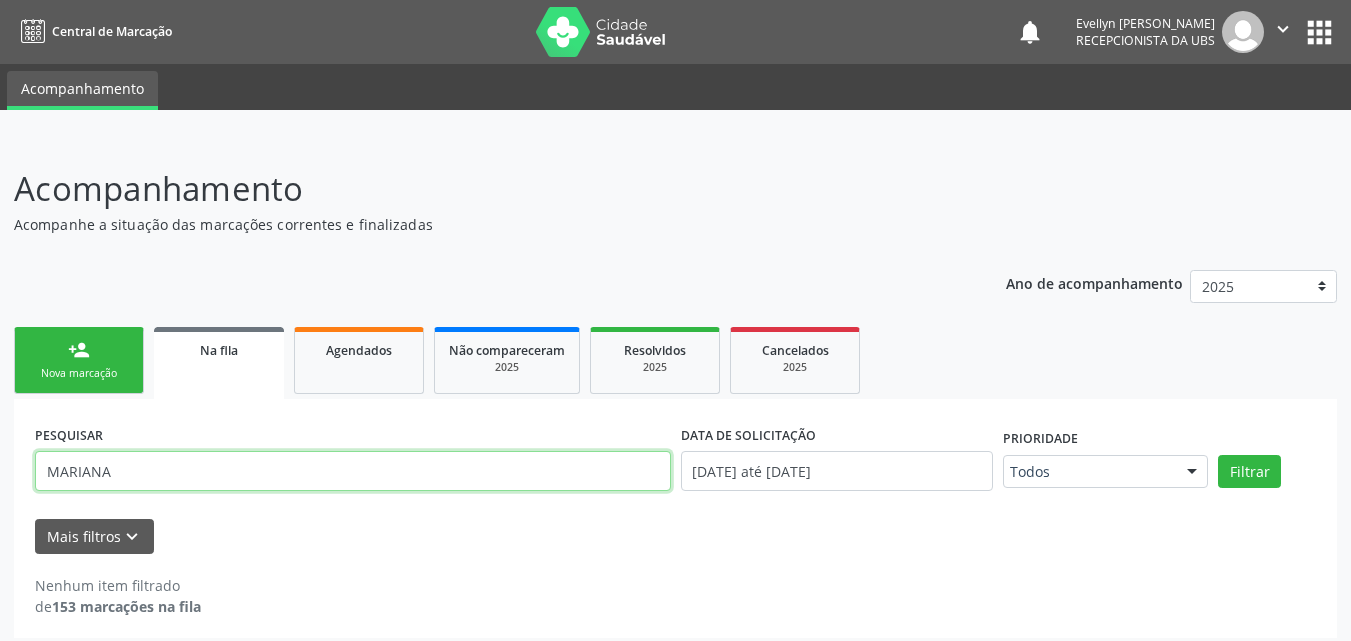 click on "Filtrar" at bounding box center (1249, 472) 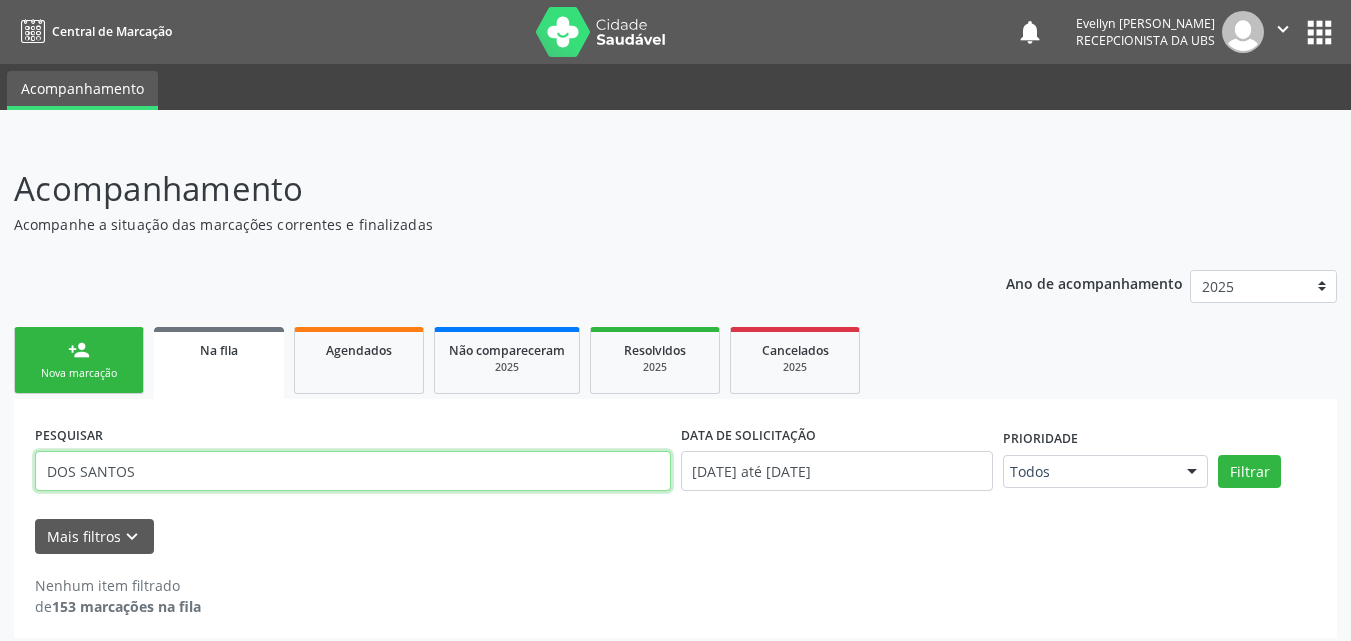 type on "DOS SANTOS" 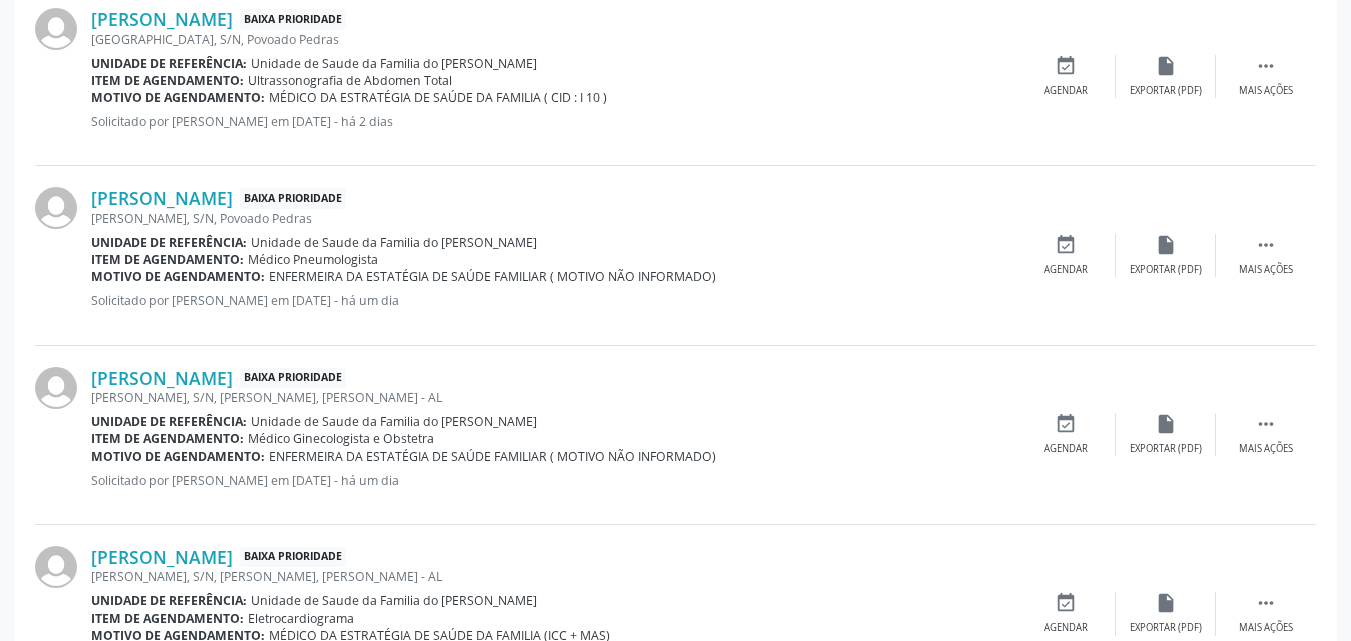 scroll, scrollTop: 2841, scrollLeft: 0, axis: vertical 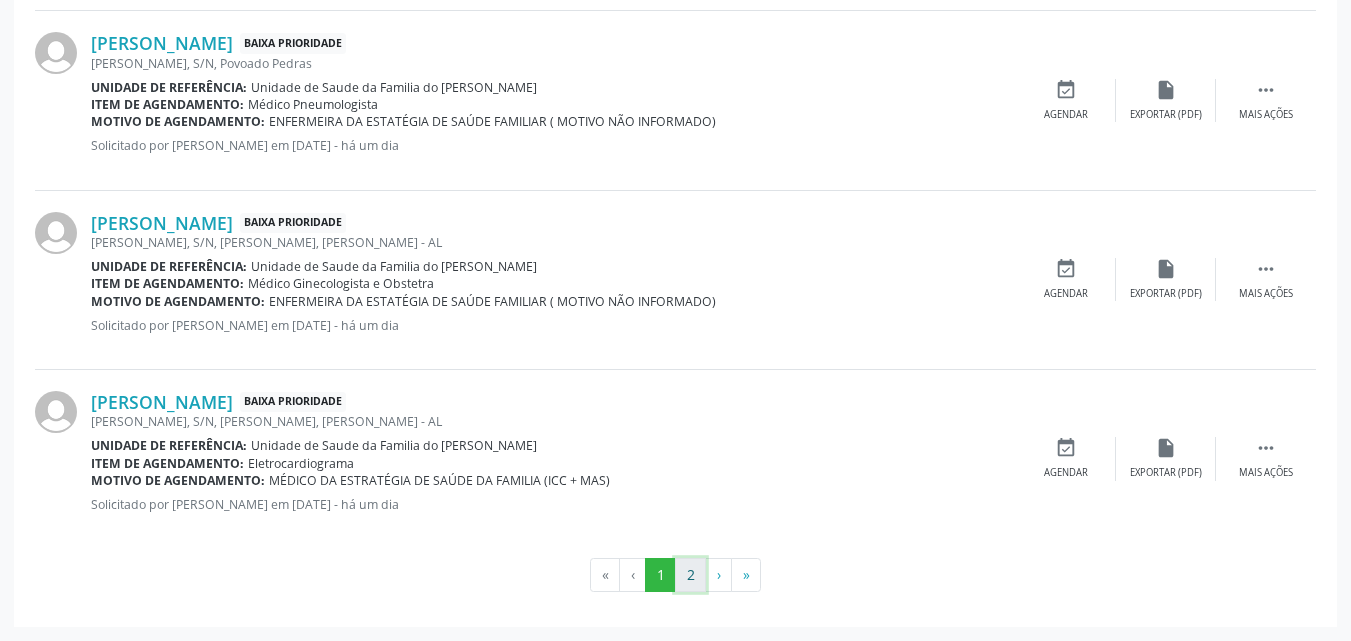 click on "2" at bounding box center (690, 575) 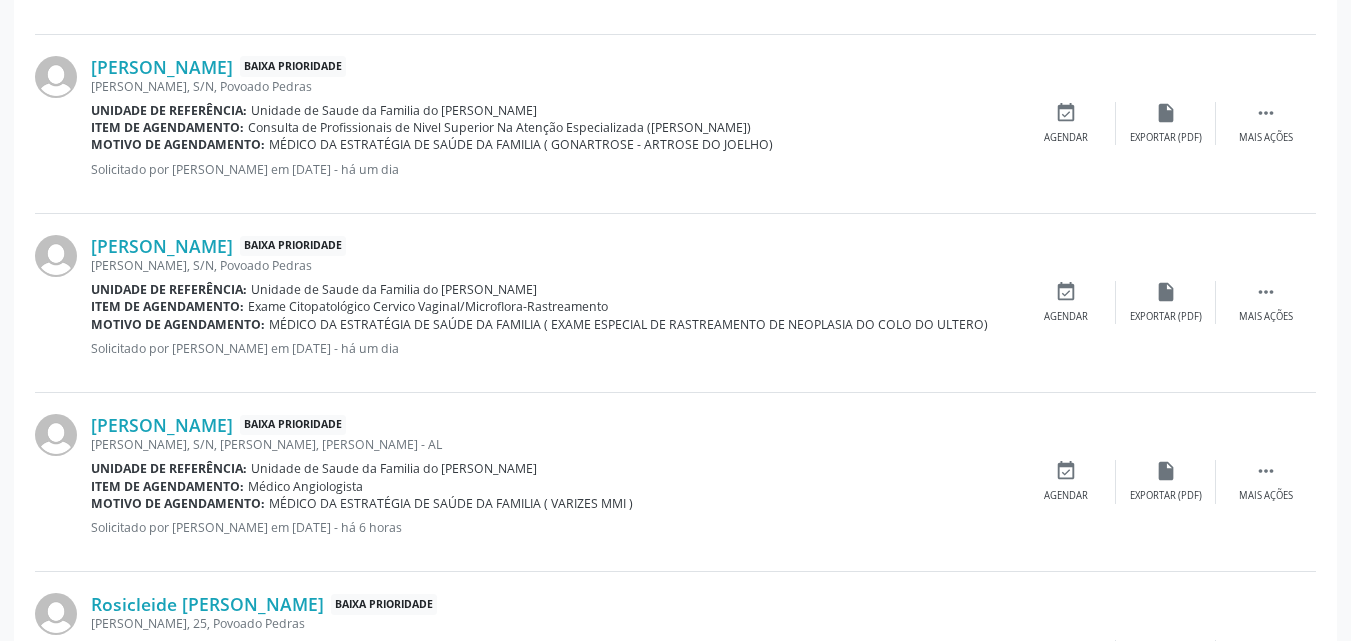 scroll, scrollTop: 2055, scrollLeft: 0, axis: vertical 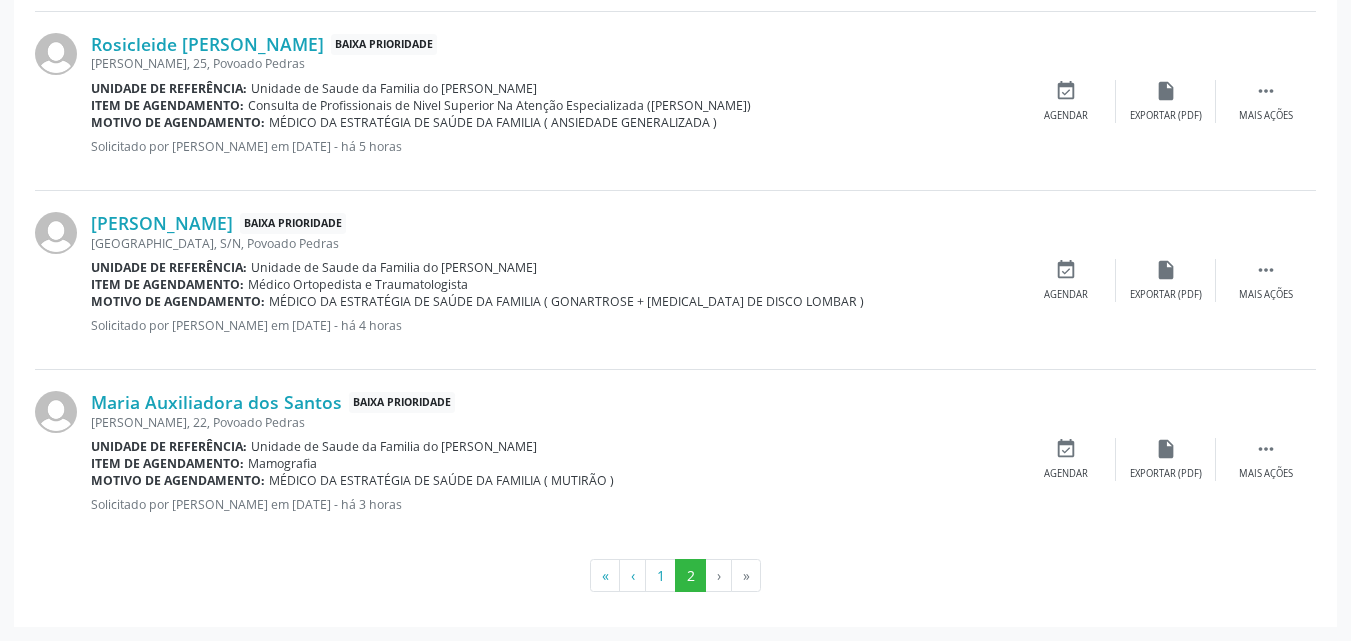 drag, startPoint x: 1348, startPoint y: 609, endPoint x: 1365, endPoint y: 601, distance: 18.788294 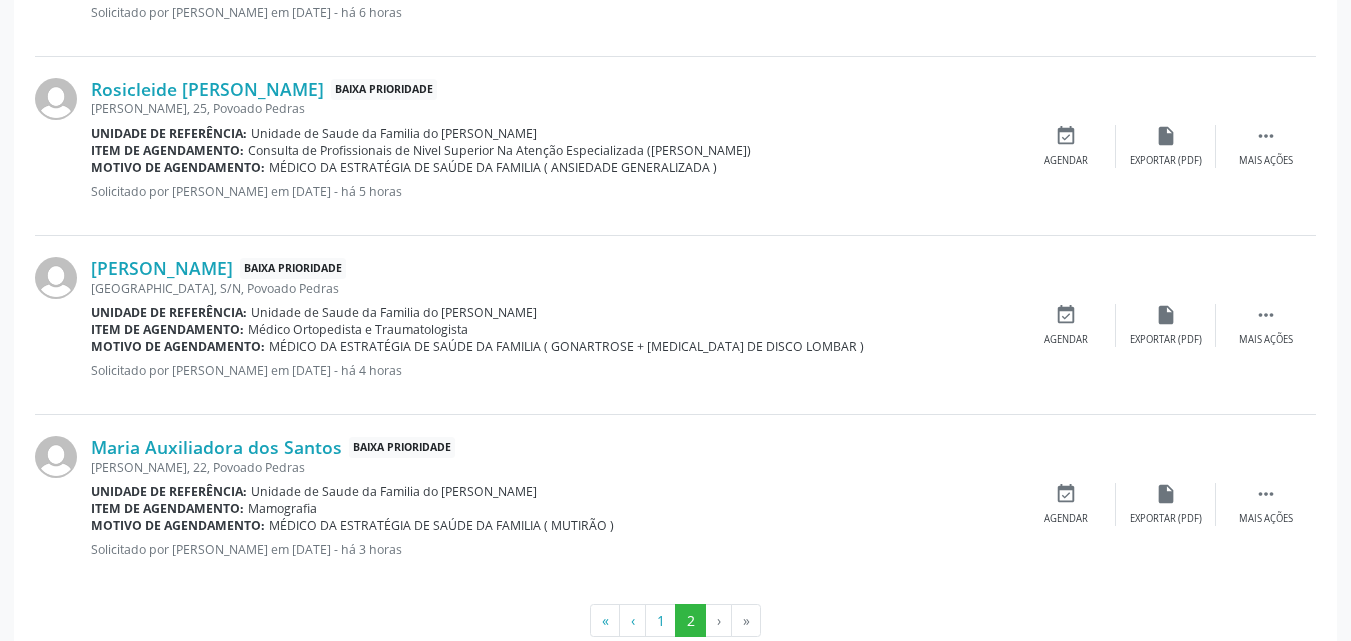 scroll, scrollTop: 2055, scrollLeft: 0, axis: vertical 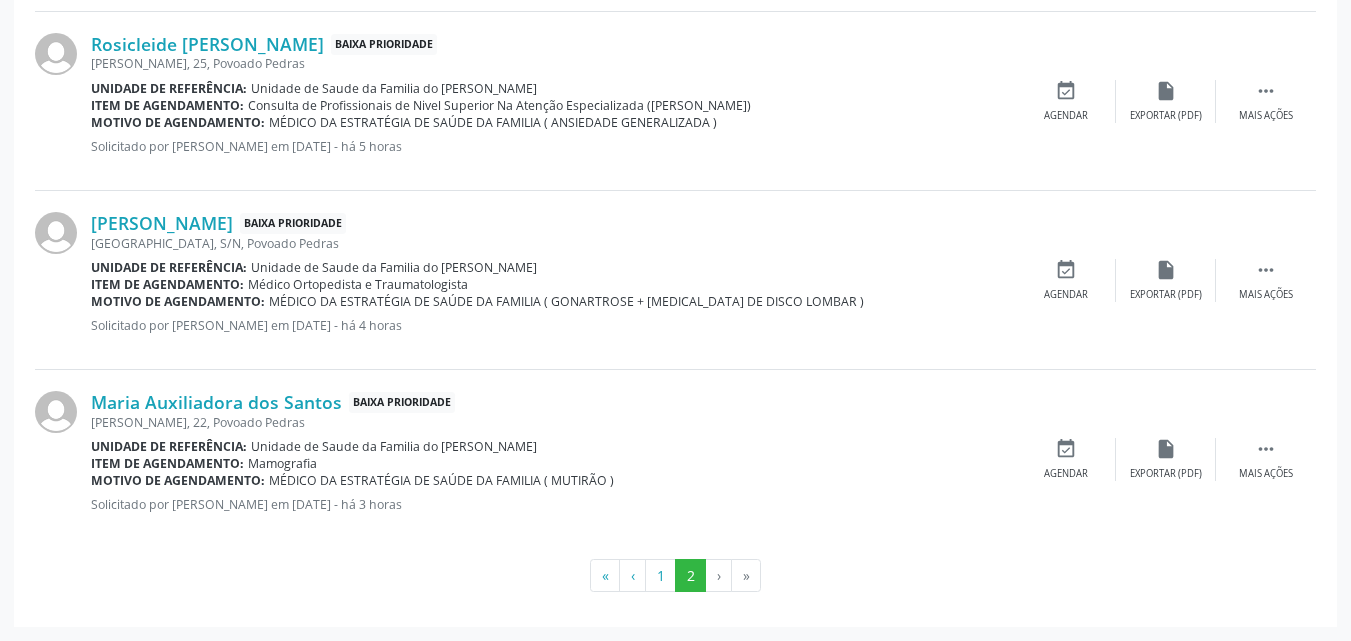 click on "Rosicleide [PERSON_NAME]
Baixa Prioridade
[PERSON_NAME], 25, Povoado Pedras
Unidade de referência:
Unidade de Saude da Familia do [PERSON_NAME]
Item de agendamento:
Consulta de Profissionais de Nivel Superior Na Atenção Especializada ([PERSON_NAME])
Motivo de agendamento:
MÉDICO DA ESTRATÉGIA DE SAÚDE DA FAMILIA ( ANSIEDADE GENERALIZADA )
Solicitado por [PERSON_NAME] em [DATE] - há 5 horas" at bounding box center [553, 101] 